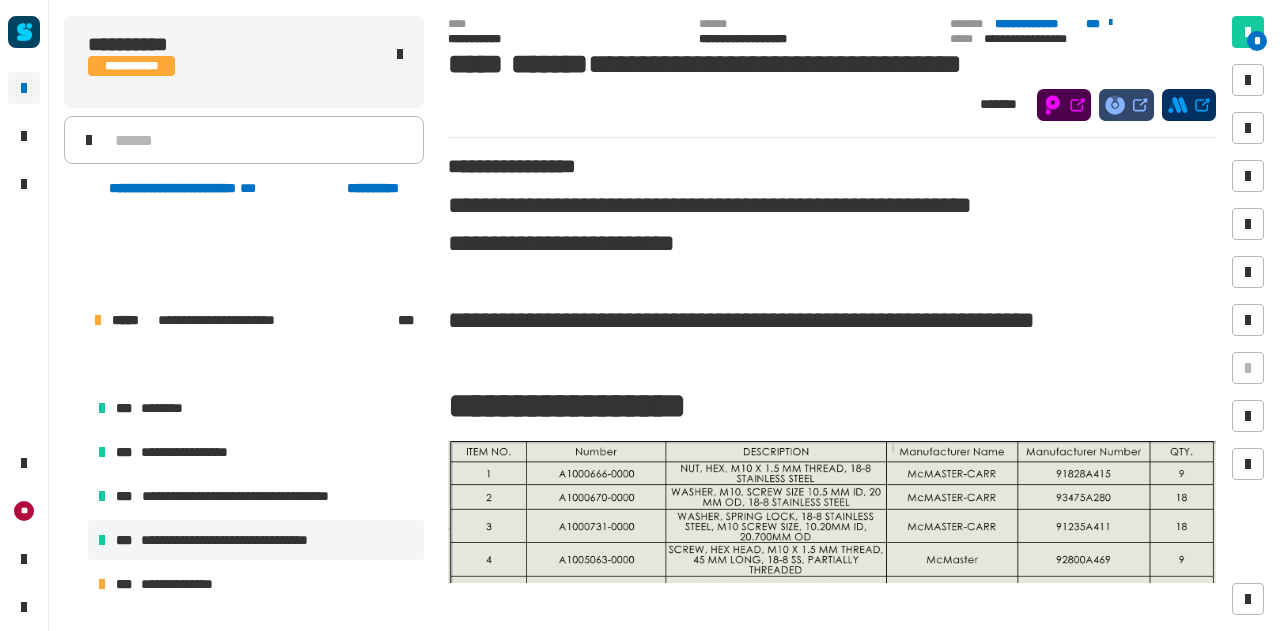scroll, scrollTop: 0, scrollLeft: 0, axis: both 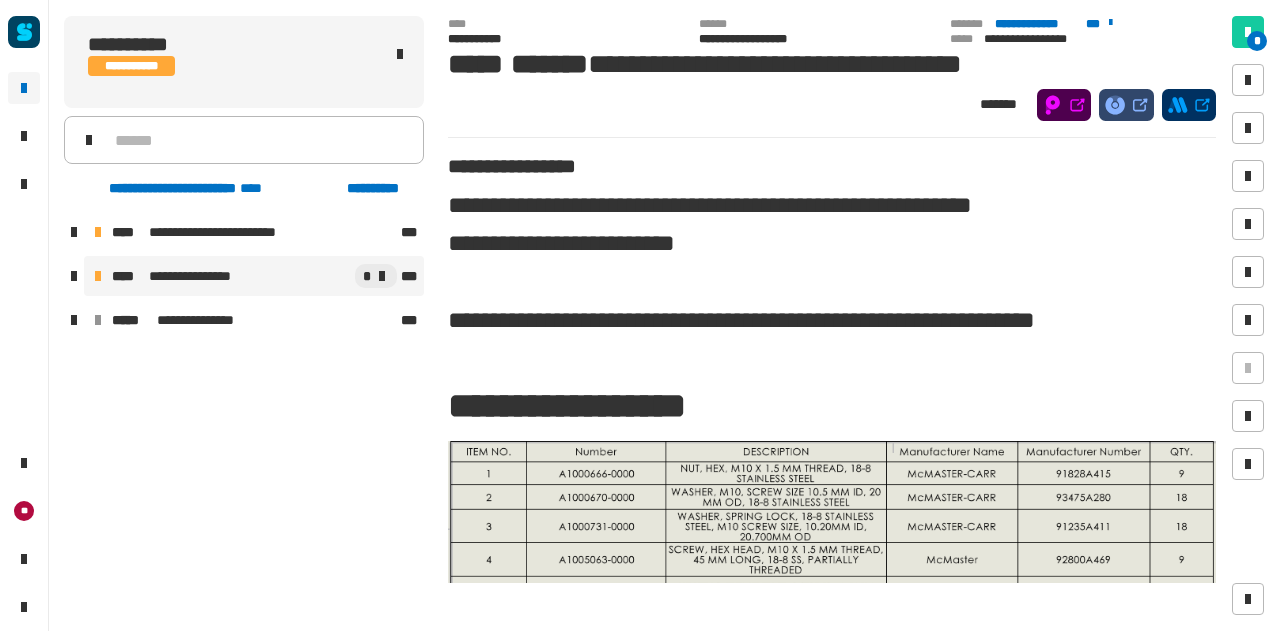 click on "[FIRST] [LAST] [PHONE]" at bounding box center (254, 276) 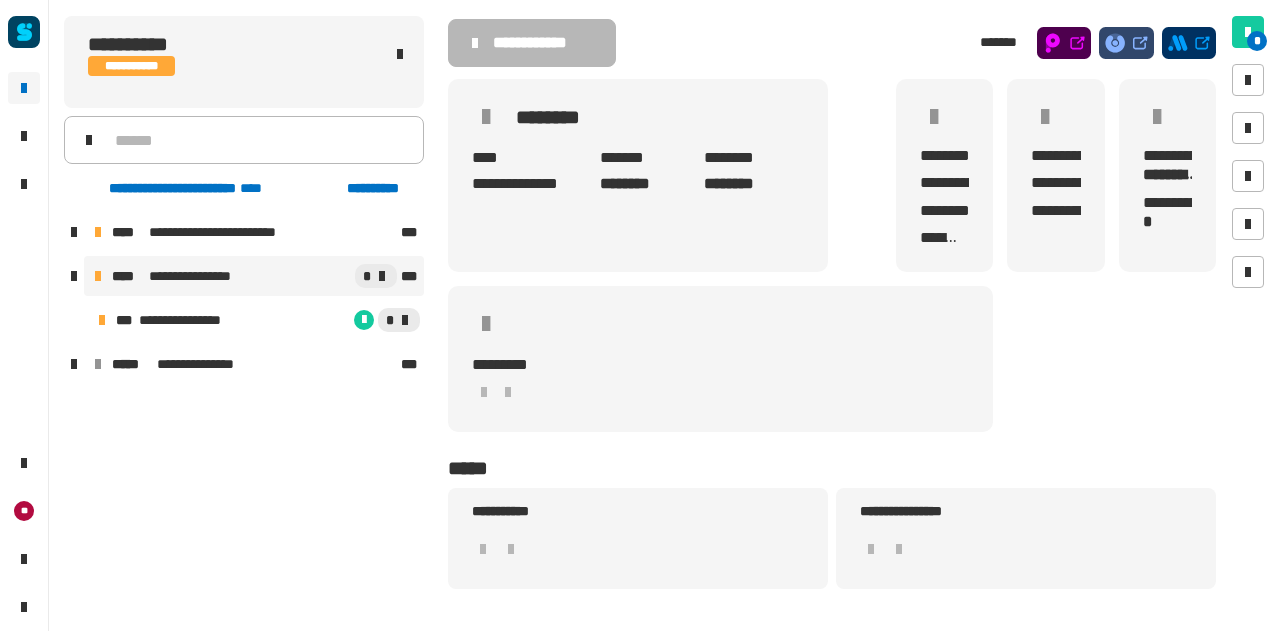 scroll, scrollTop: 167, scrollLeft: 0, axis: vertical 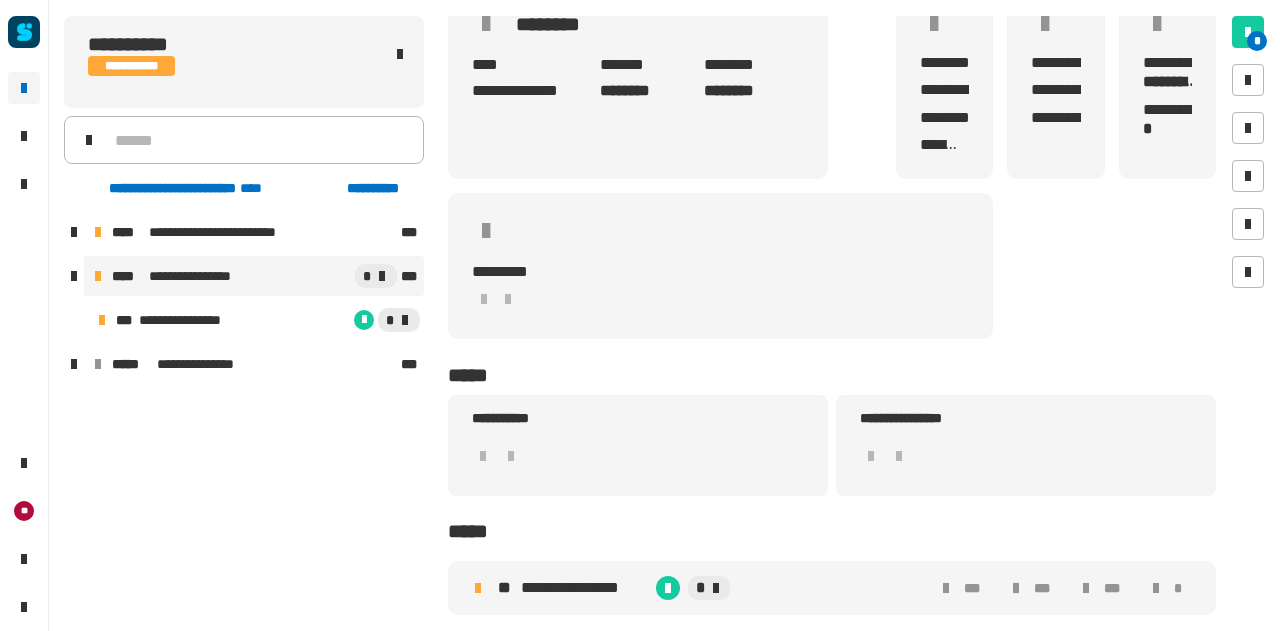 click on "**********" at bounding box center (584, 588) 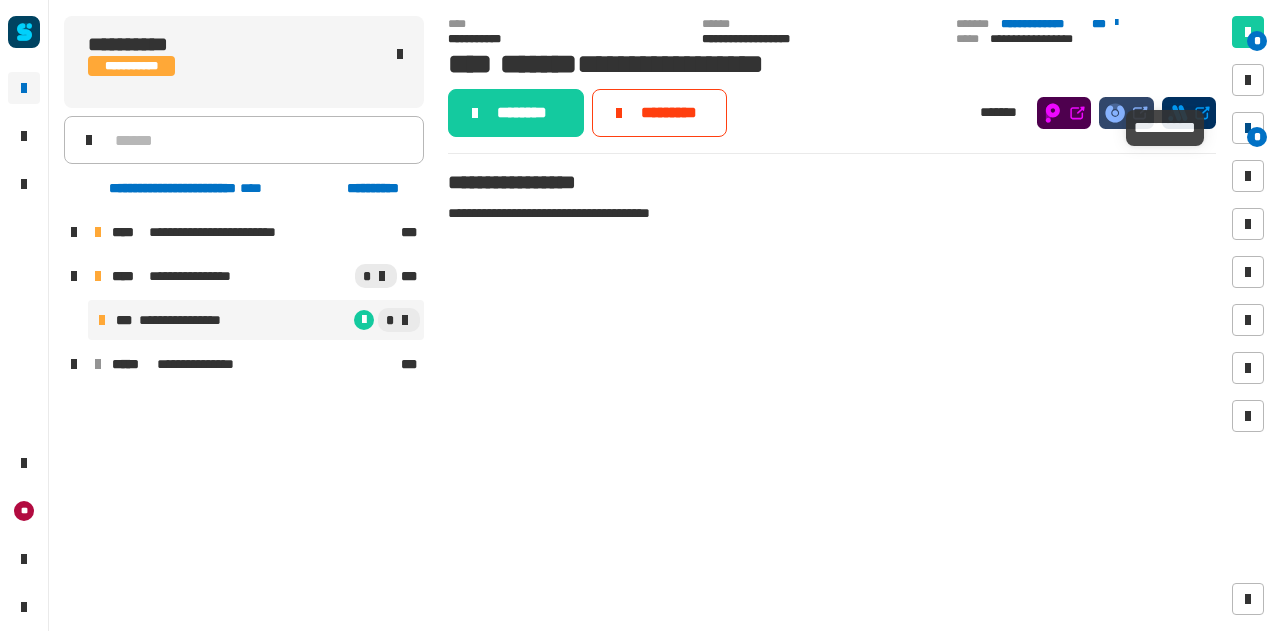 click on "*" at bounding box center (1257, 137) 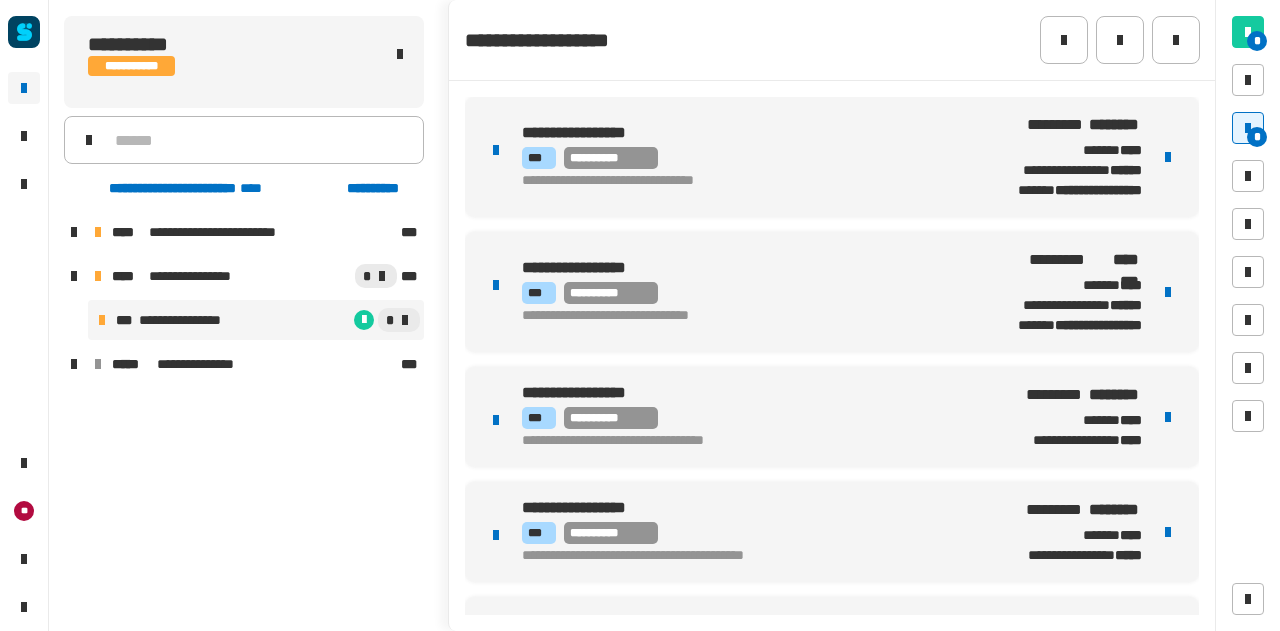 click on "**********" at bounding box center (741, 157) 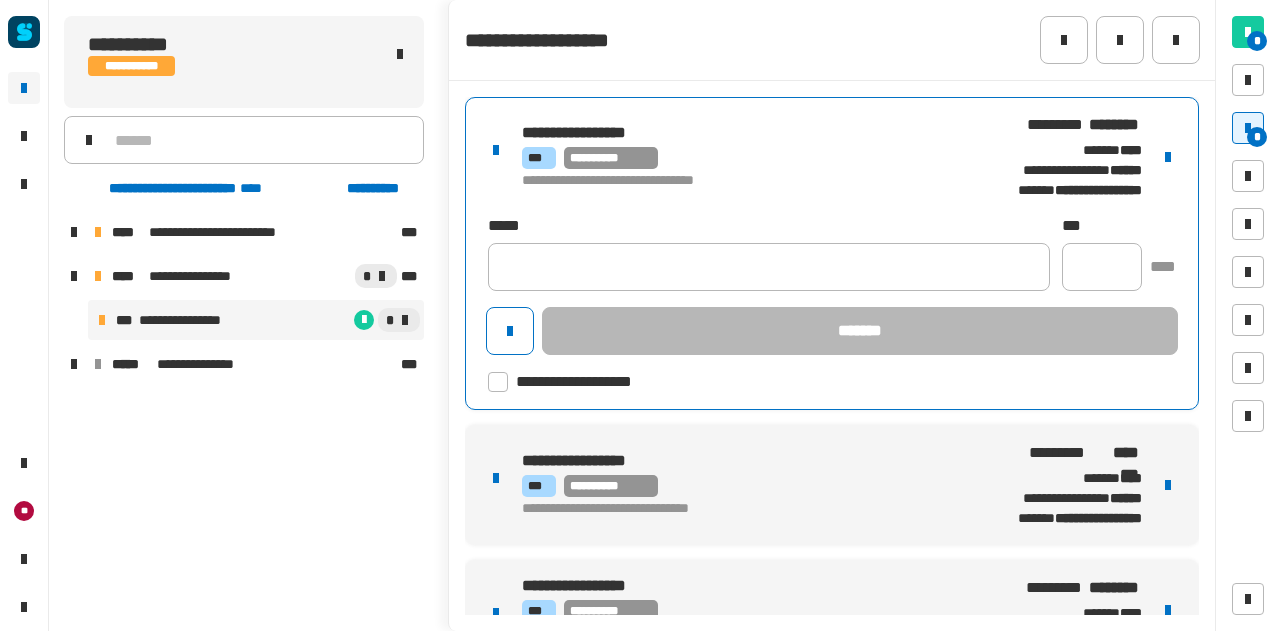 click 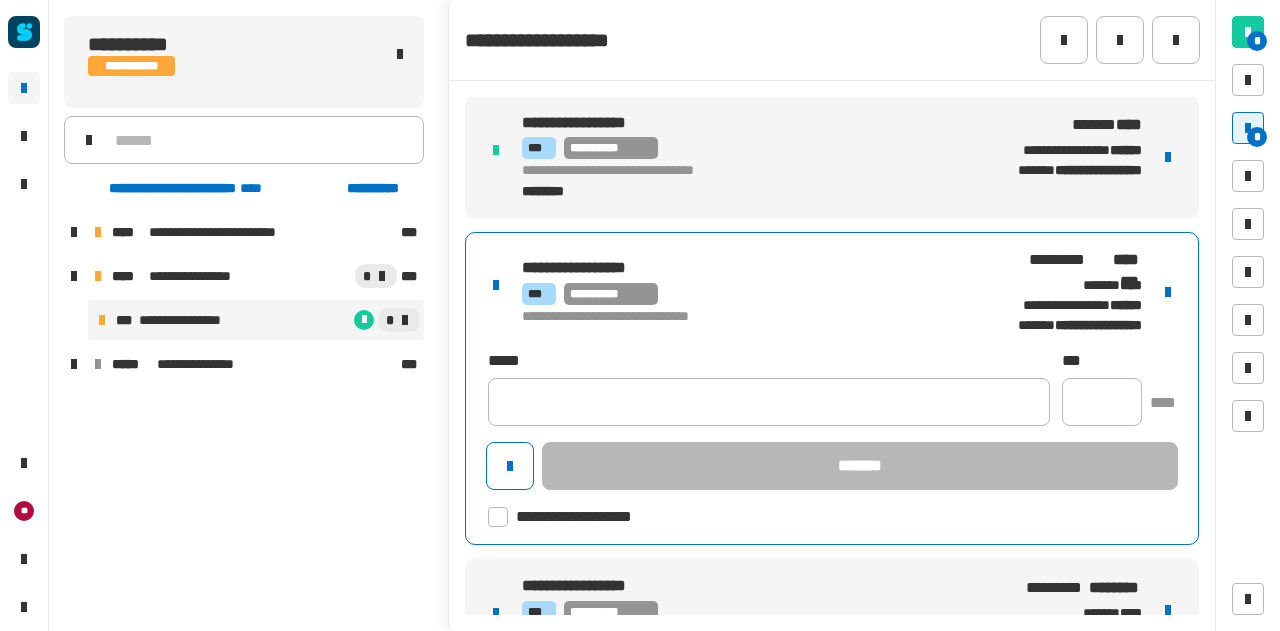 click on "**********" at bounding box center (743, 292) 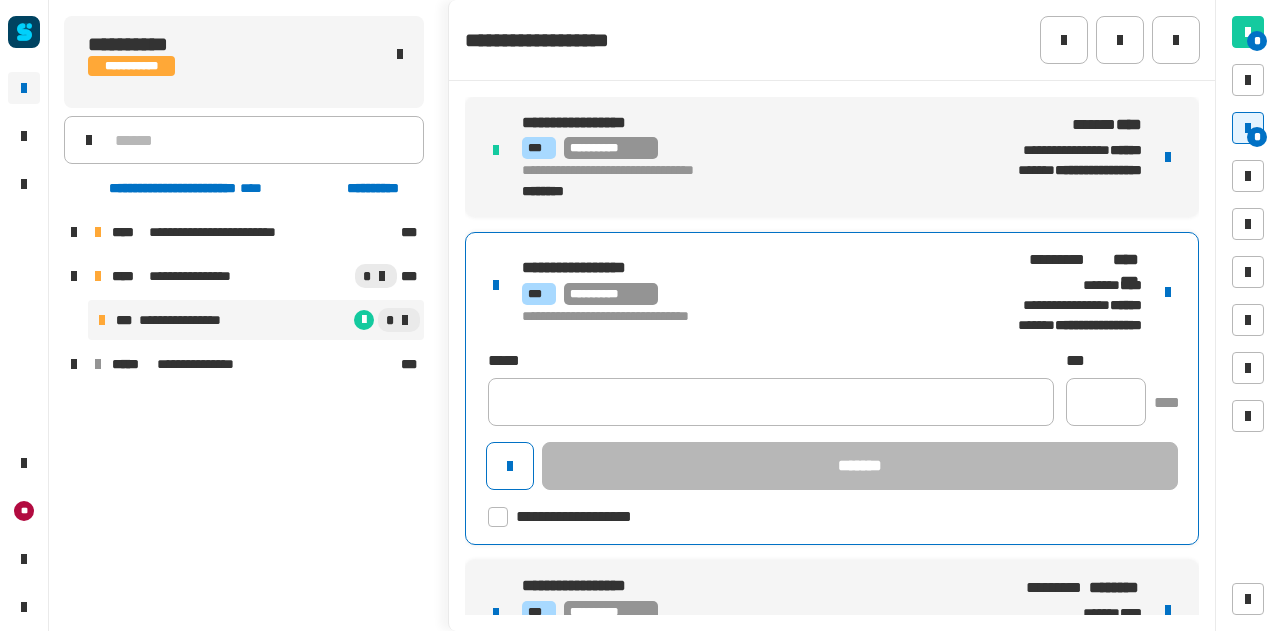 click 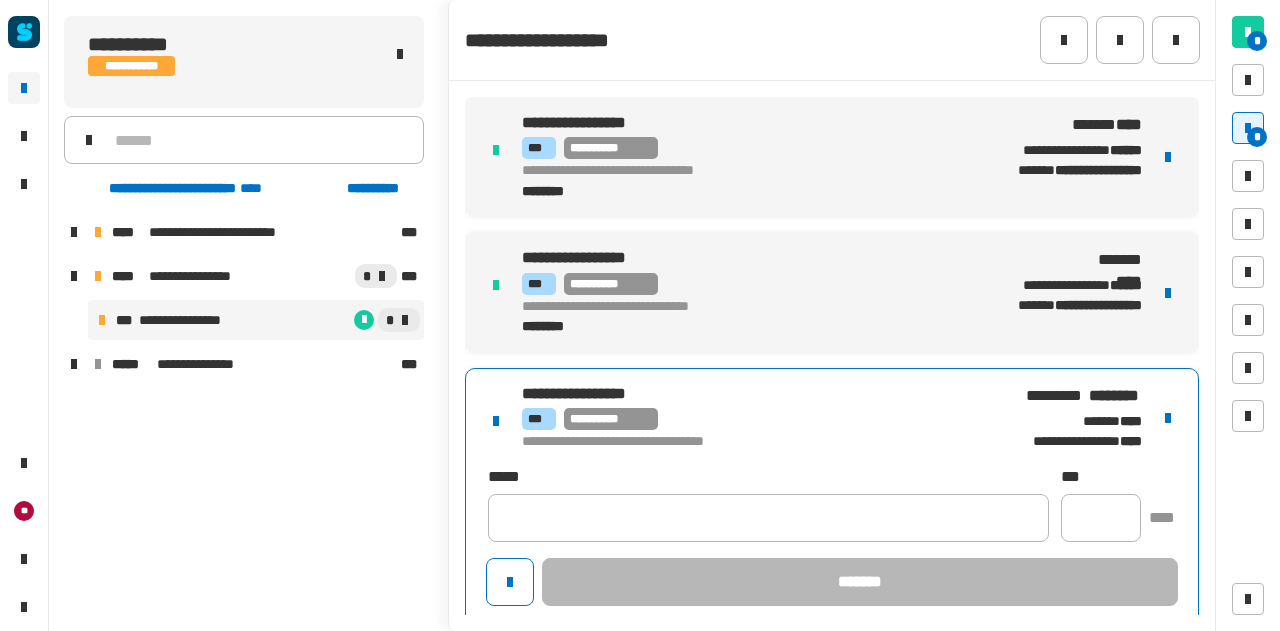 click on "**********" at bounding box center [832, 514] 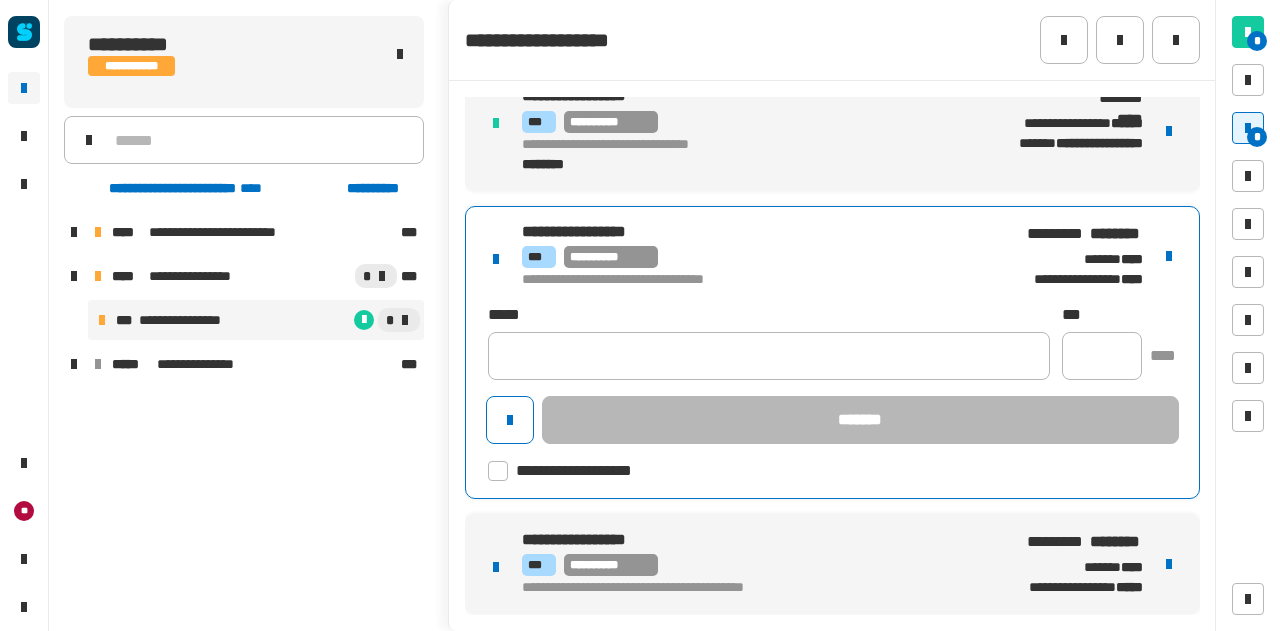 scroll, scrollTop: 272, scrollLeft: 0, axis: vertical 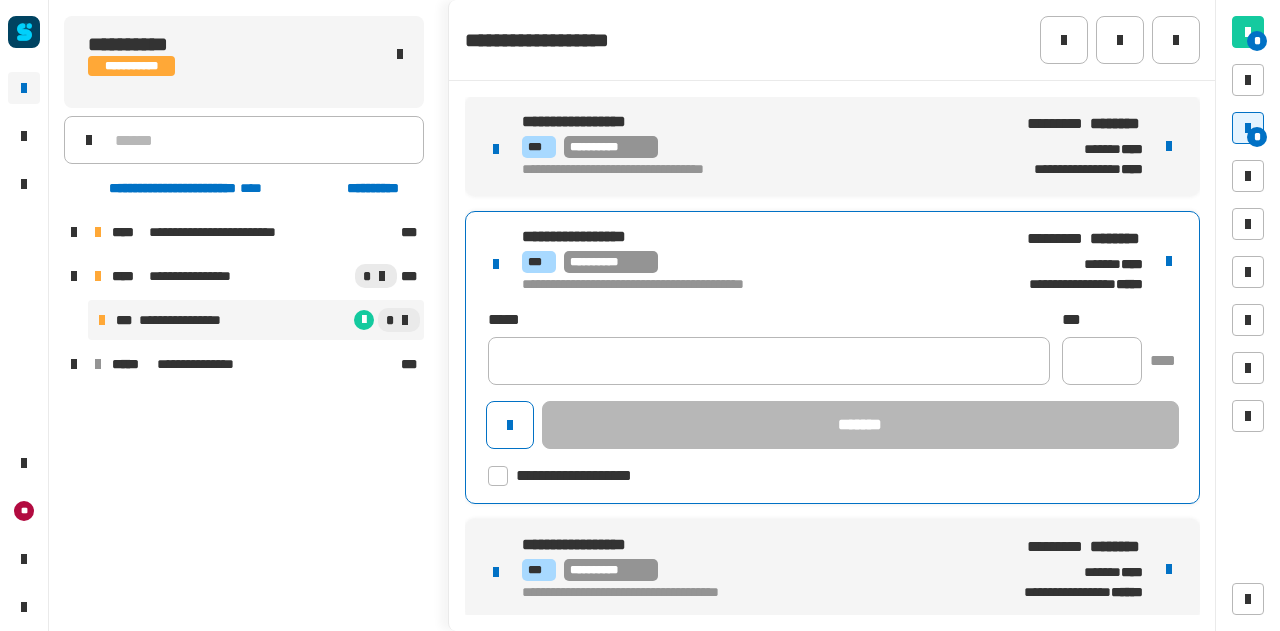click on "**********" at bounding box center [832, 357] 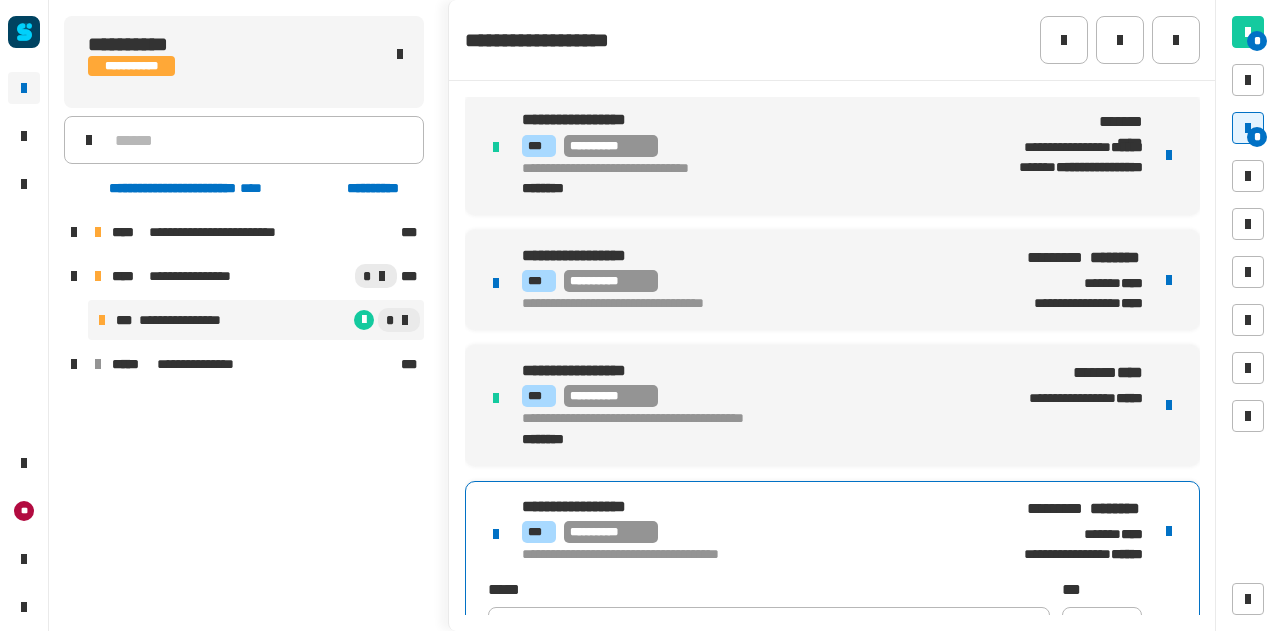 click on "**********" at bounding box center [752, 531] 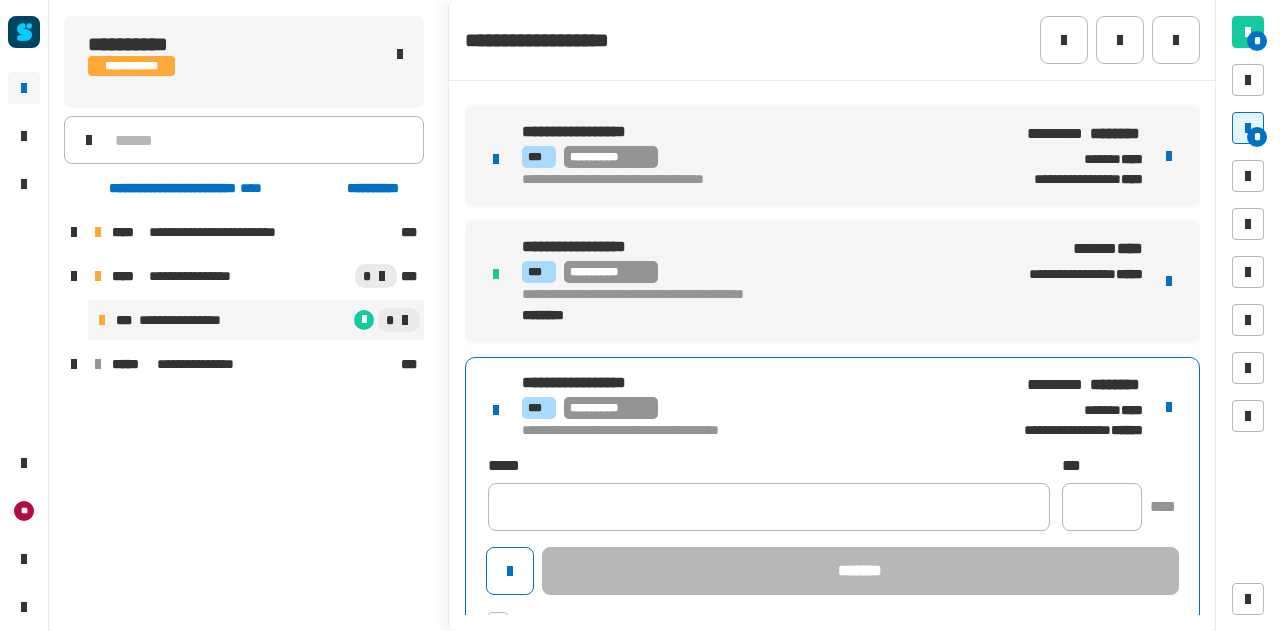 scroll, scrollTop: 293, scrollLeft: 0, axis: vertical 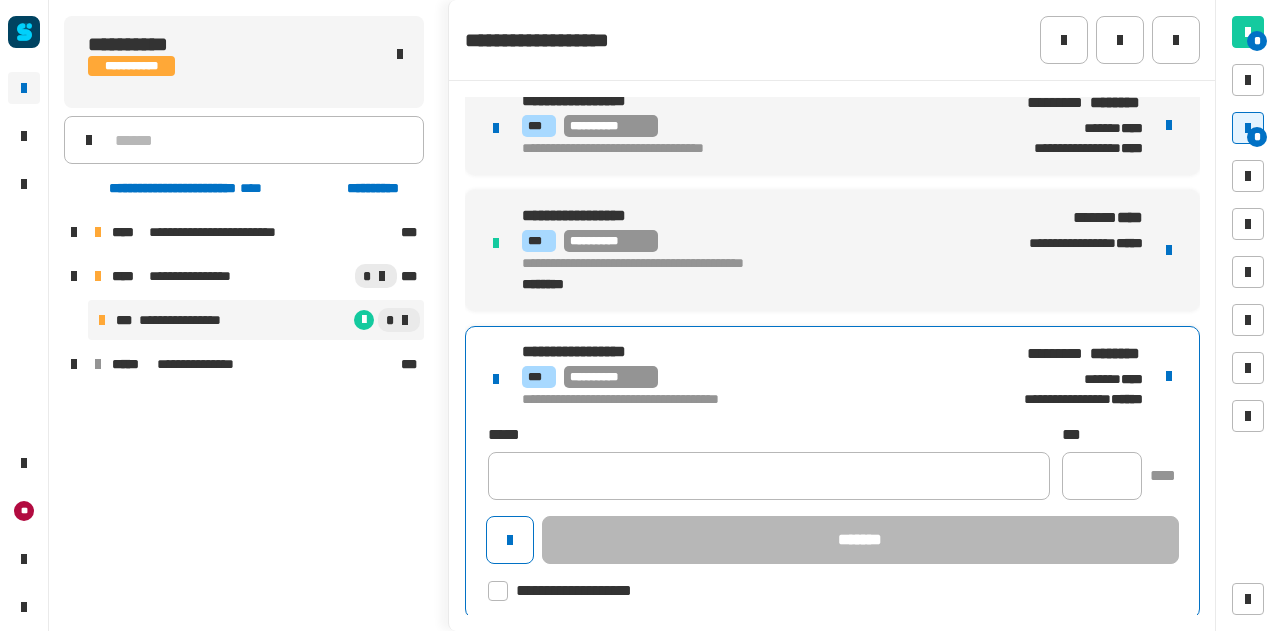 click 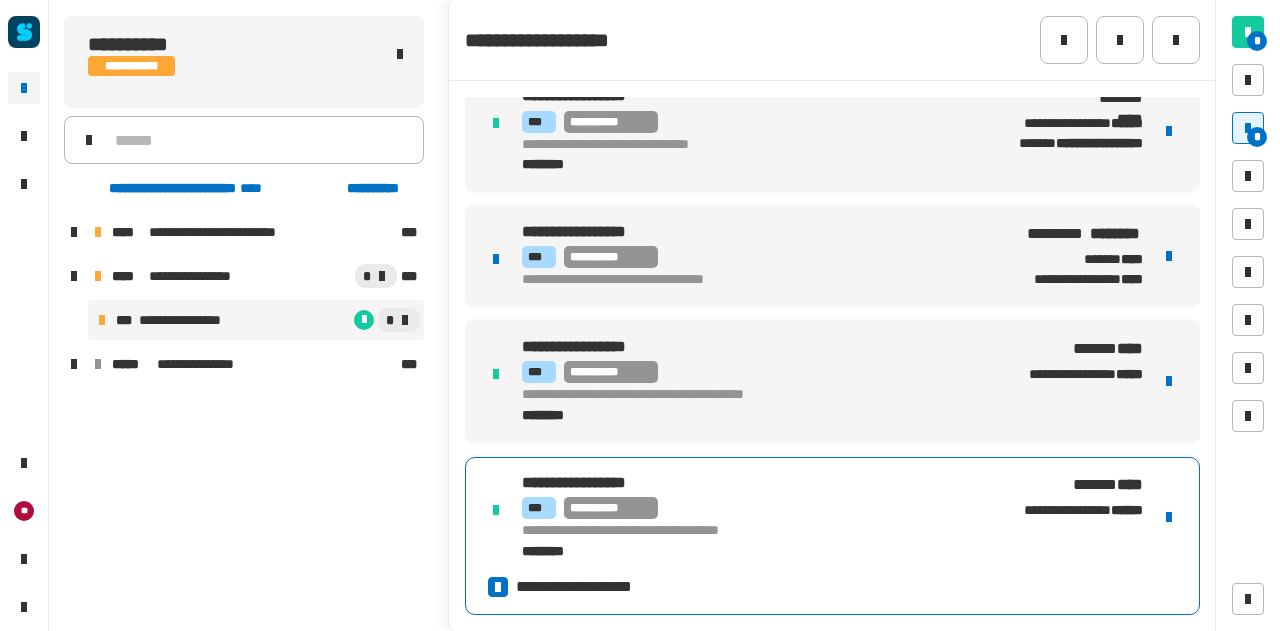 scroll, scrollTop: 158, scrollLeft: 0, axis: vertical 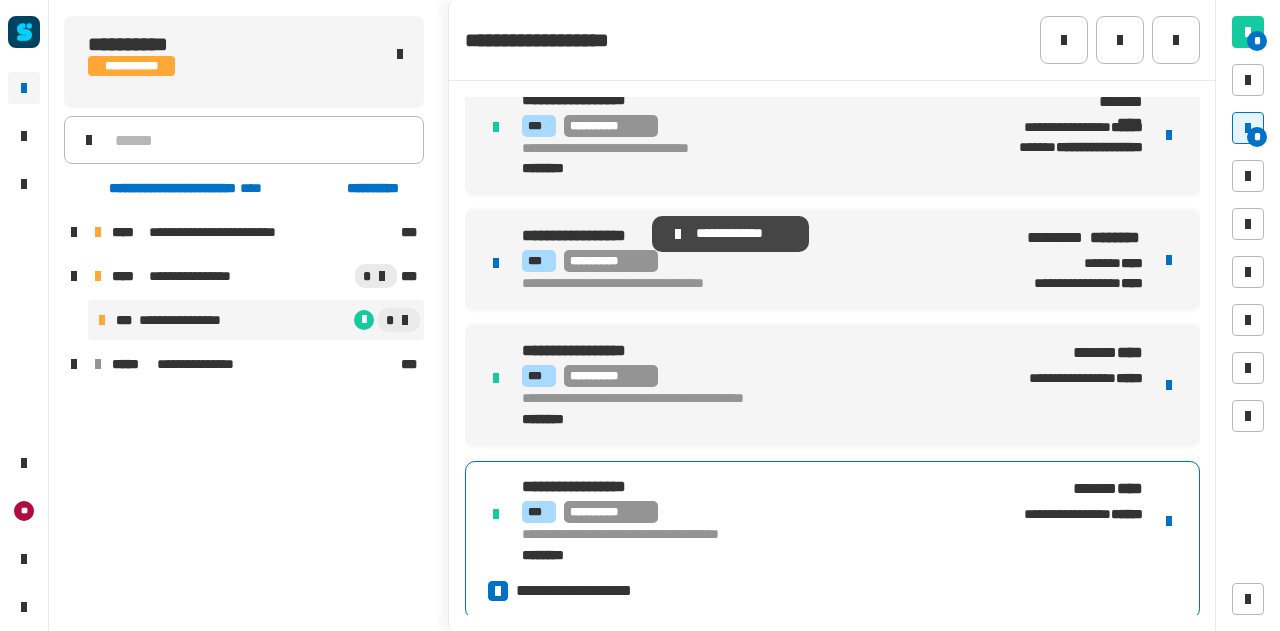 click on "**********" at bounding box center [730, 234] 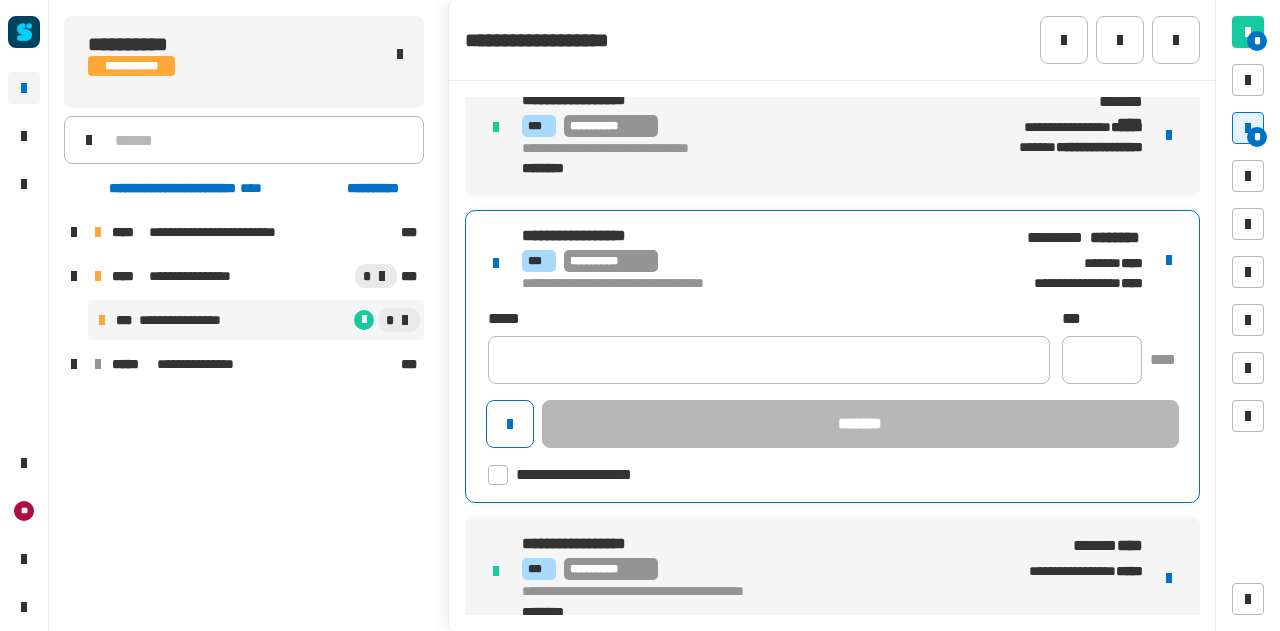 click on "**********" at bounding box center (759, 261) 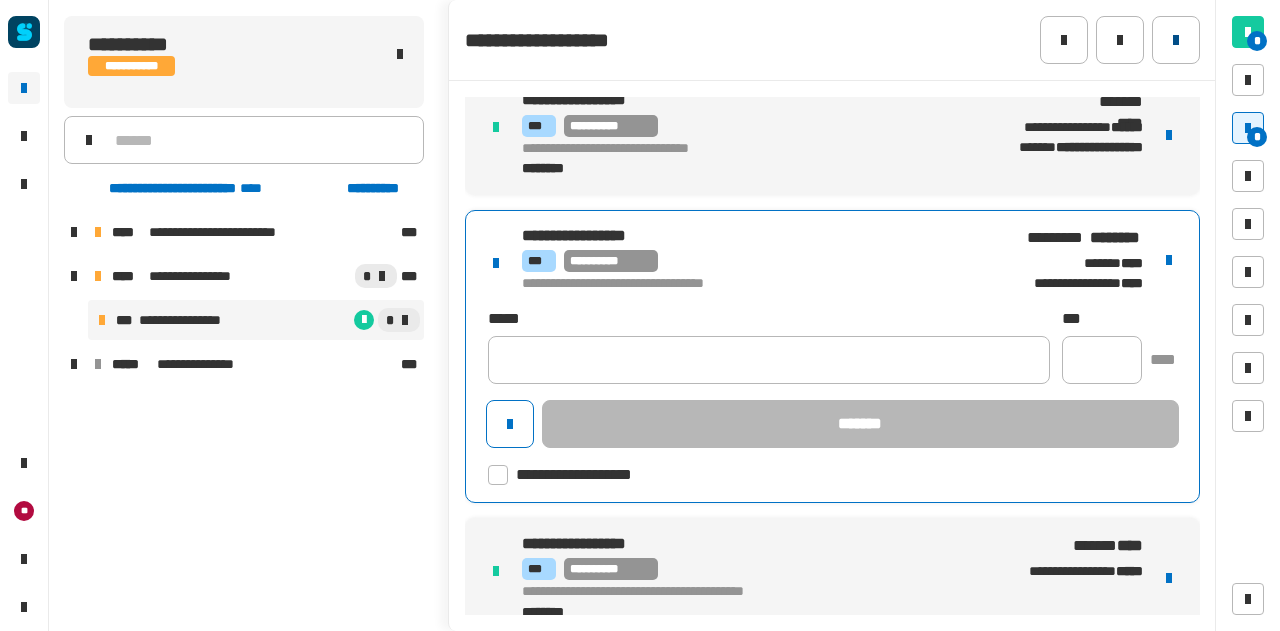 click 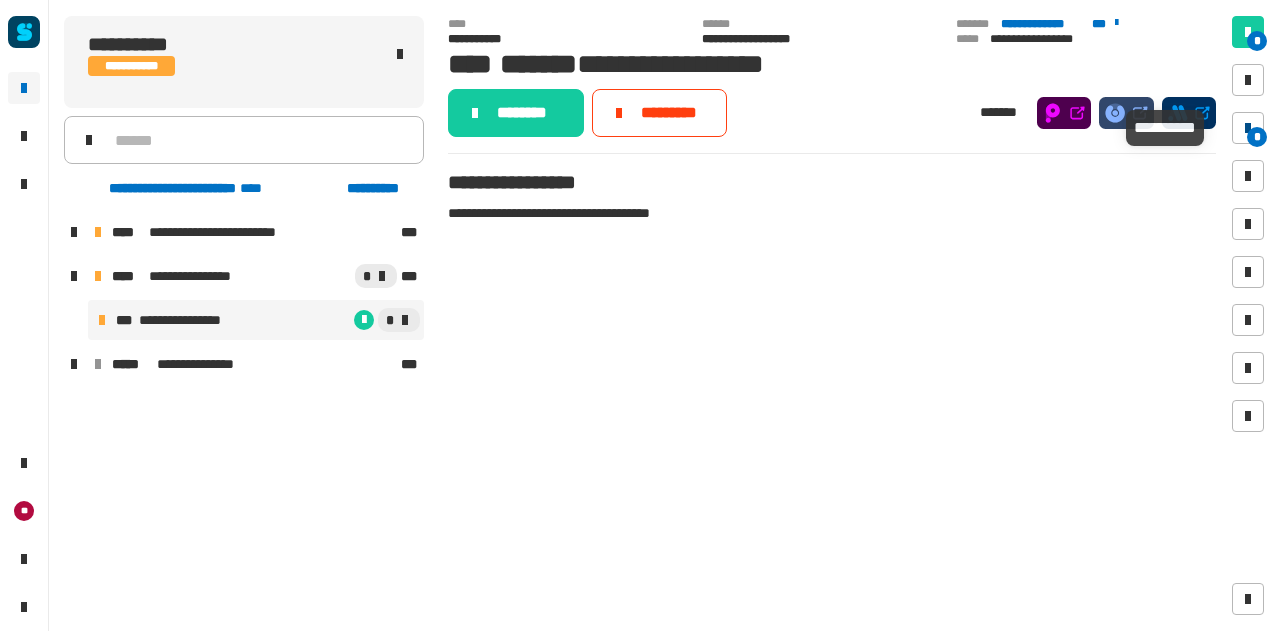 click on "*" at bounding box center (1257, 137) 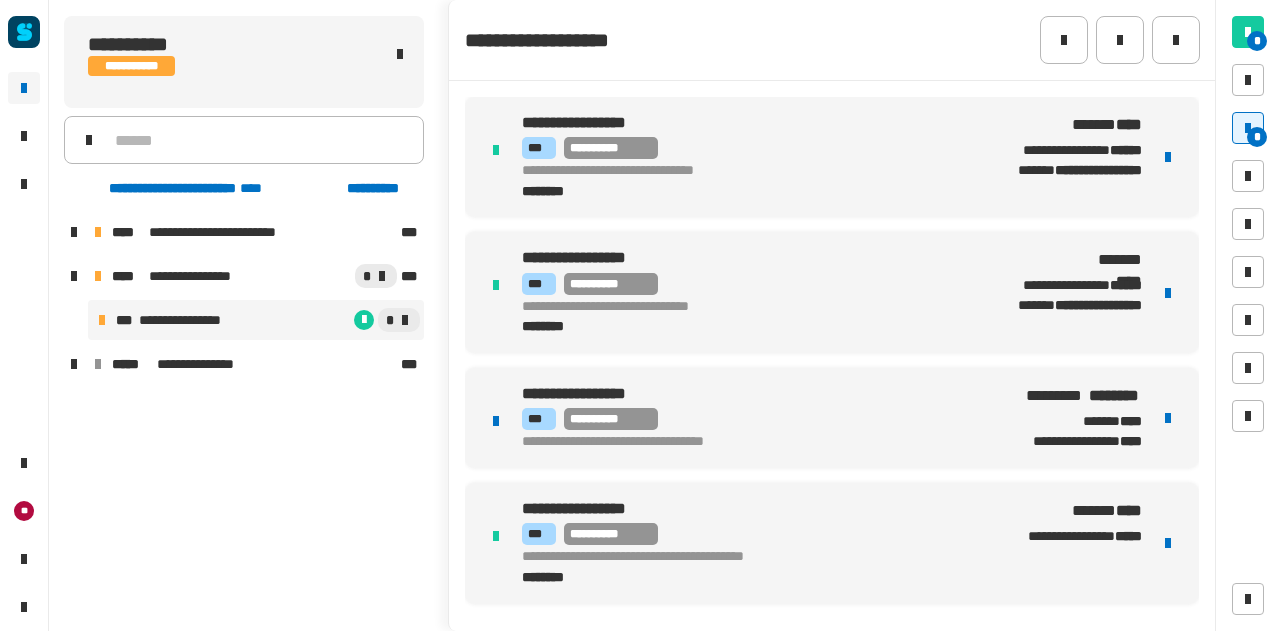 click on "**********" at bounding box center [758, 419] 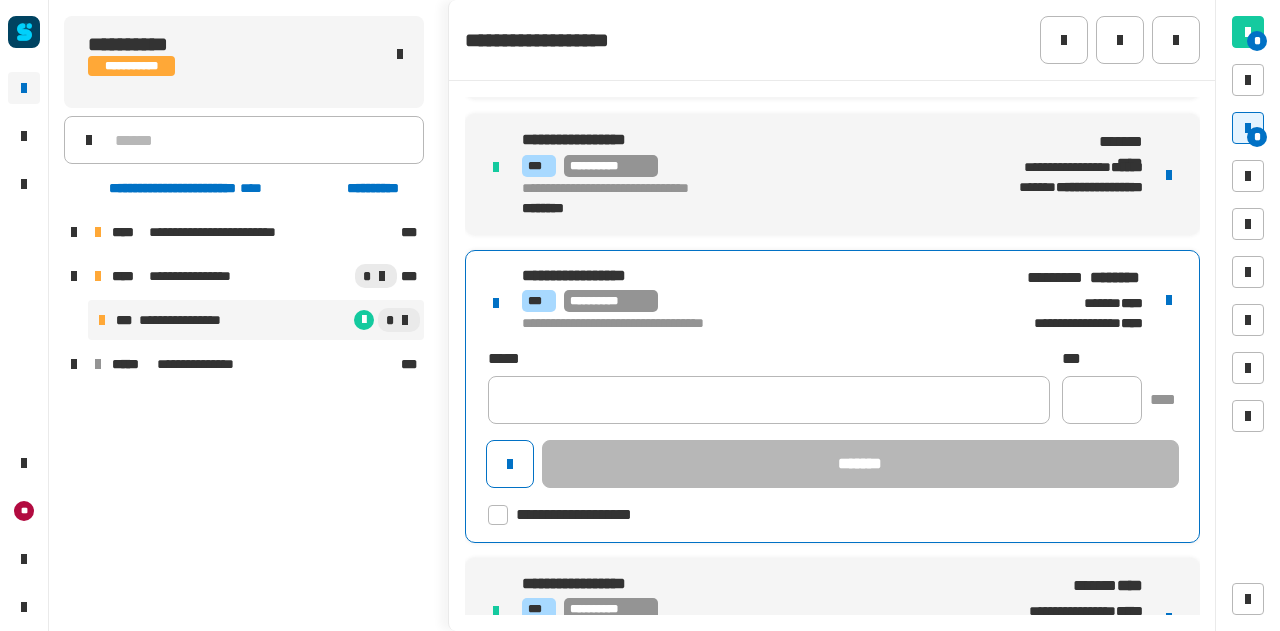 scroll, scrollTop: 150, scrollLeft: 0, axis: vertical 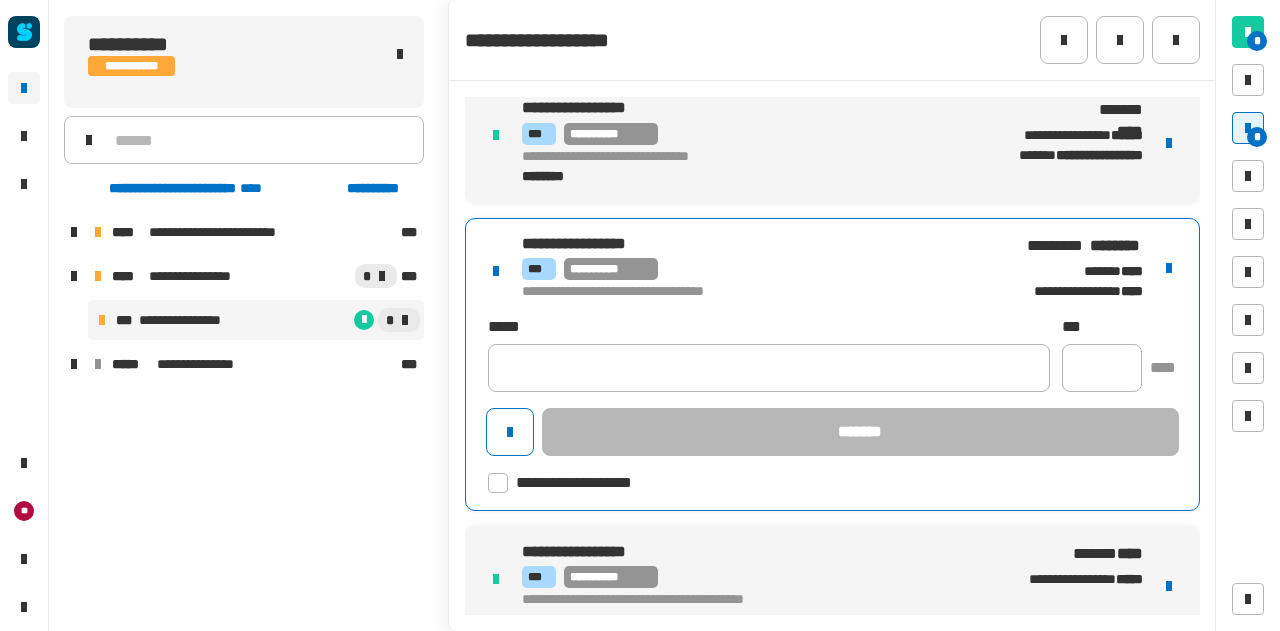 click 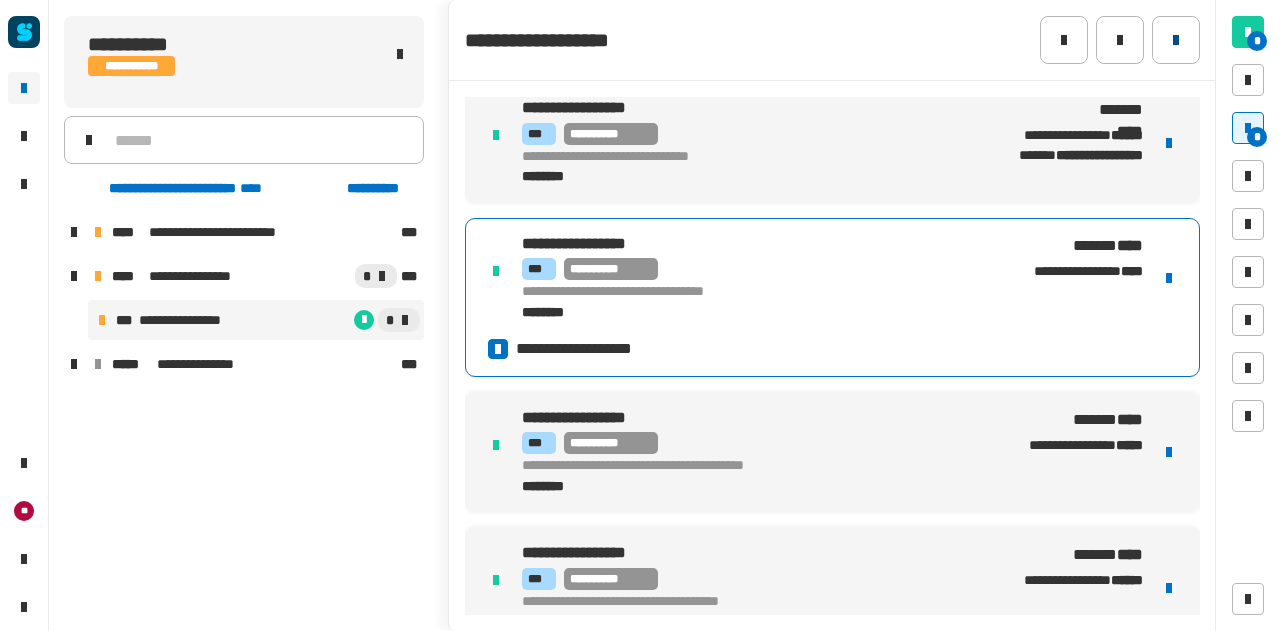 click 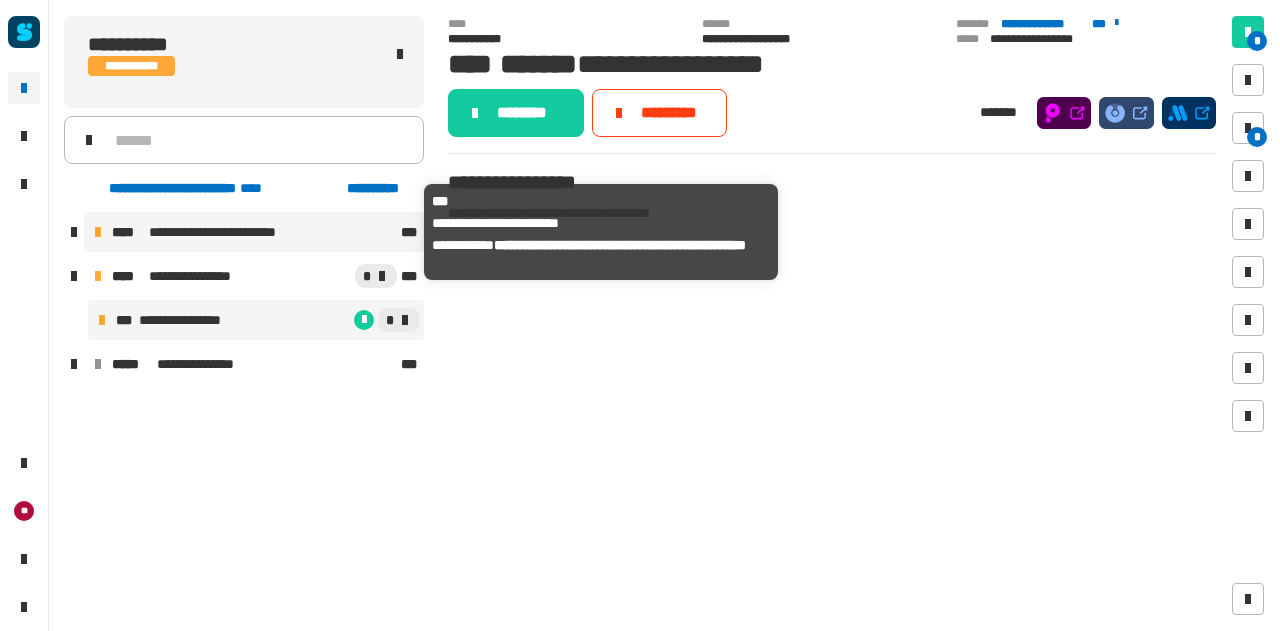 click on "**********" at bounding box center [222, 232] 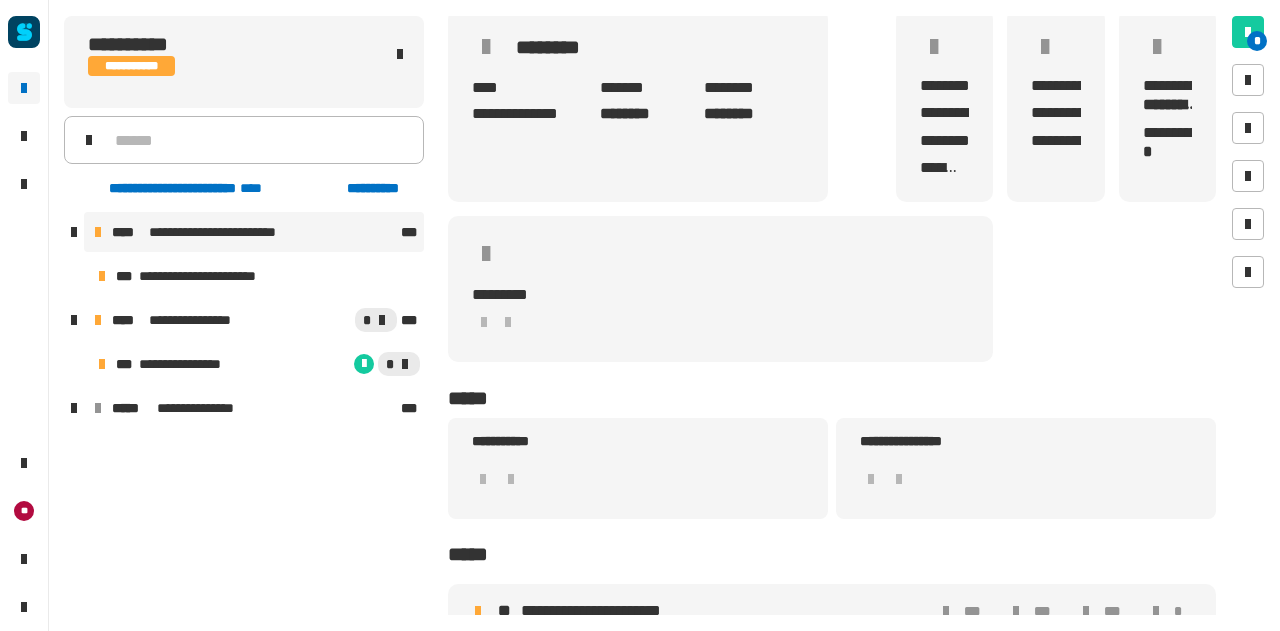 scroll, scrollTop: 167, scrollLeft: 0, axis: vertical 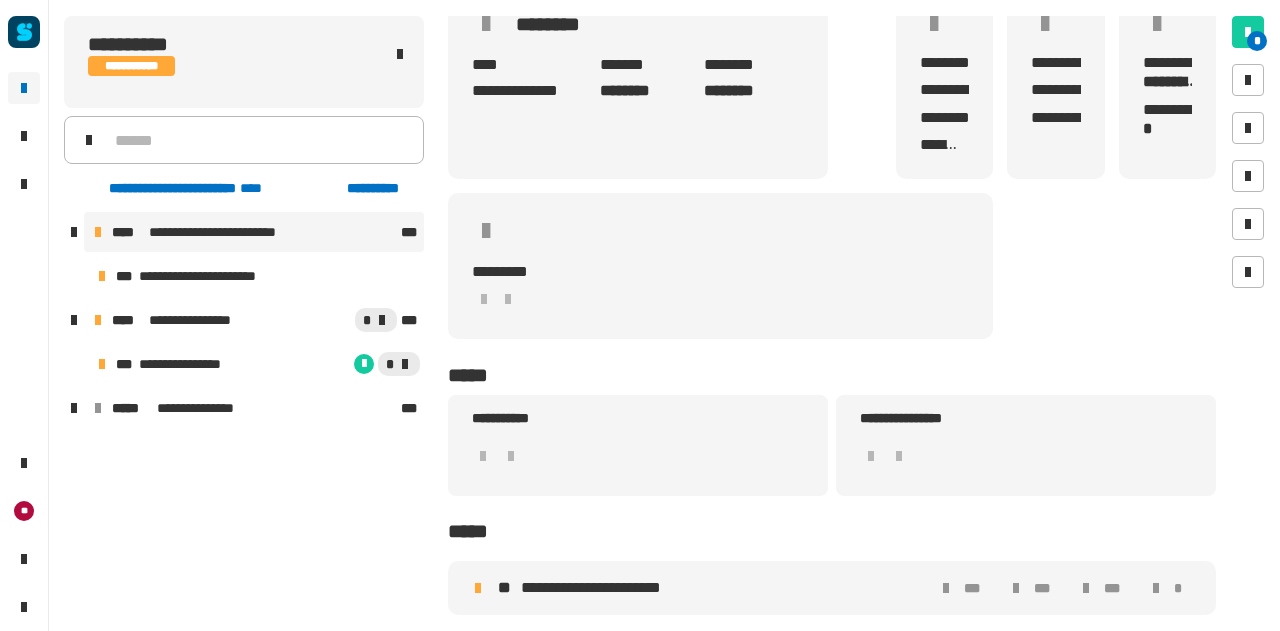 click on "**********" at bounding box center [832, 588] 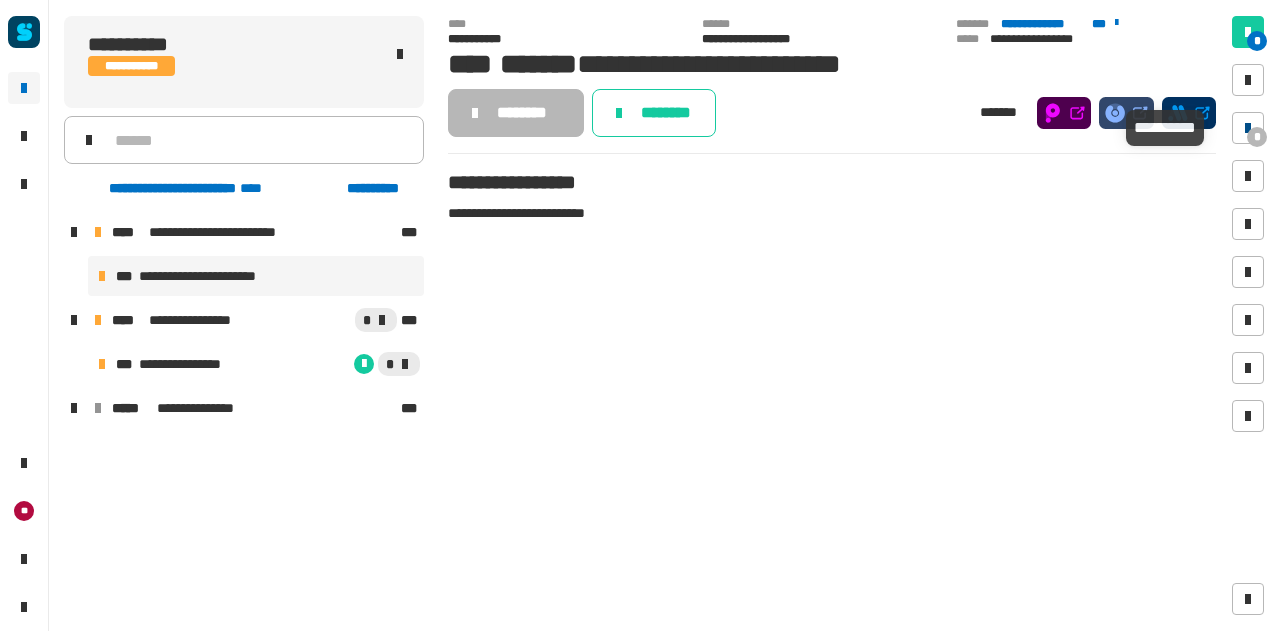 click on "*" at bounding box center (1257, 137) 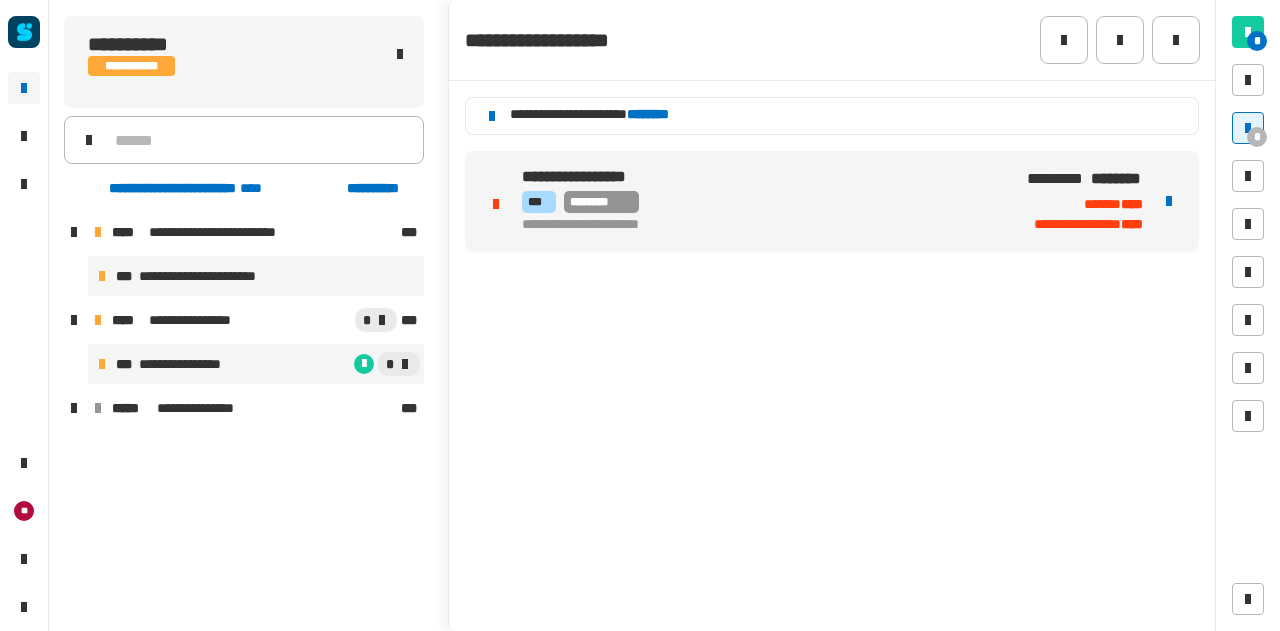click on "**********" at bounding box center (194, 364) 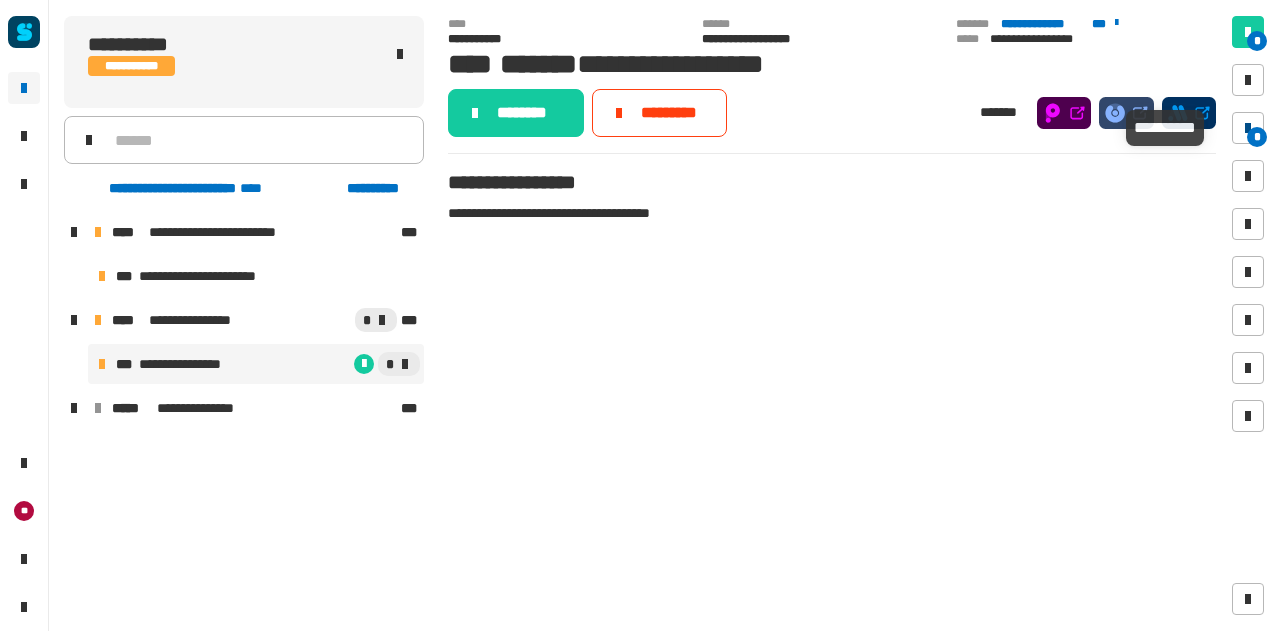 click at bounding box center (1248, 128) 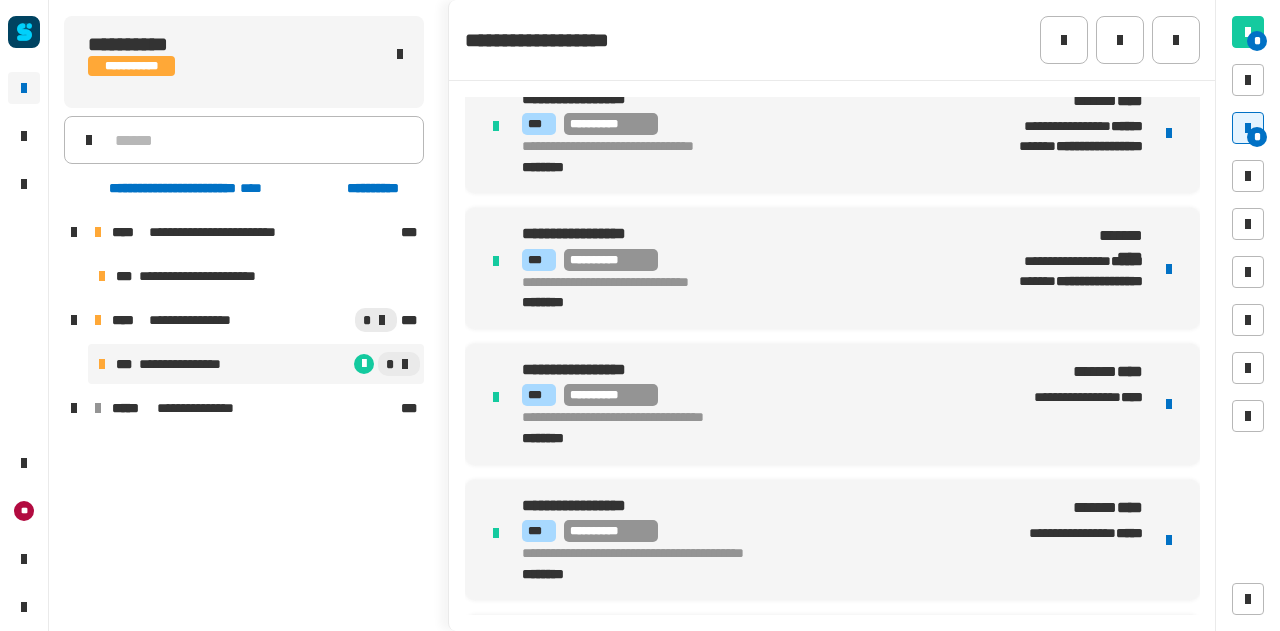 scroll, scrollTop: 0, scrollLeft: 0, axis: both 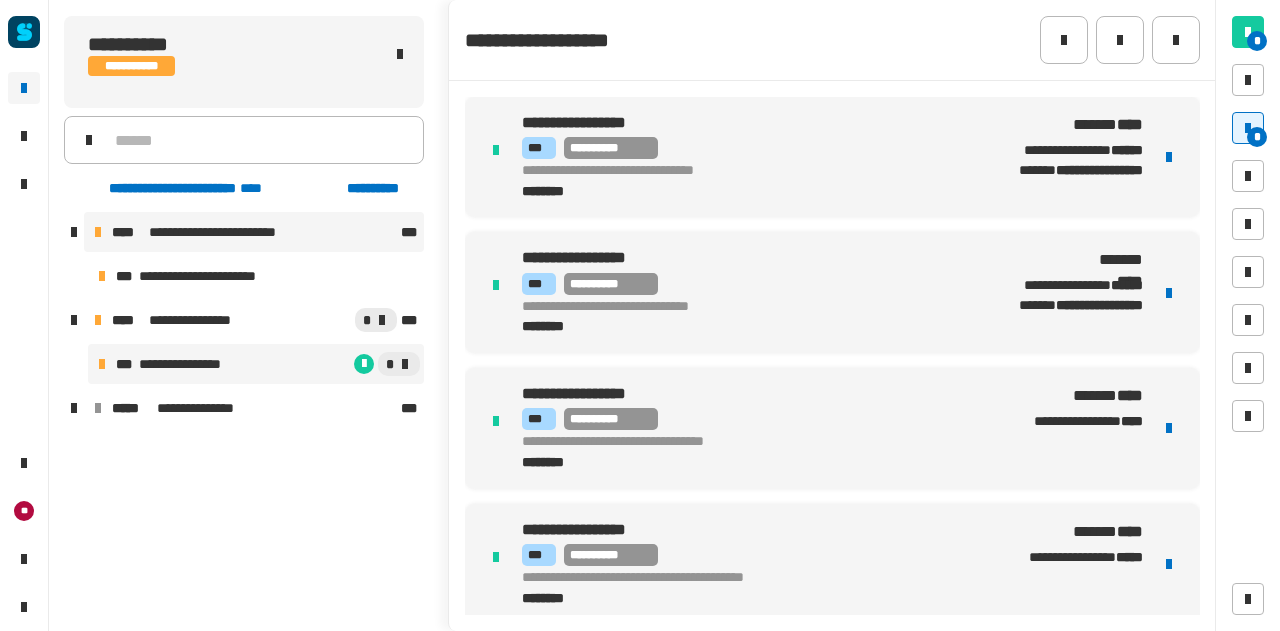 click on "**********" at bounding box center (254, 232) 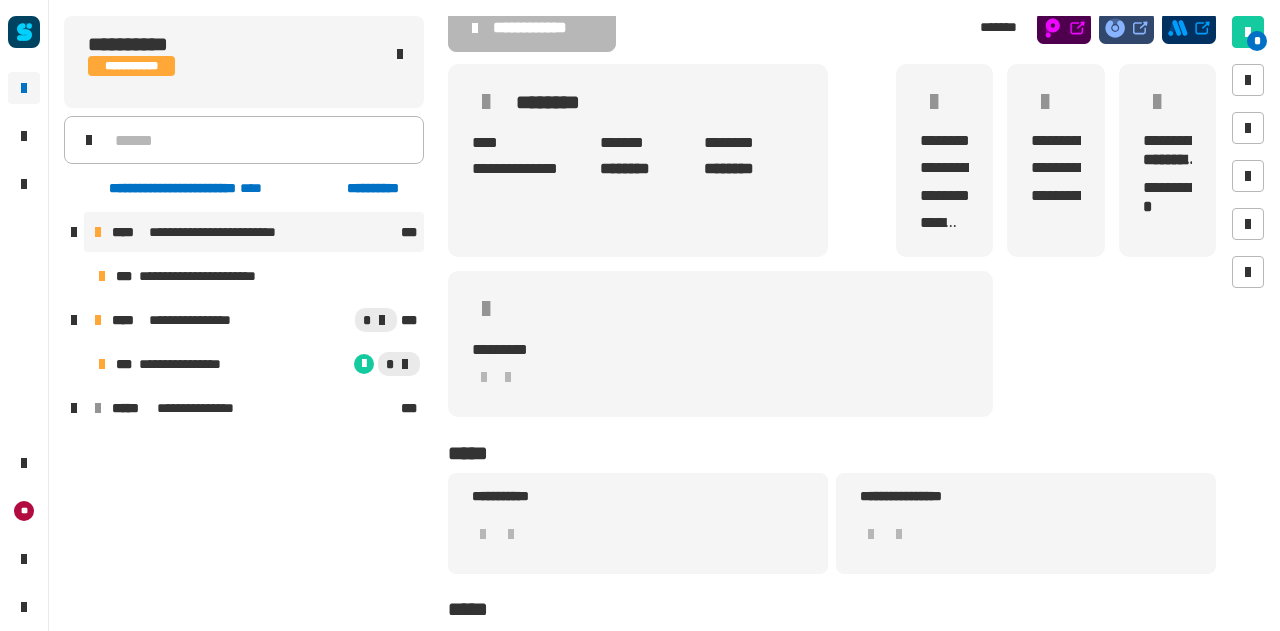 scroll, scrollTop: 167, scrollLeft: 0, axis: vertical 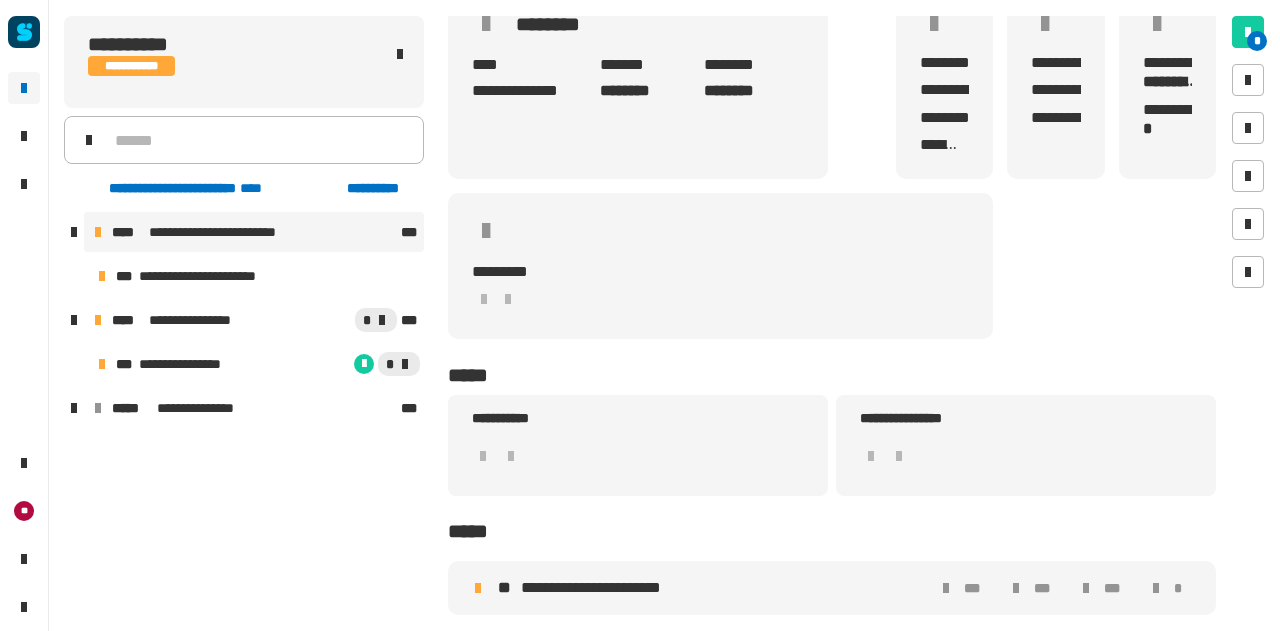 click on "**********" at bounding box center [832, 588] 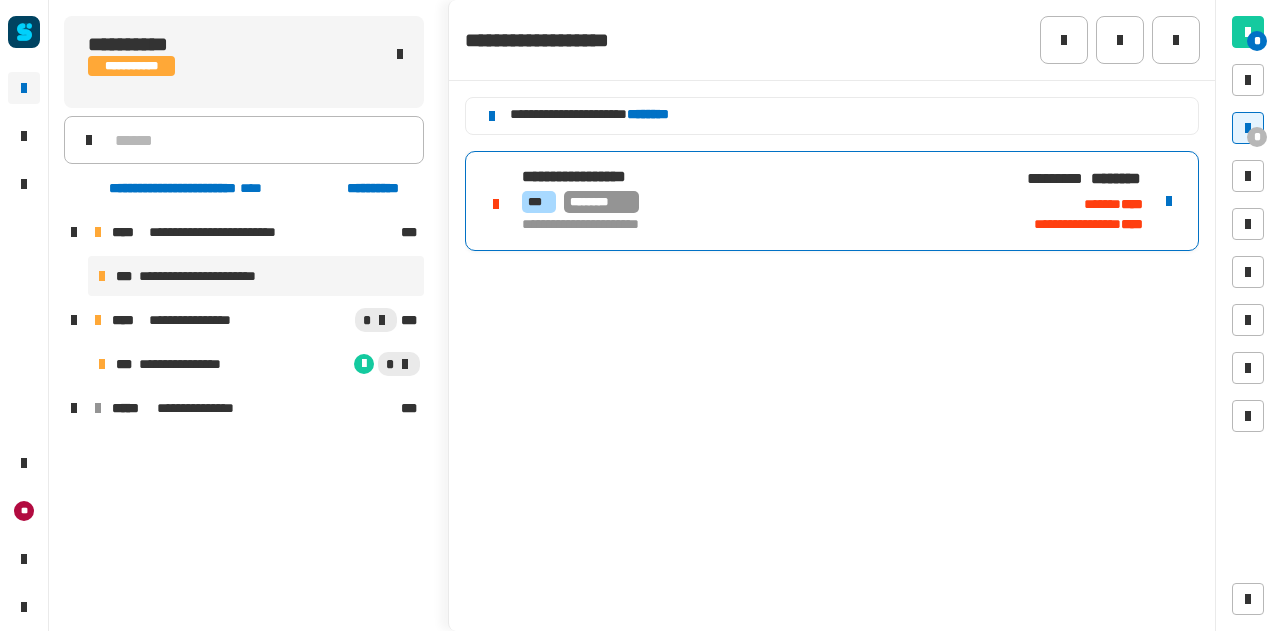 click on "*** ********" at bounding box center (759, 202) 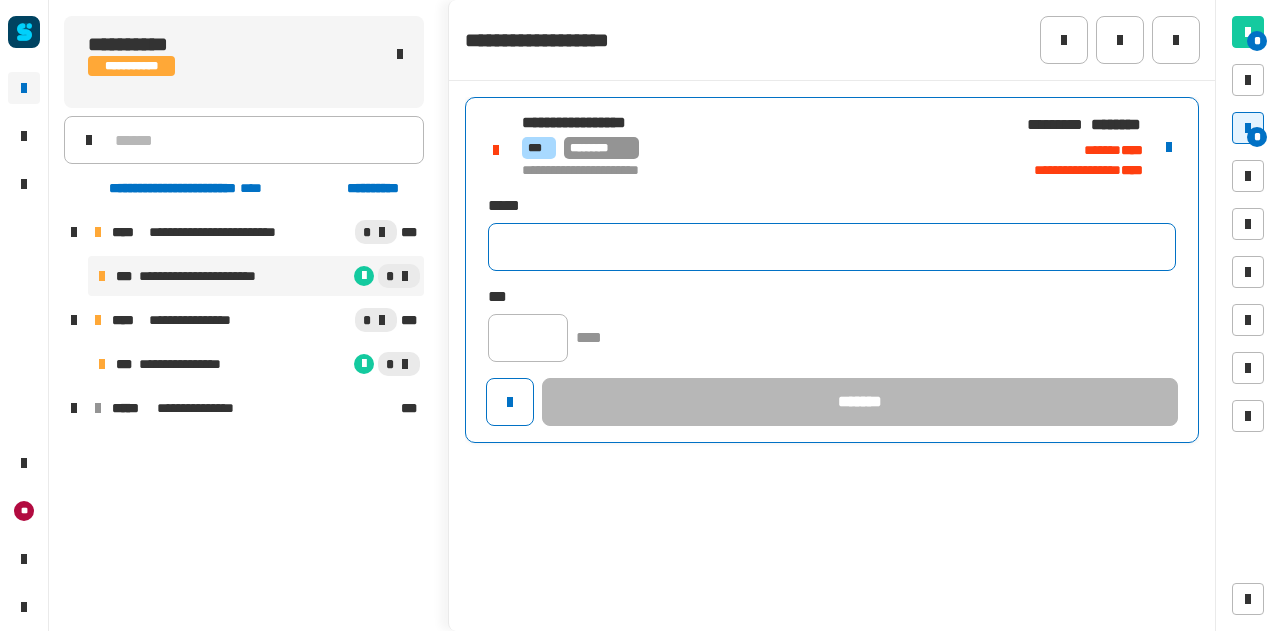 click 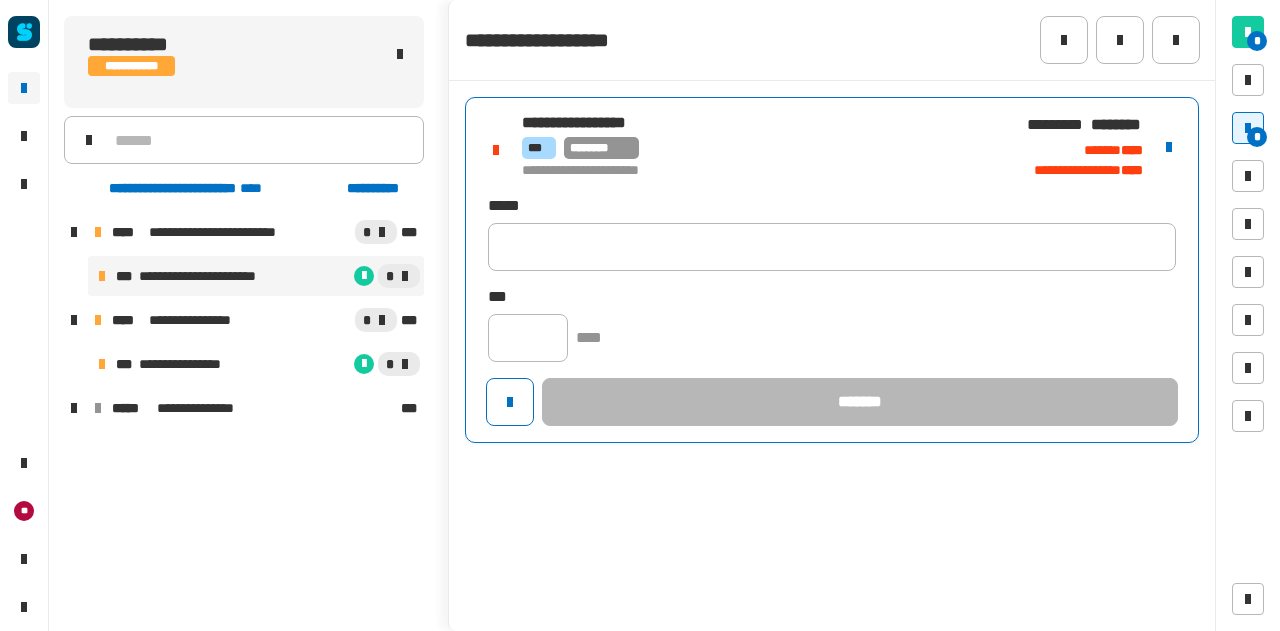 click at bounding box center (1169, 147) 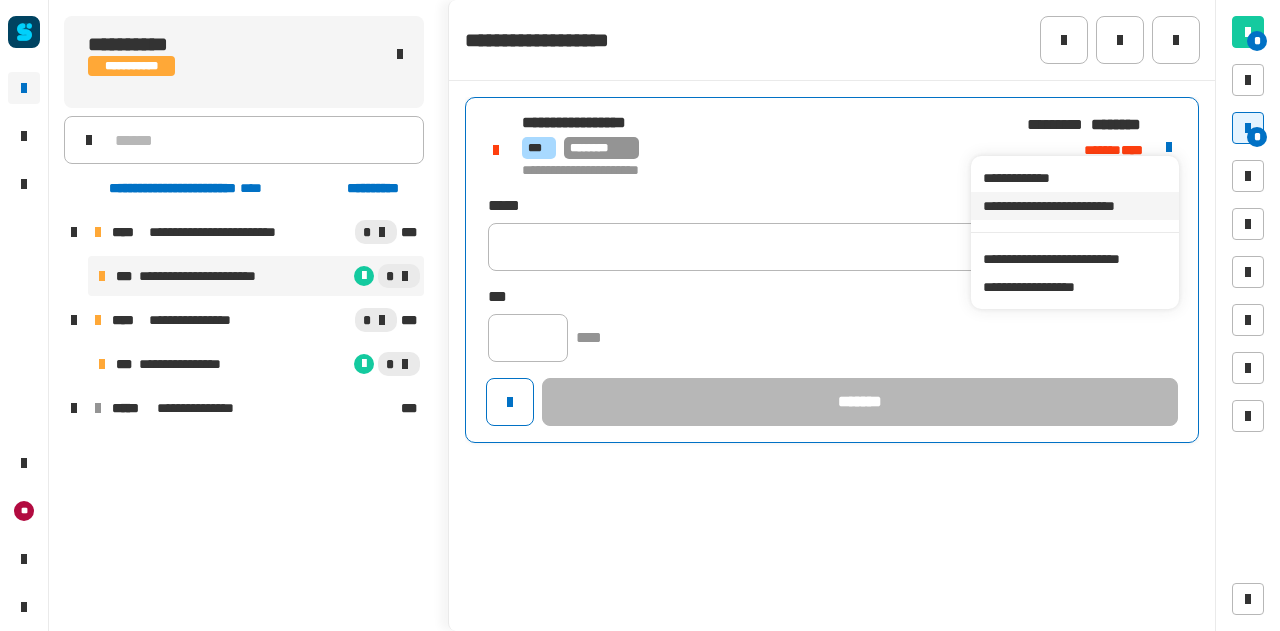 click on "**********" at bounding box center (1074, 206) 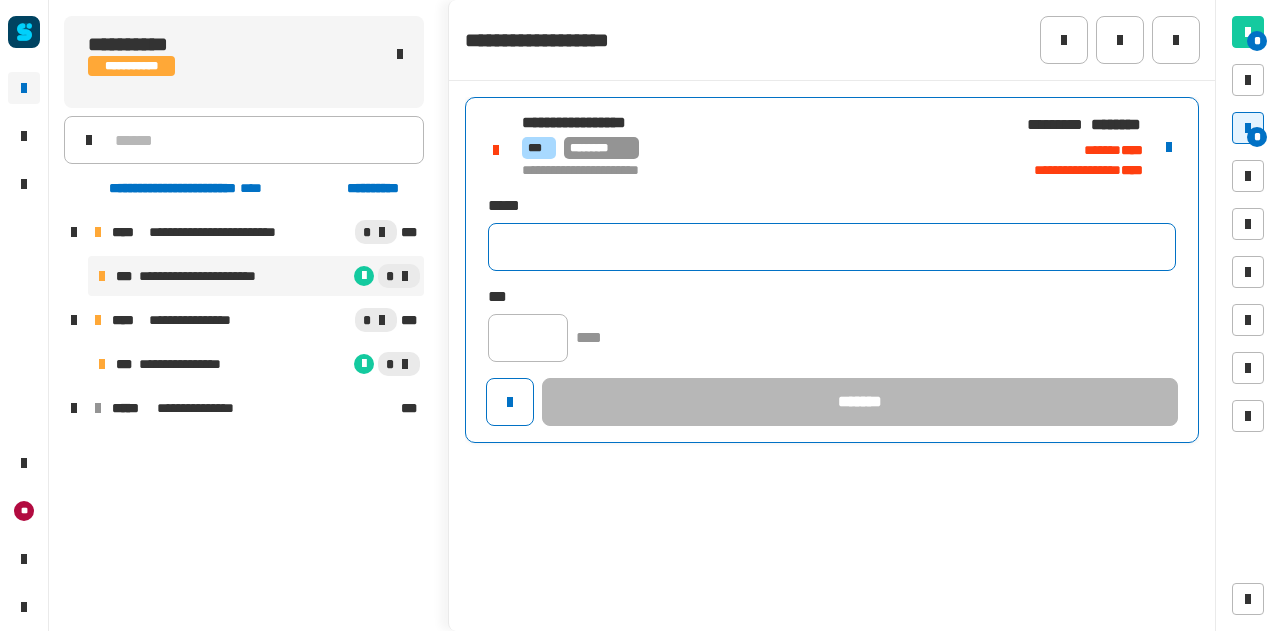 click 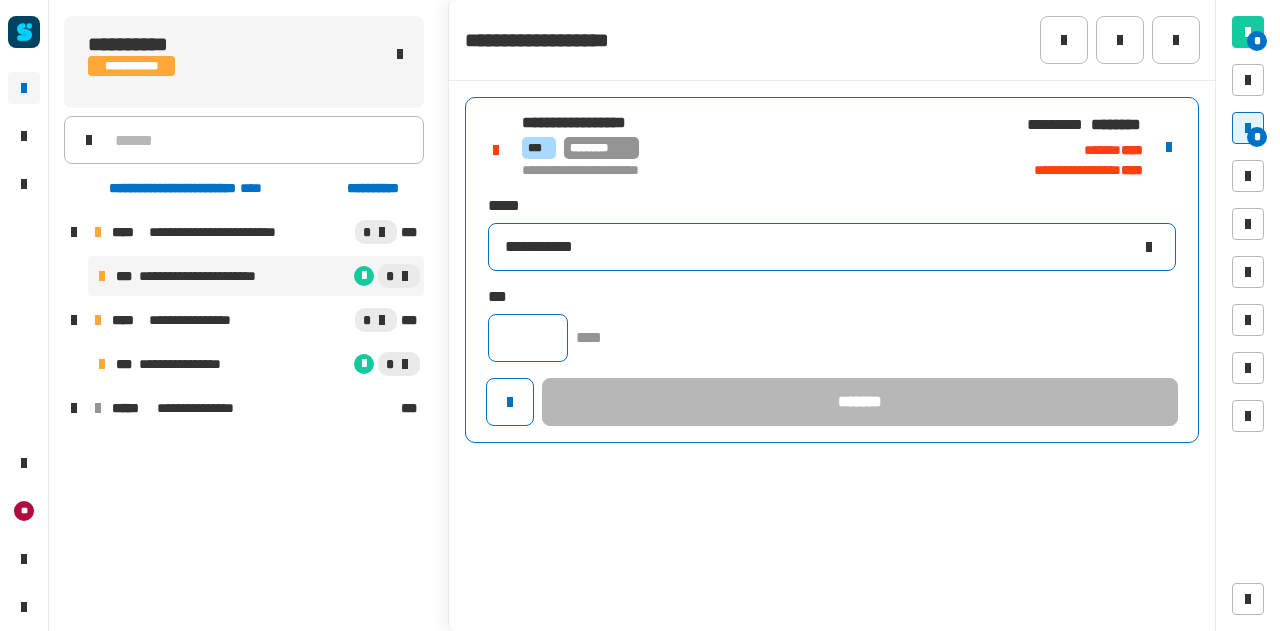 type on "**********" 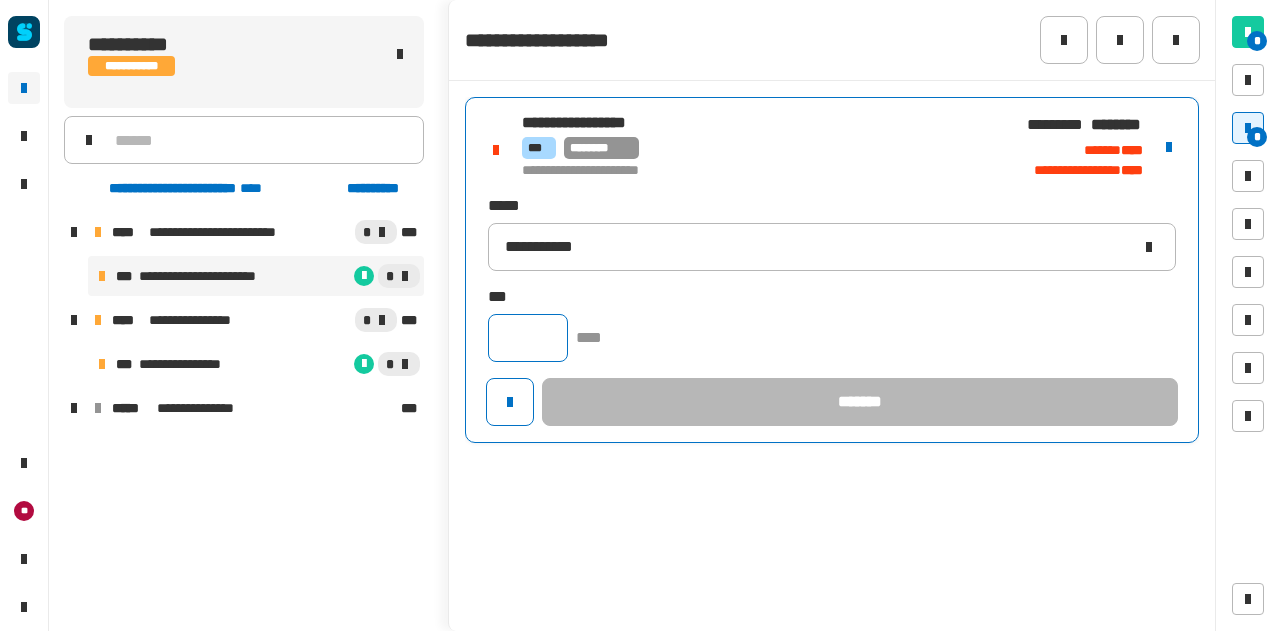 click 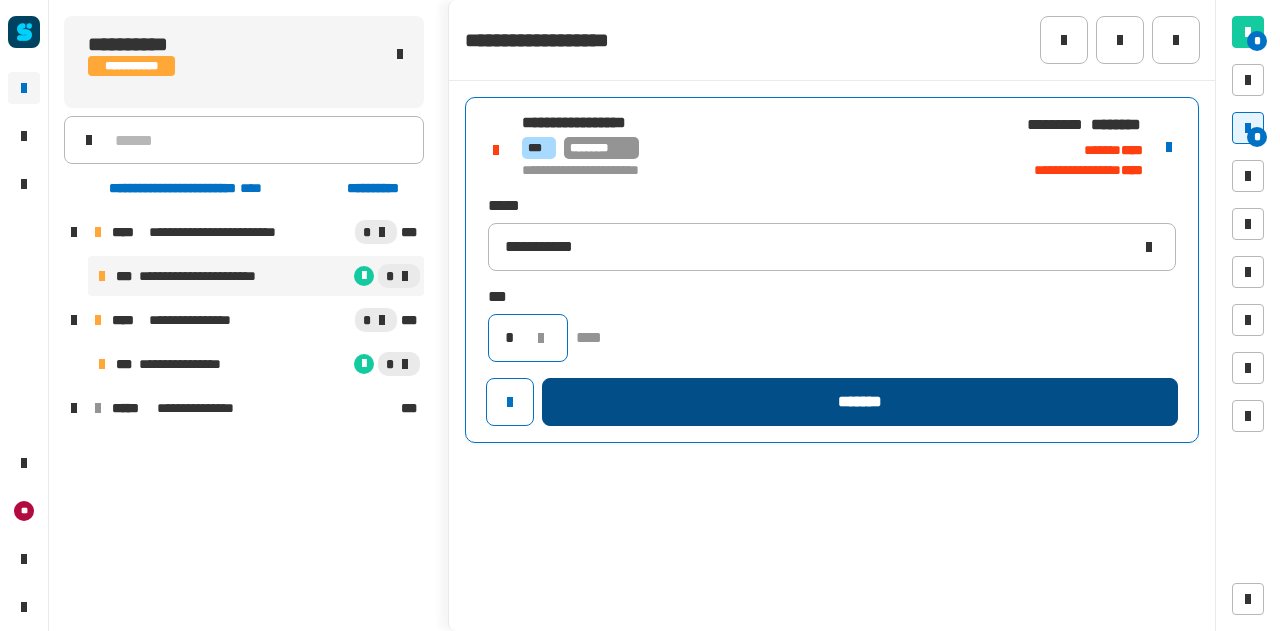 type on "*" 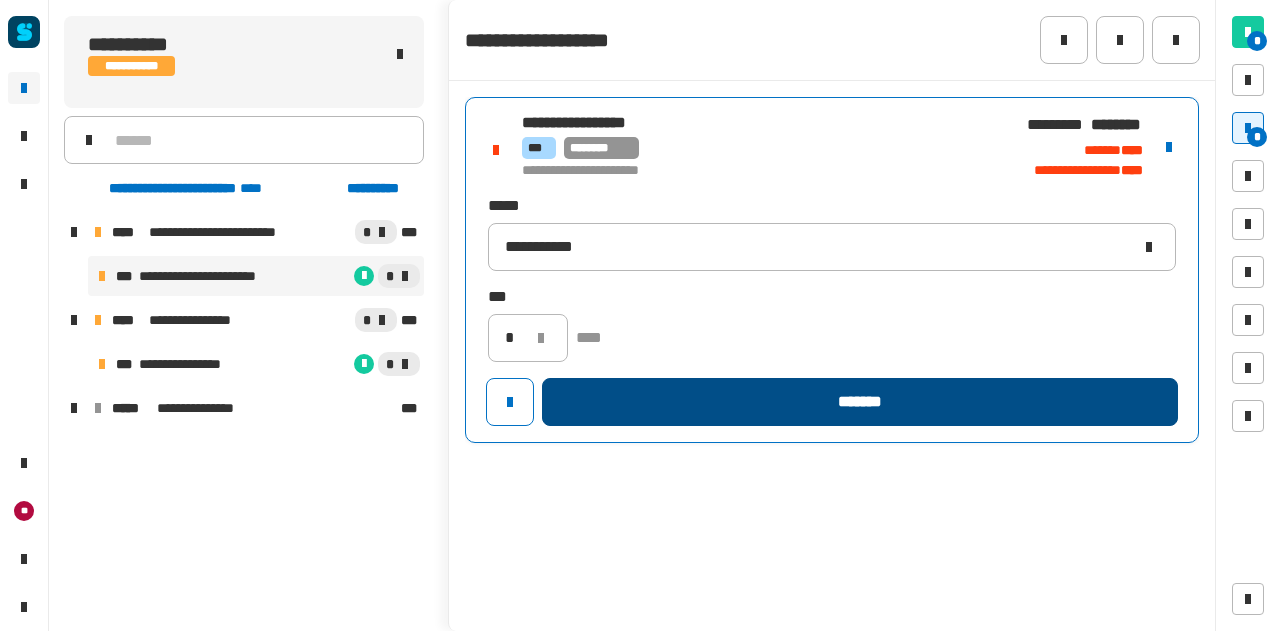 click on "*******" 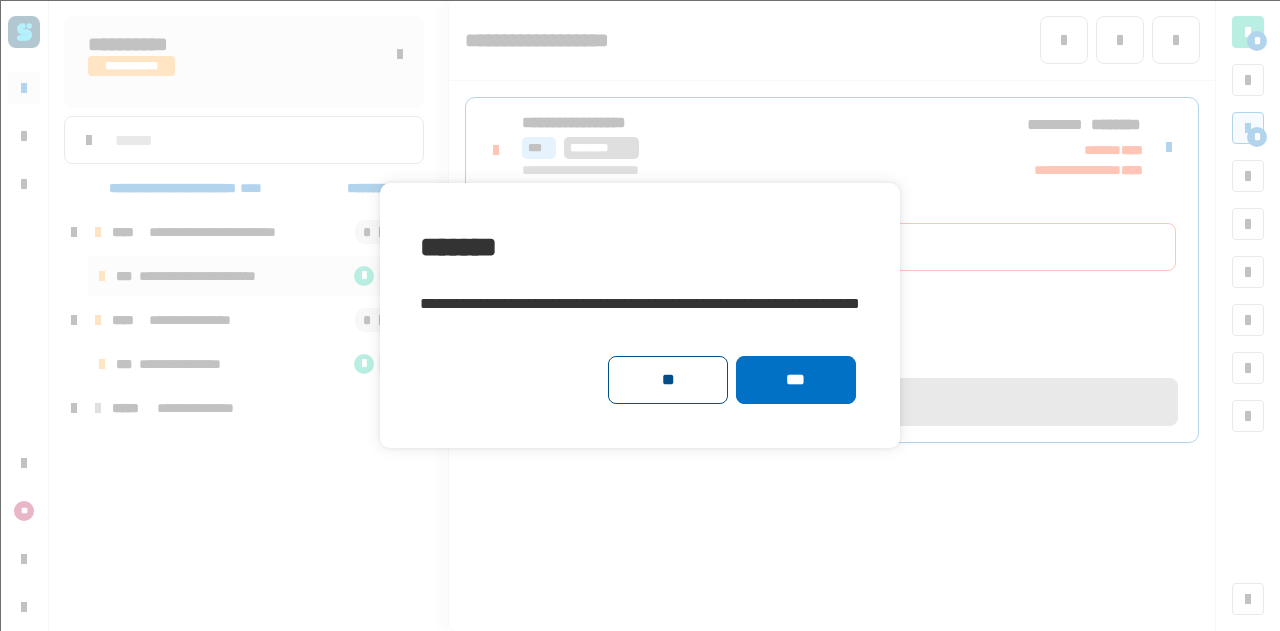 click on "**" 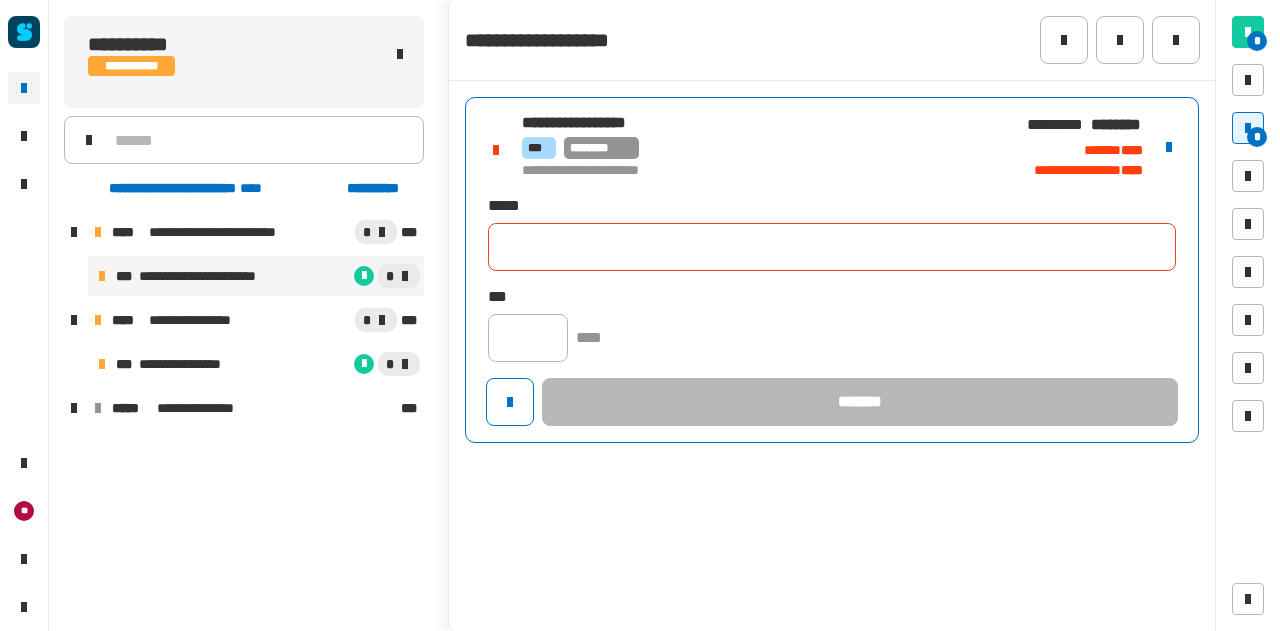 click 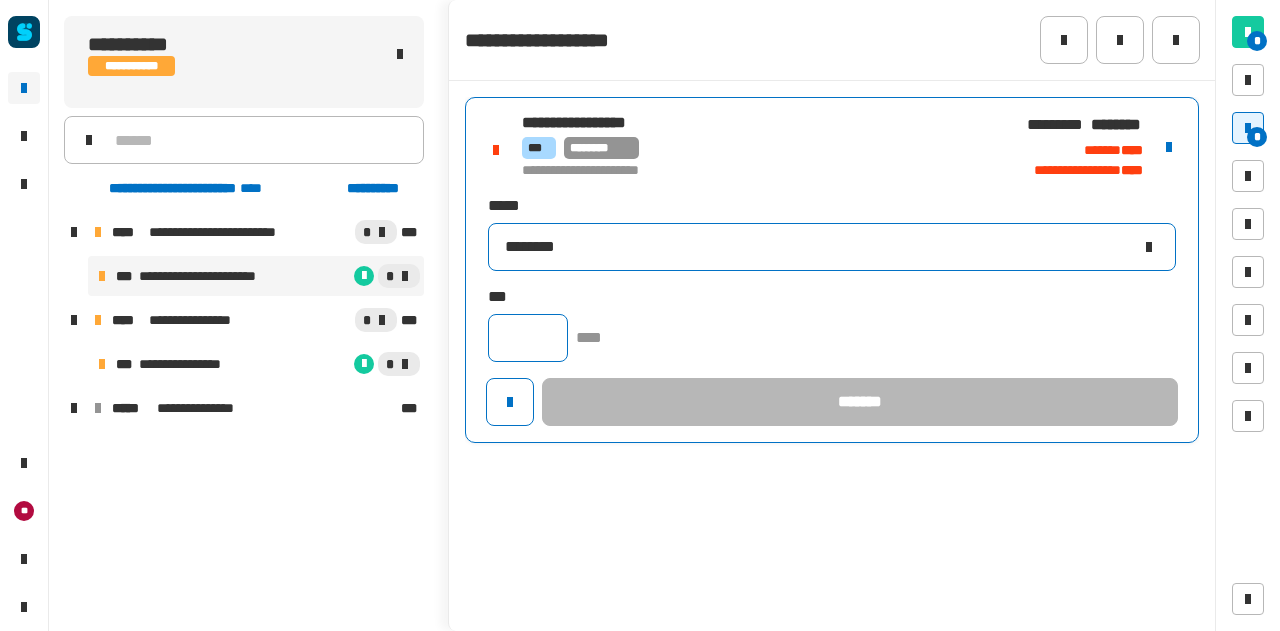 type on "********" 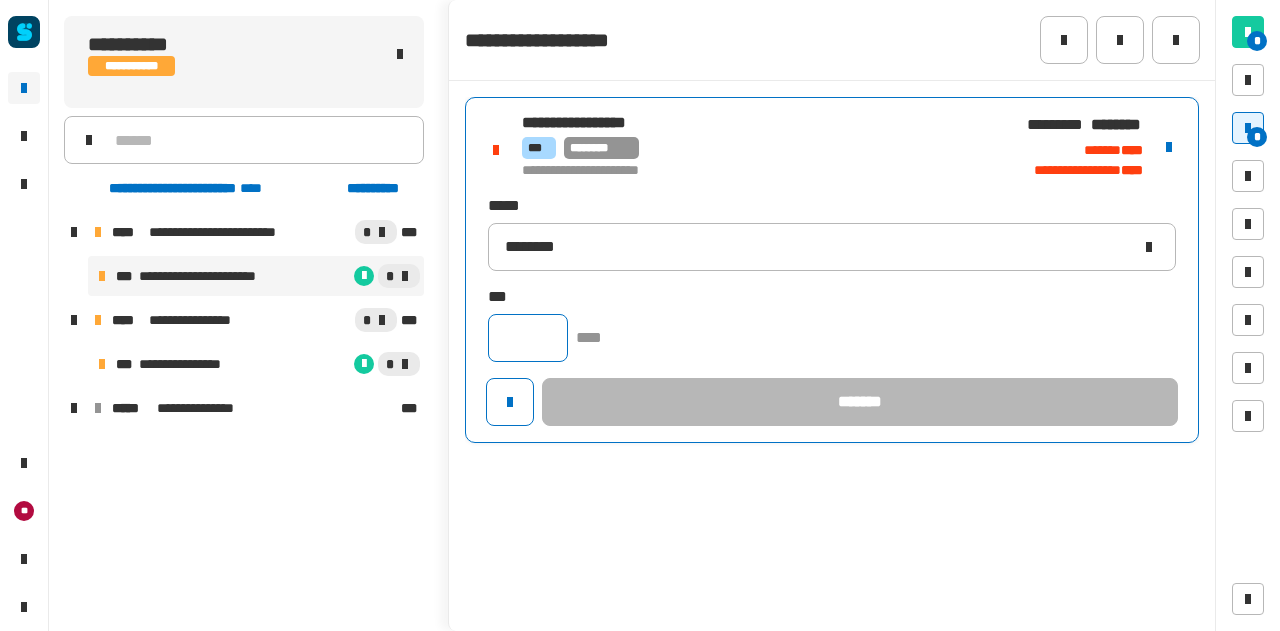 click 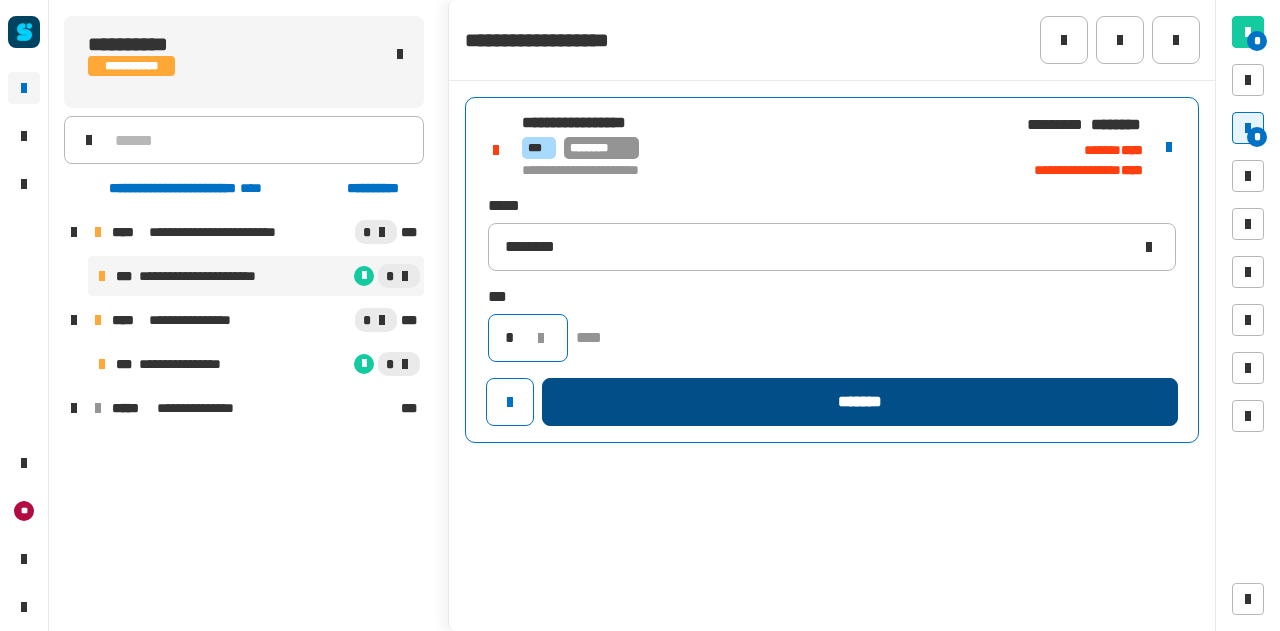 type on "*" 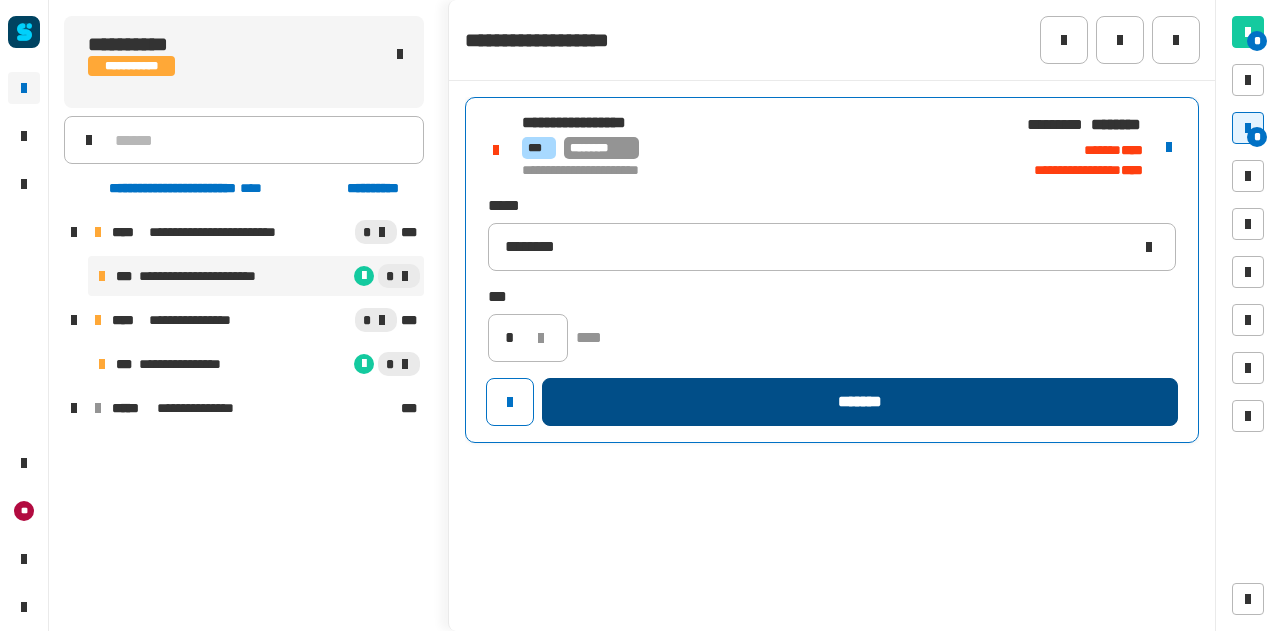 click on "*******" 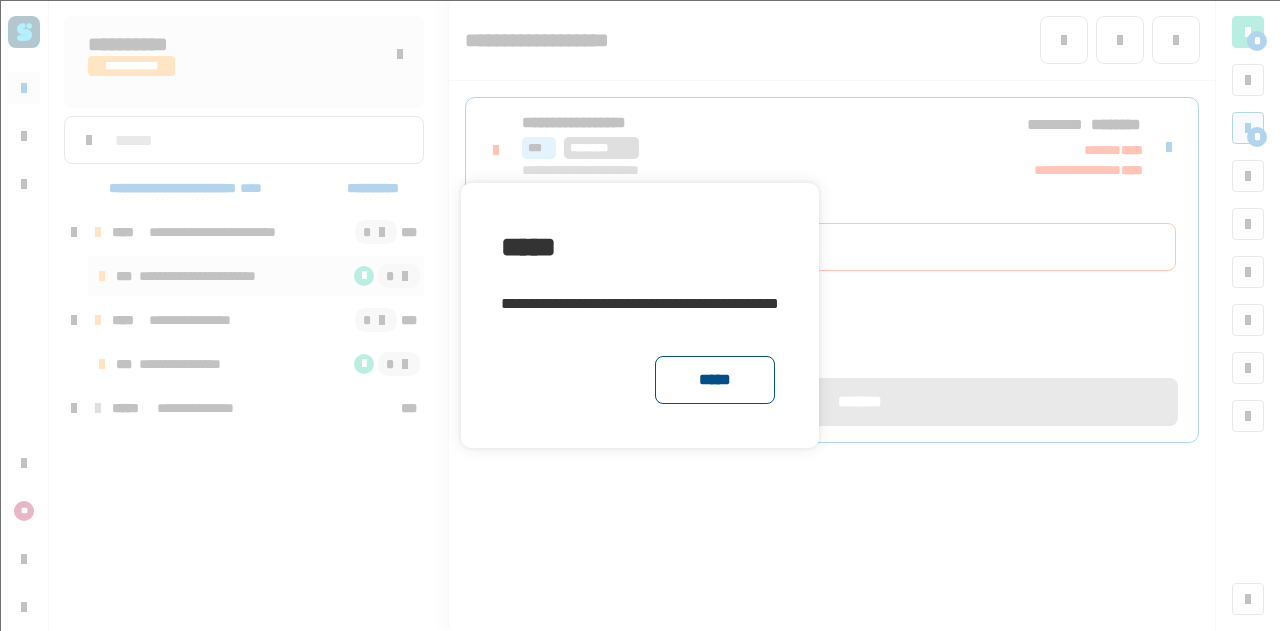 click on "*****" 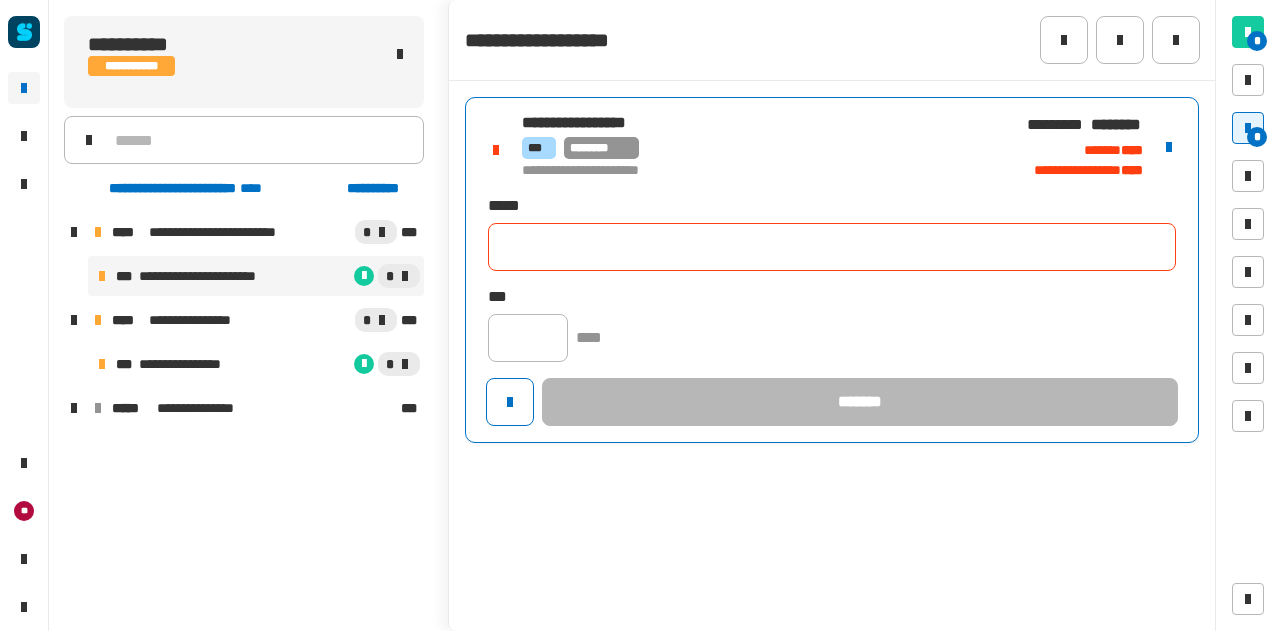 click 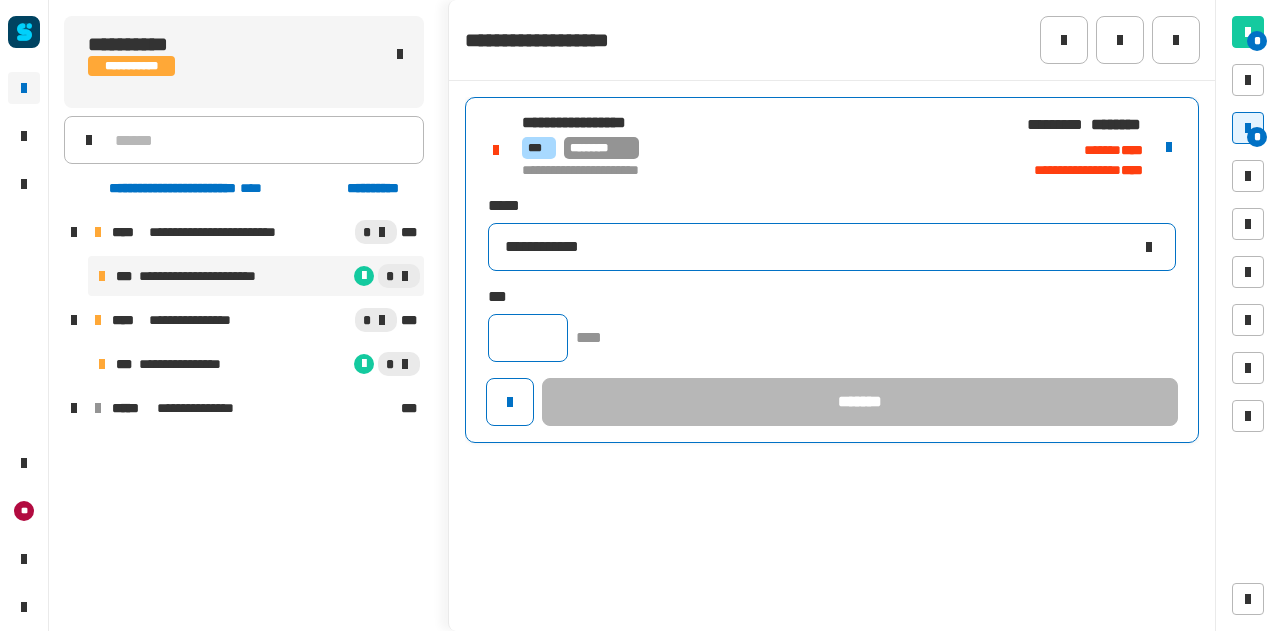 type on "**********" 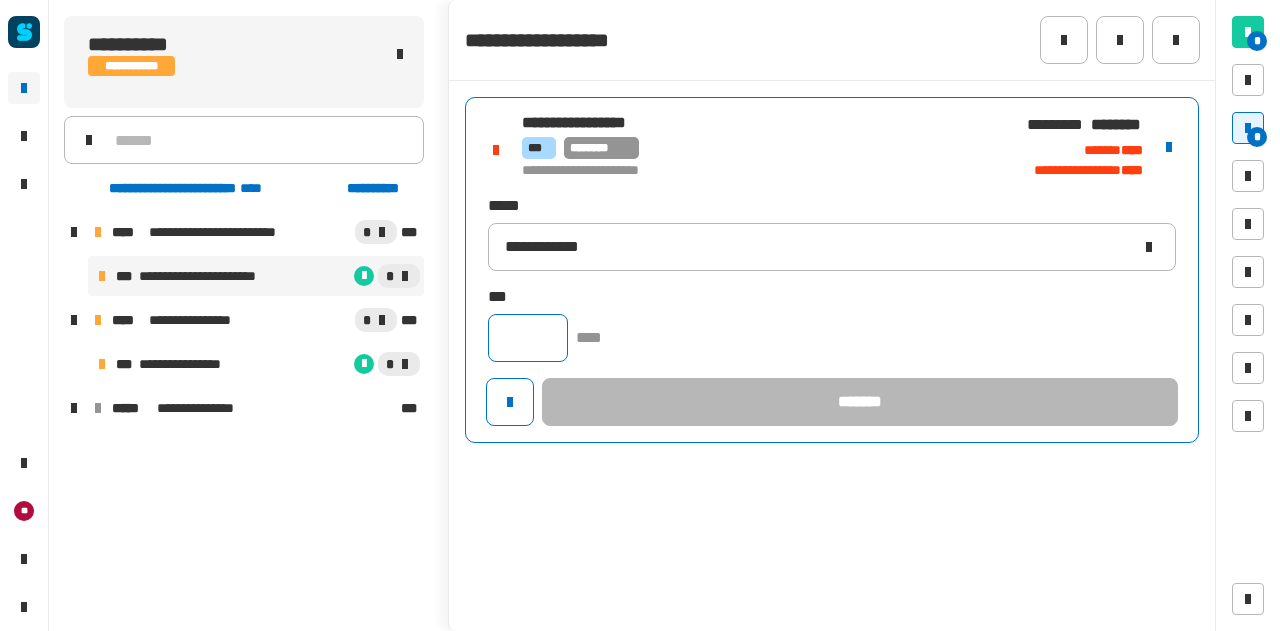 click 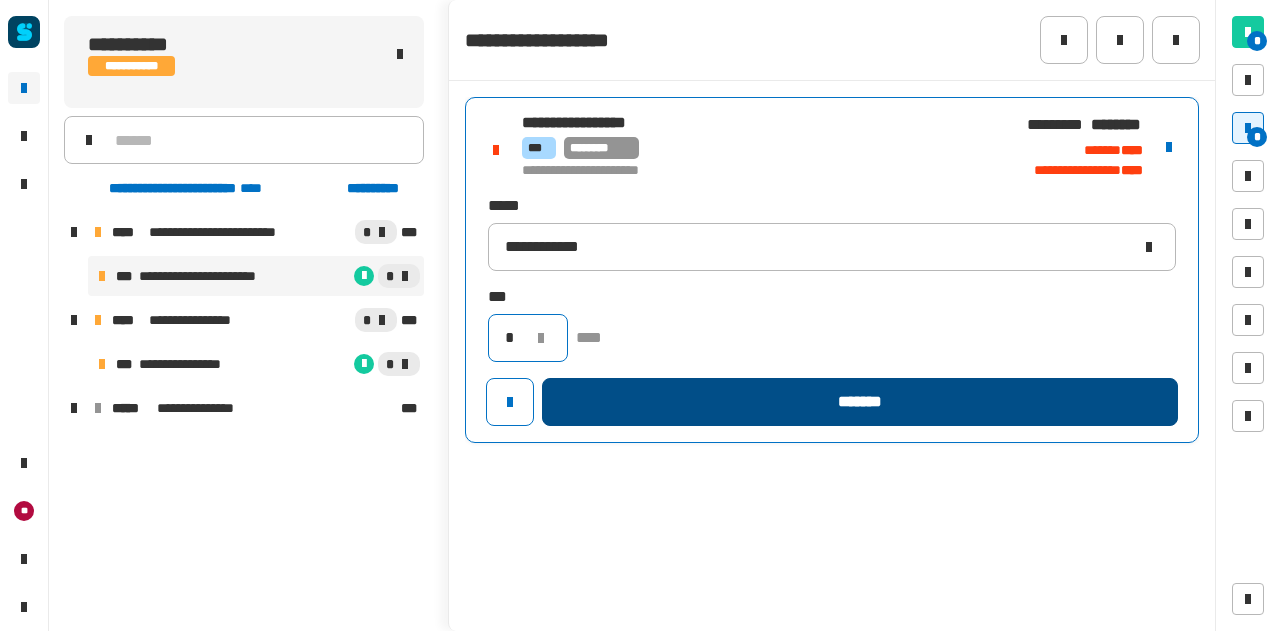 type on "*" 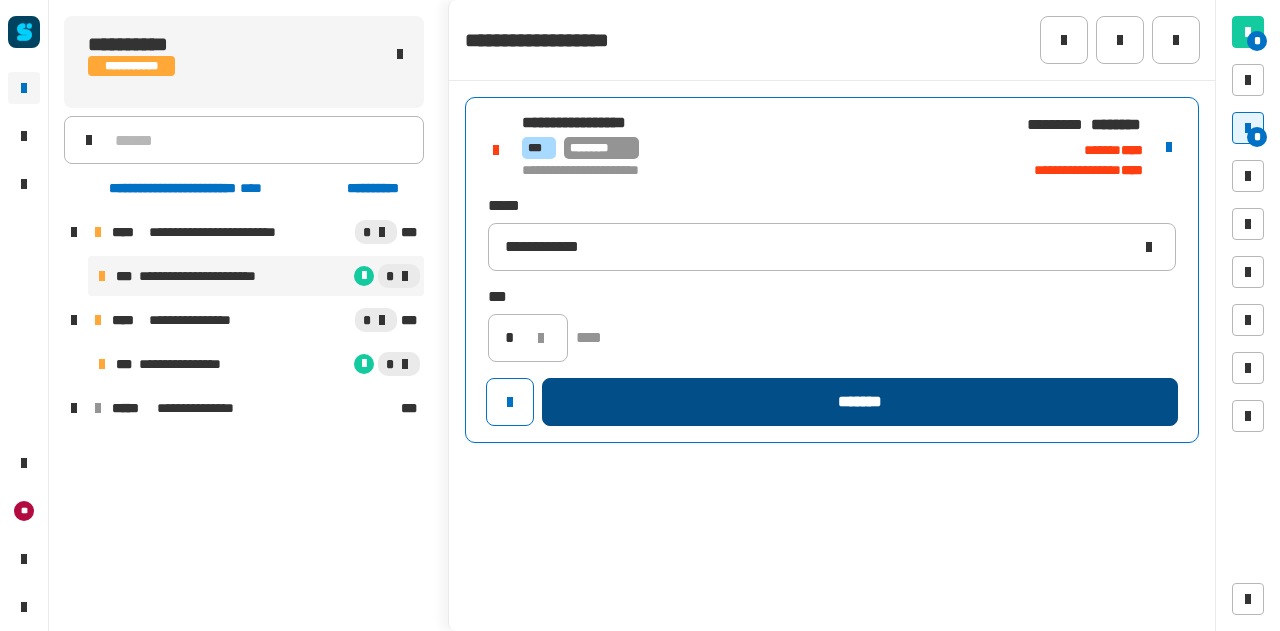 click on "*******" 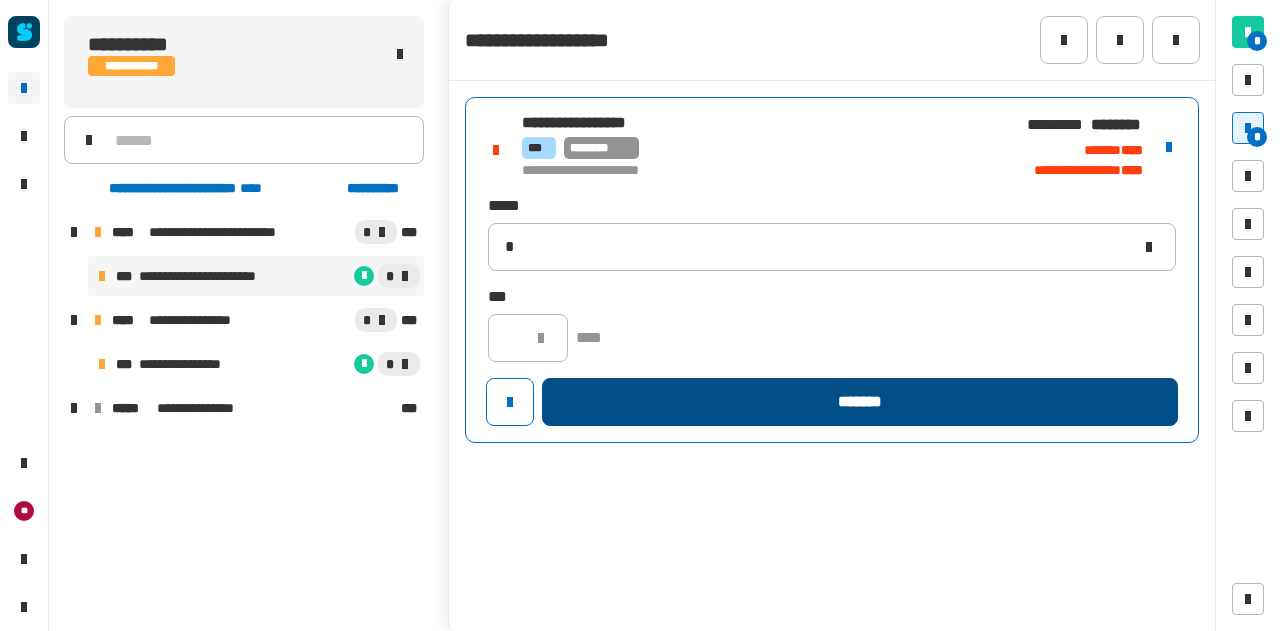 type 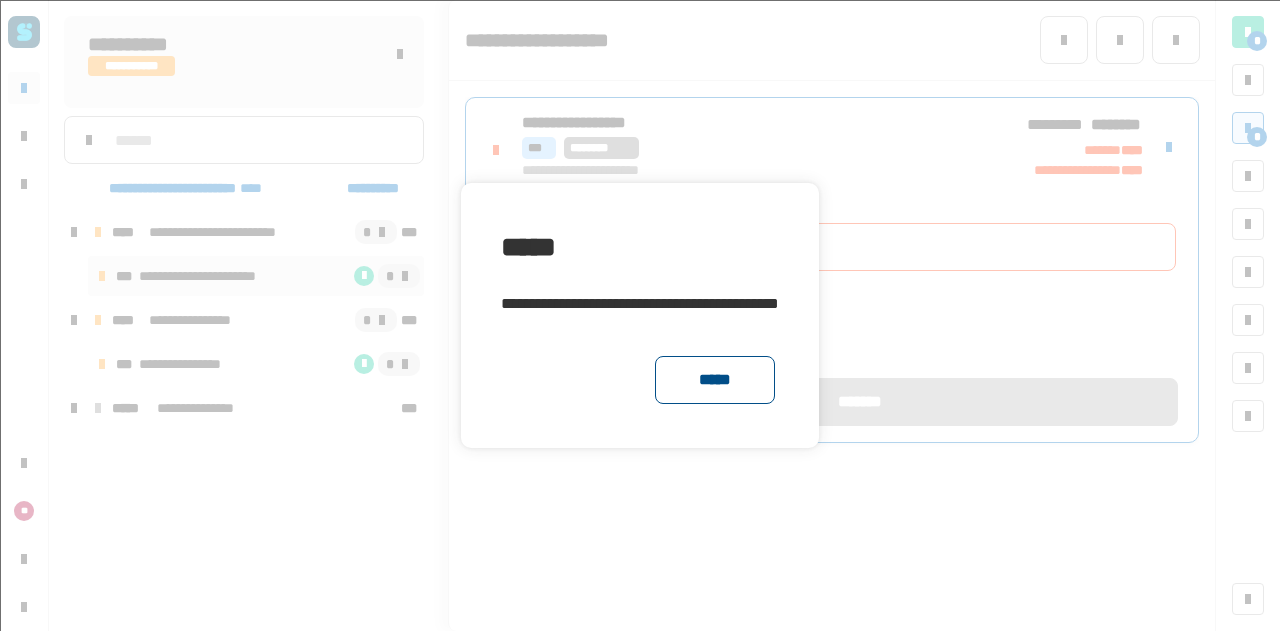 click on "*****" 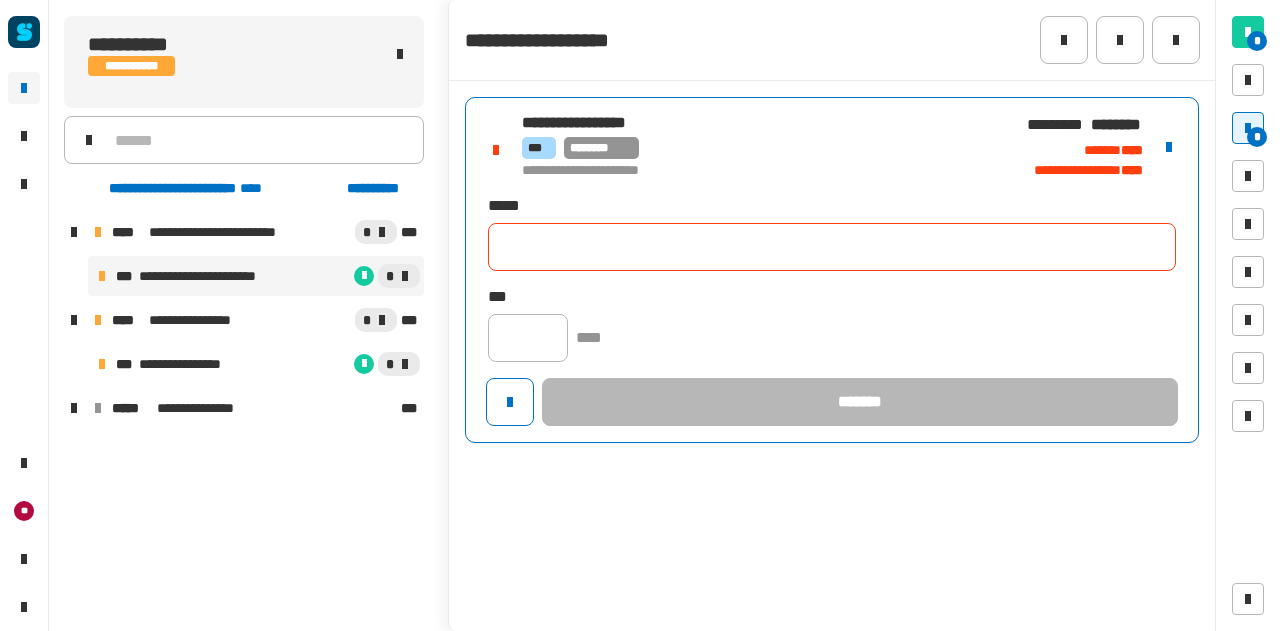 click at bounding box center [1169, 147] 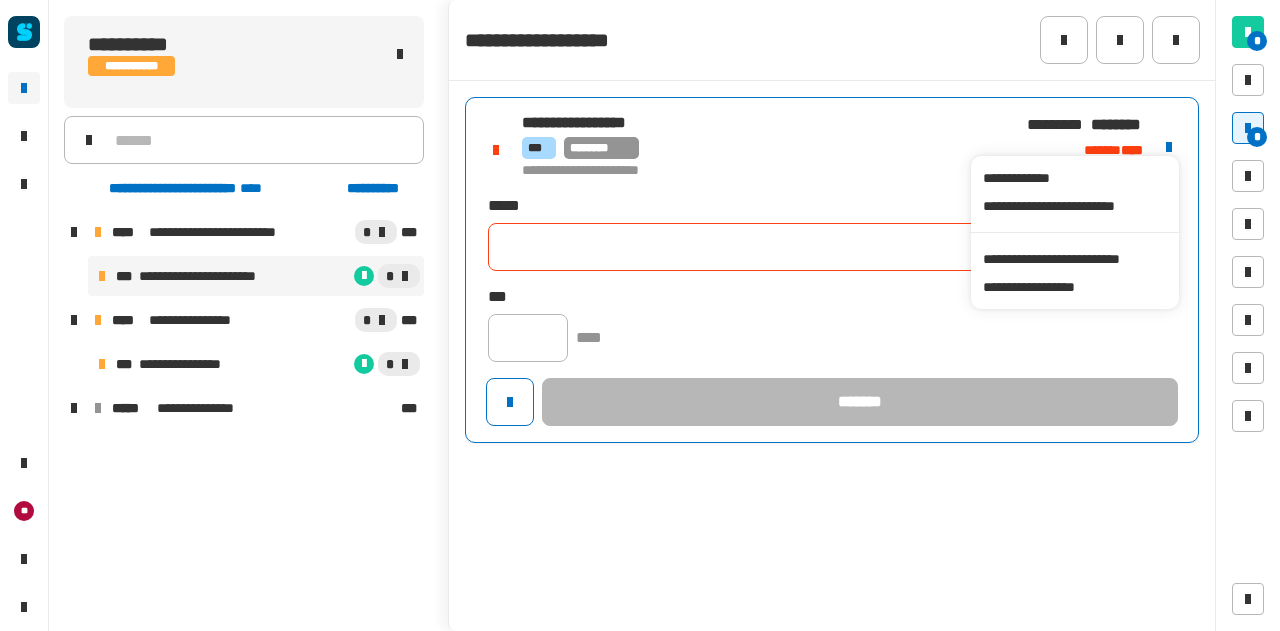 click on "**********" 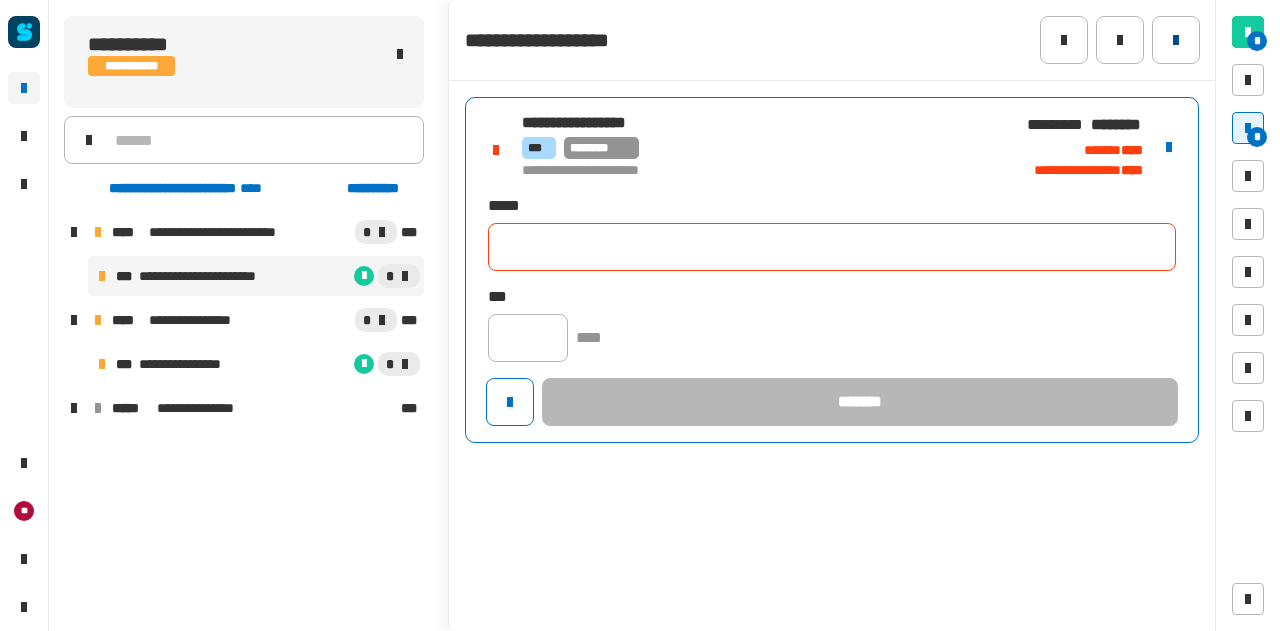 click 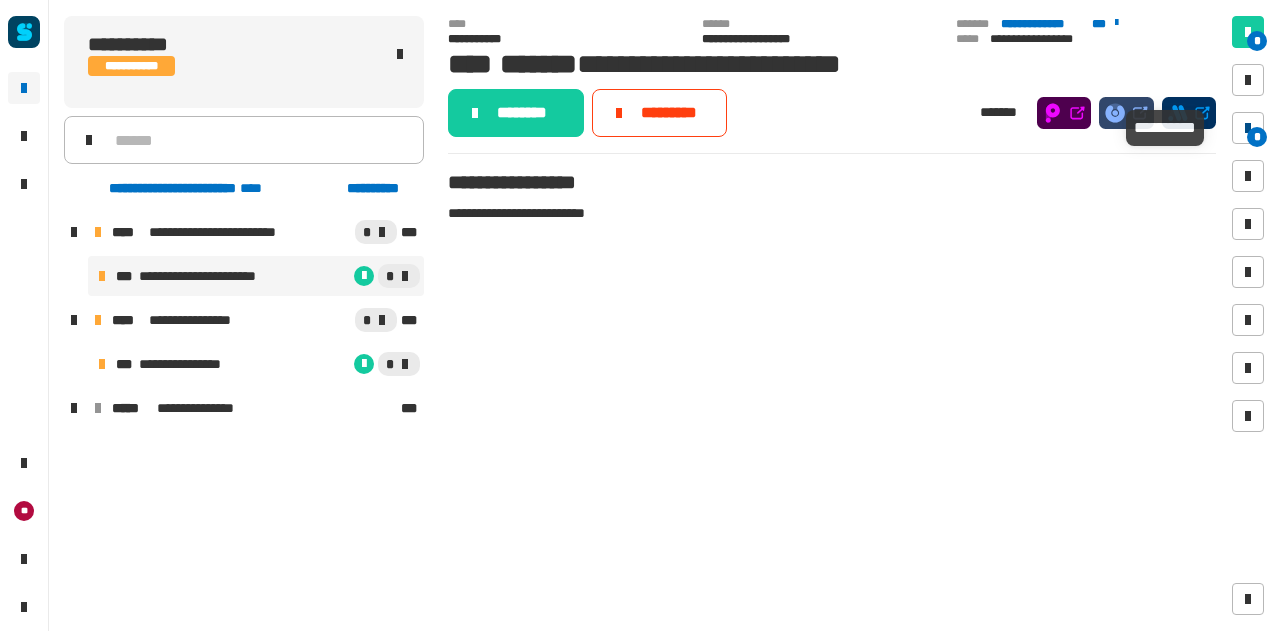 click at bounding box center [1248, 128] 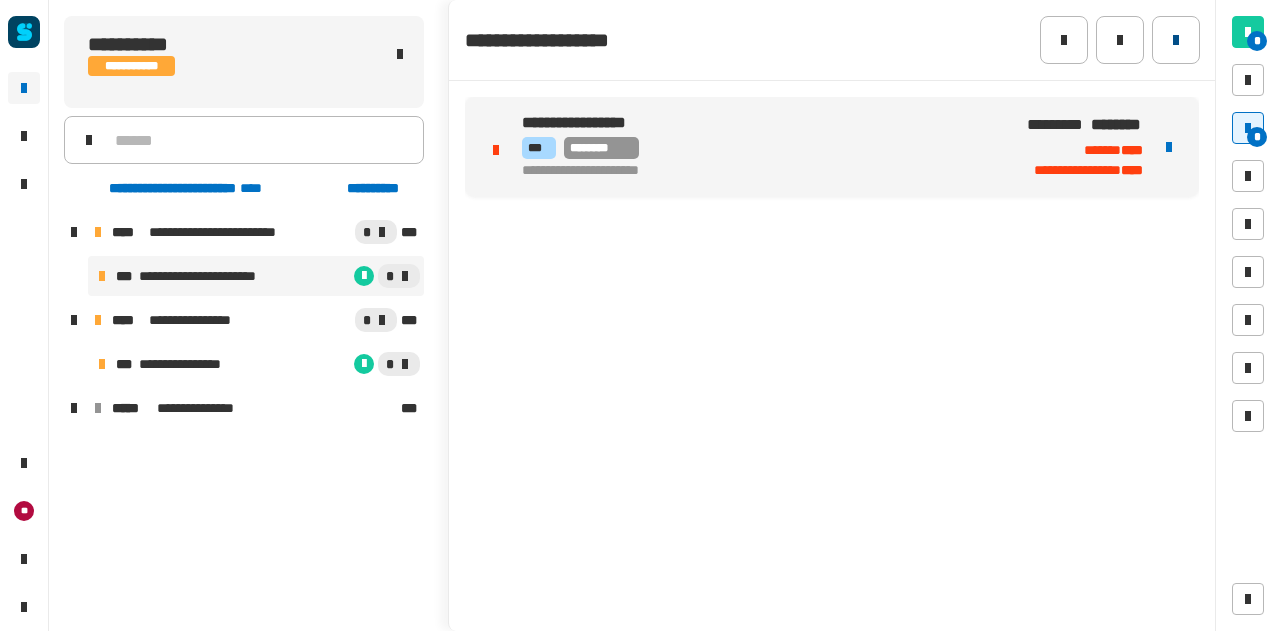 click 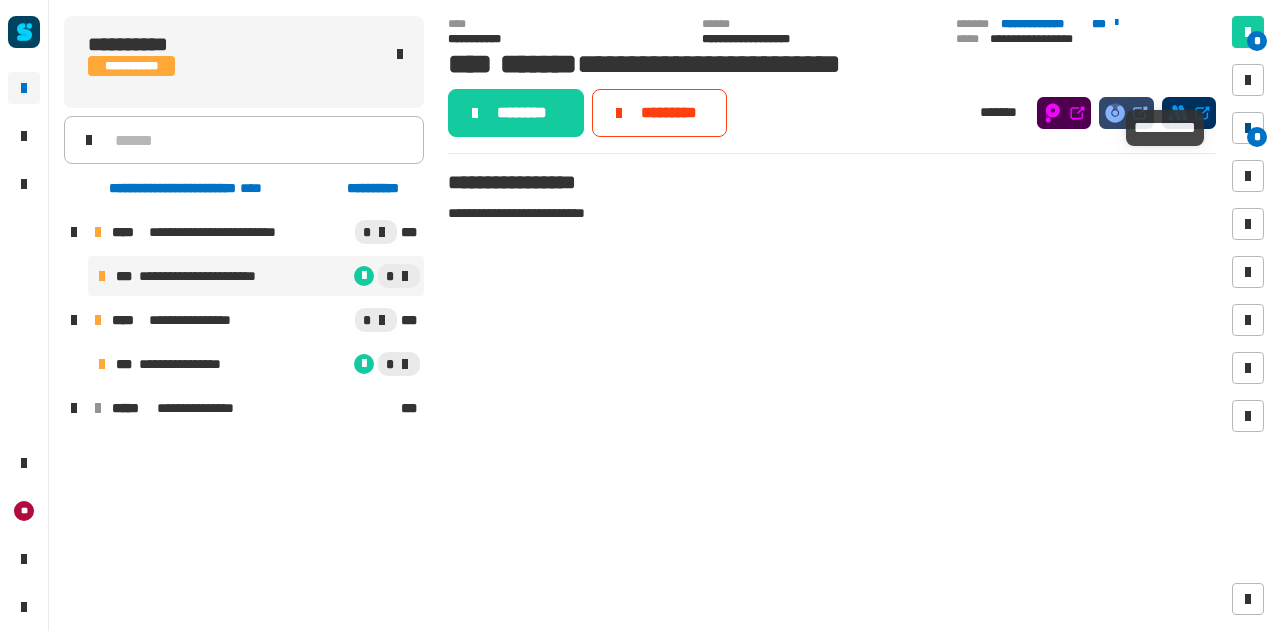 click at bounding box center (1248, 128) 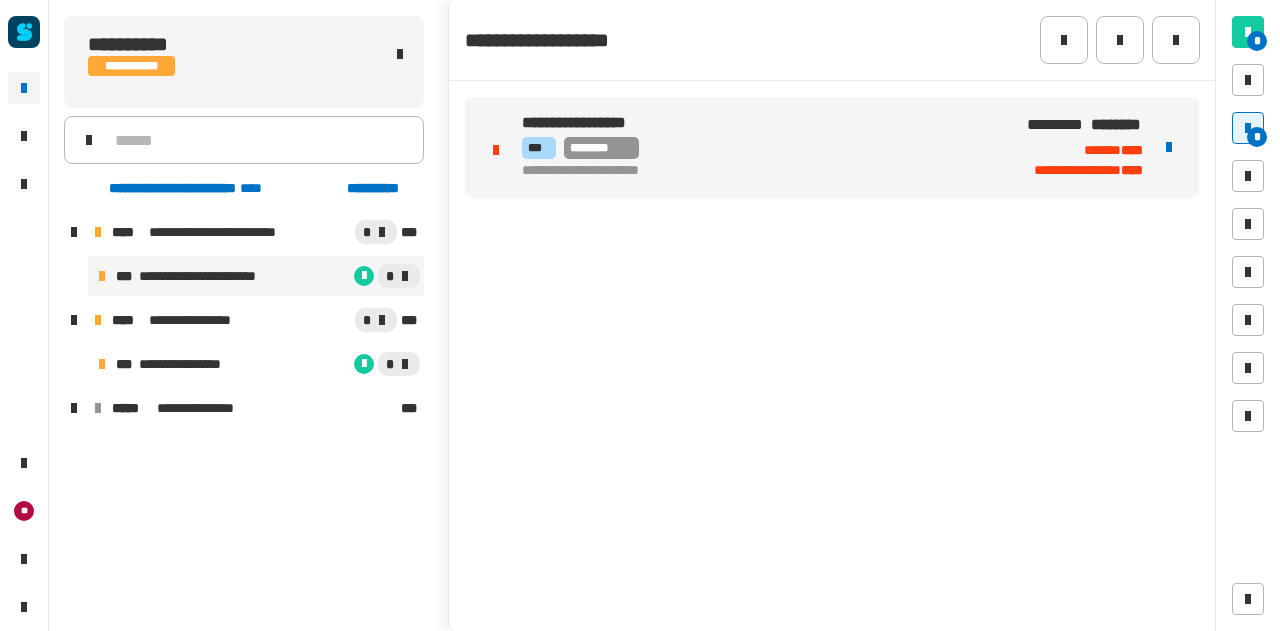 click on "**********" at bounding box center [1077, 170] 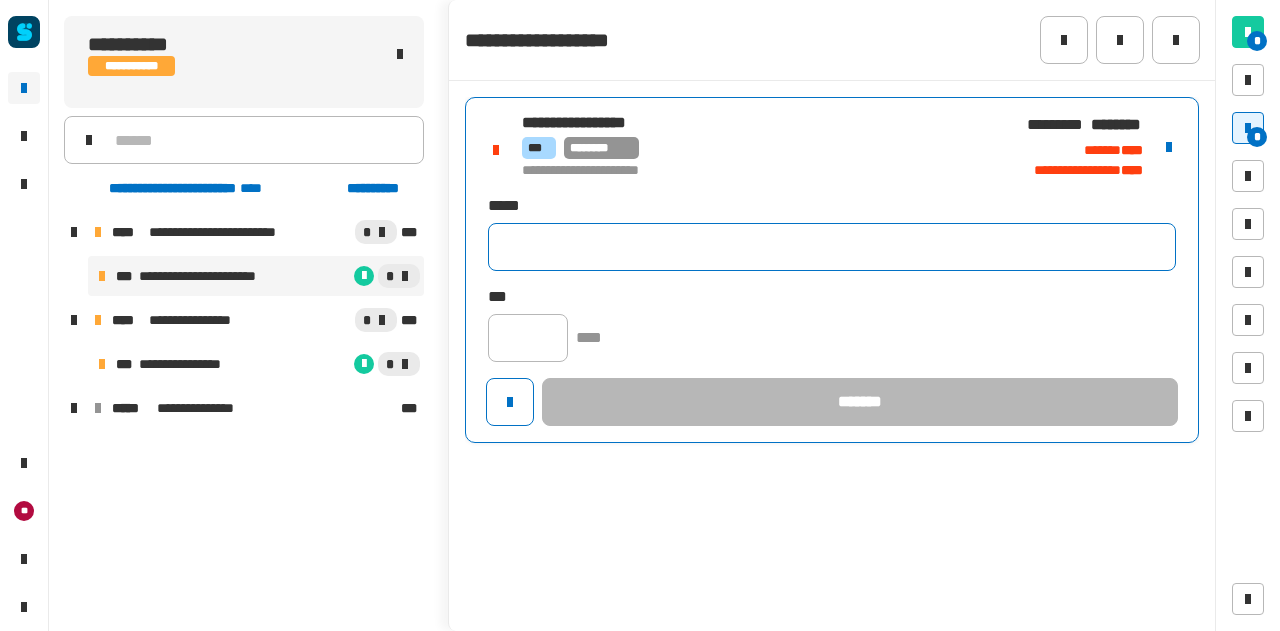click 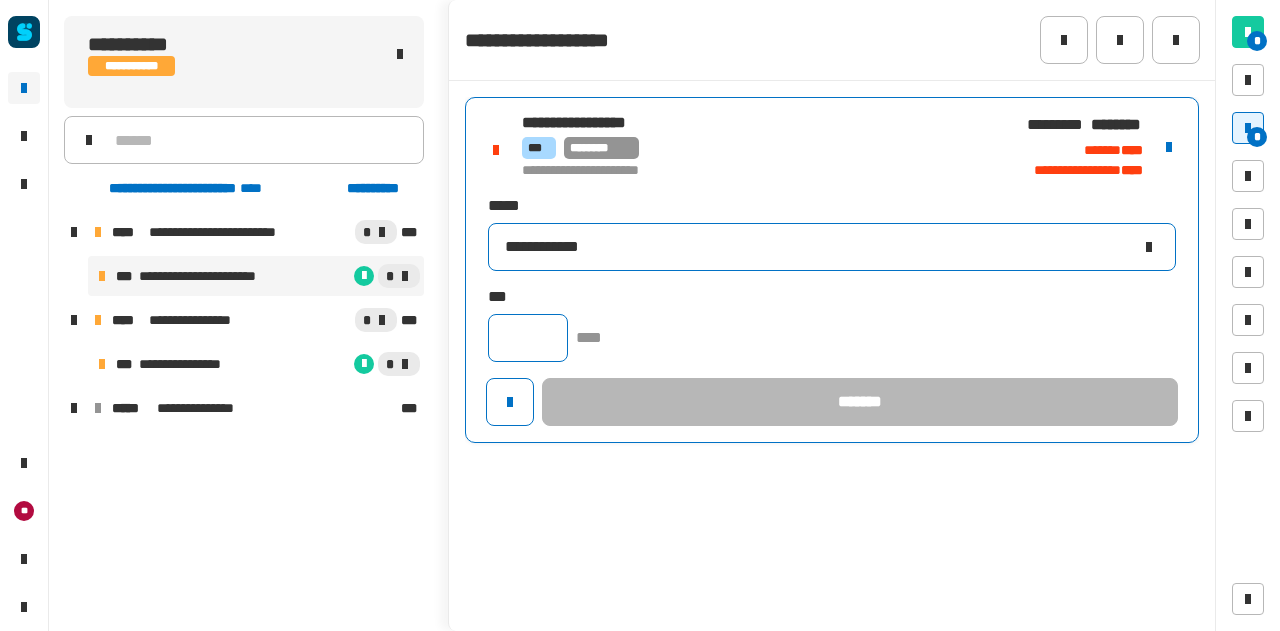 type on "**********" 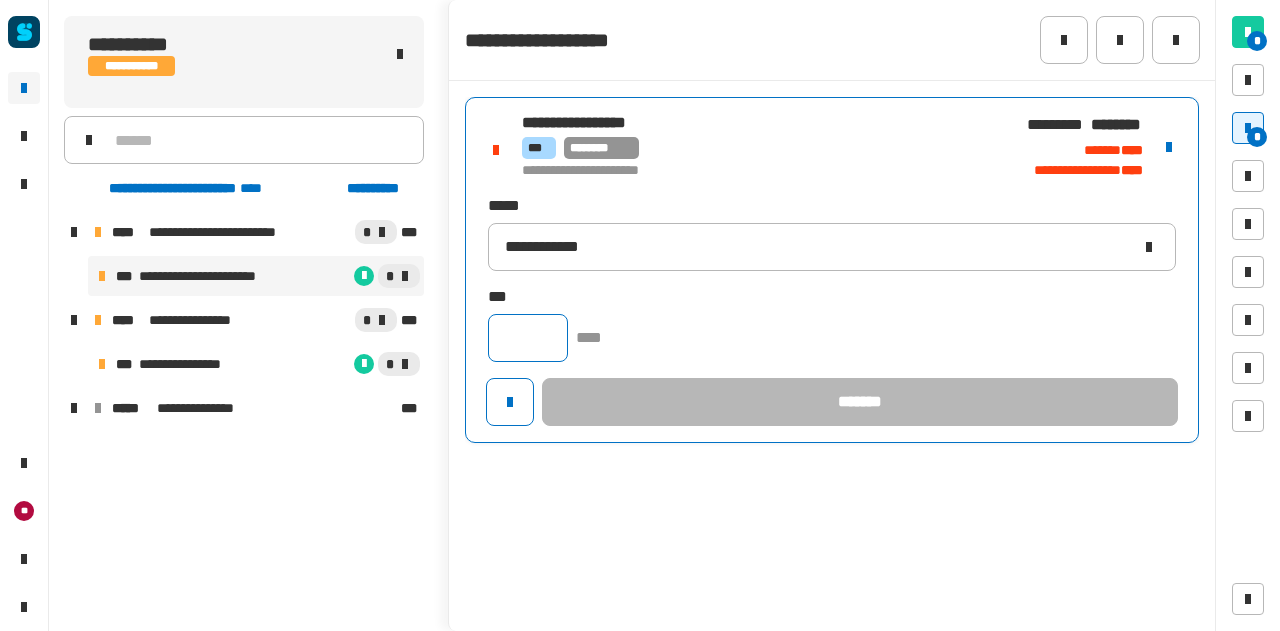 click 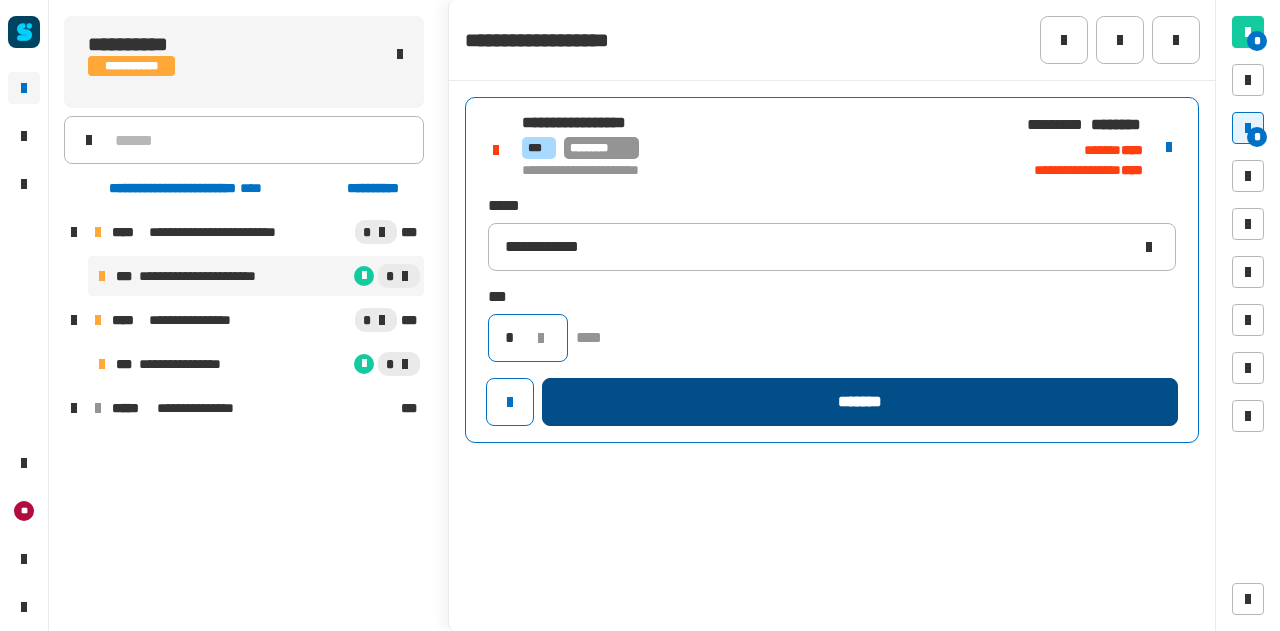 type on "*" 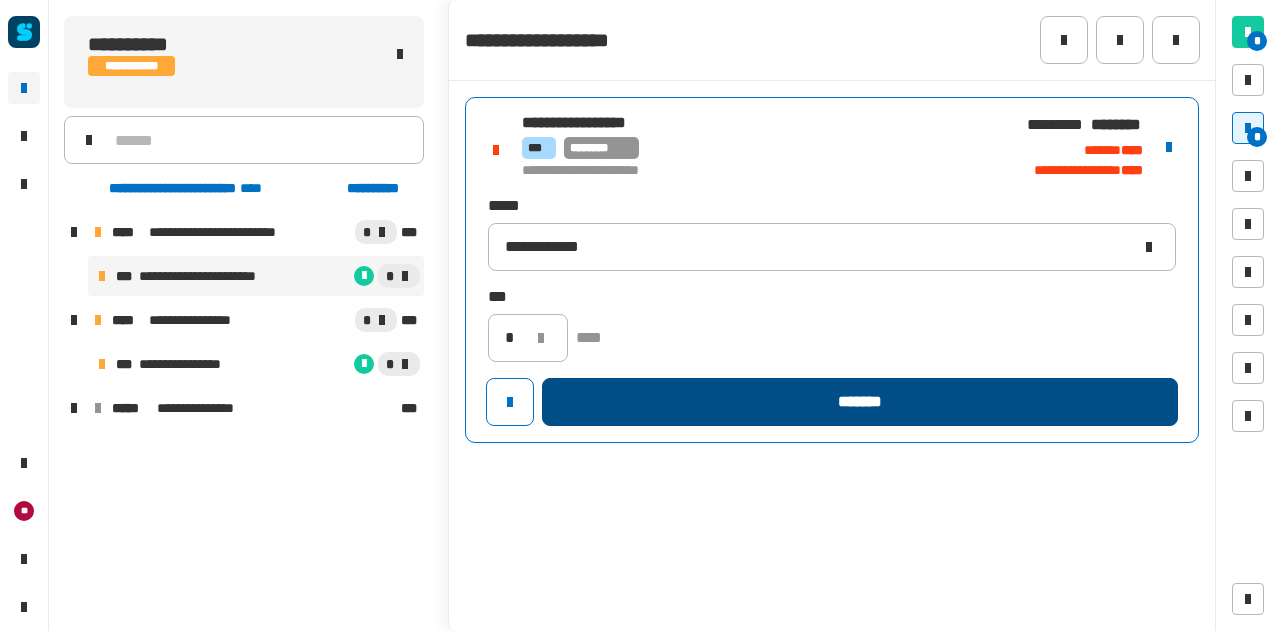 click on "*******" 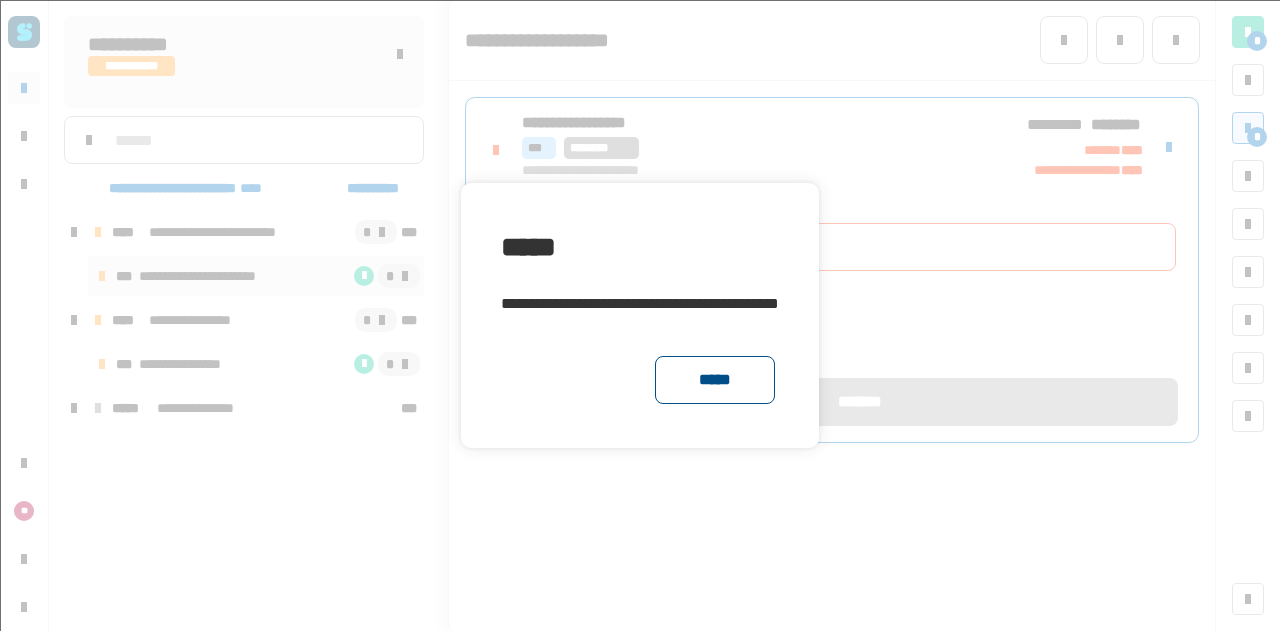 click on "*****" 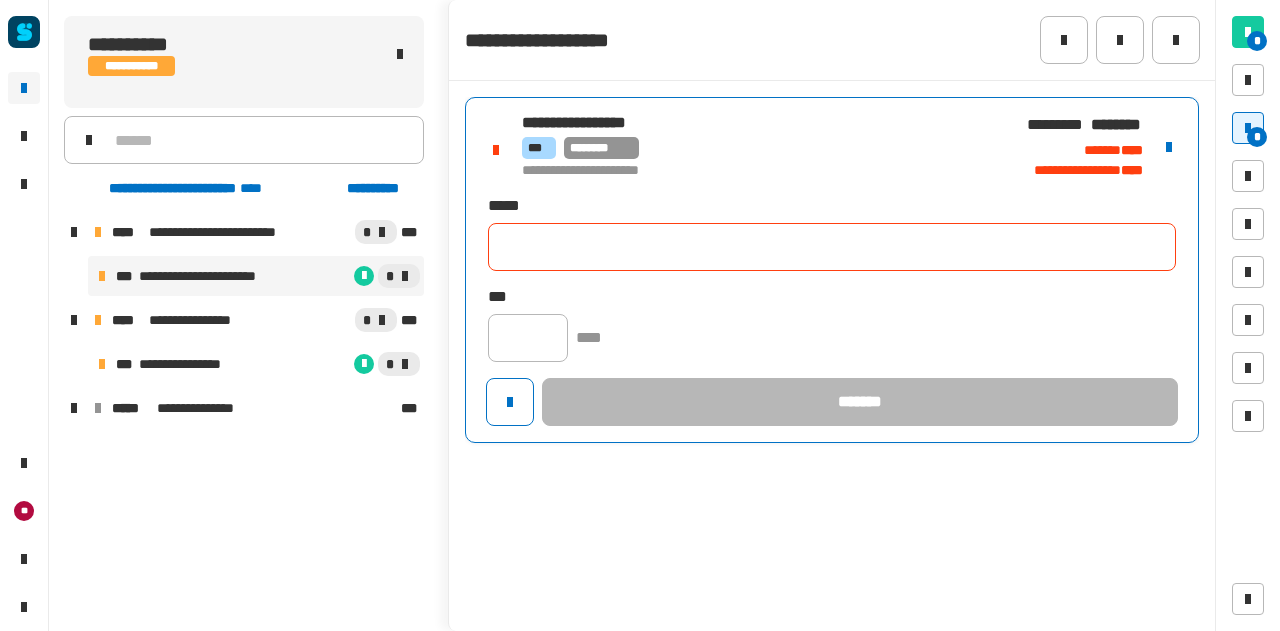 click 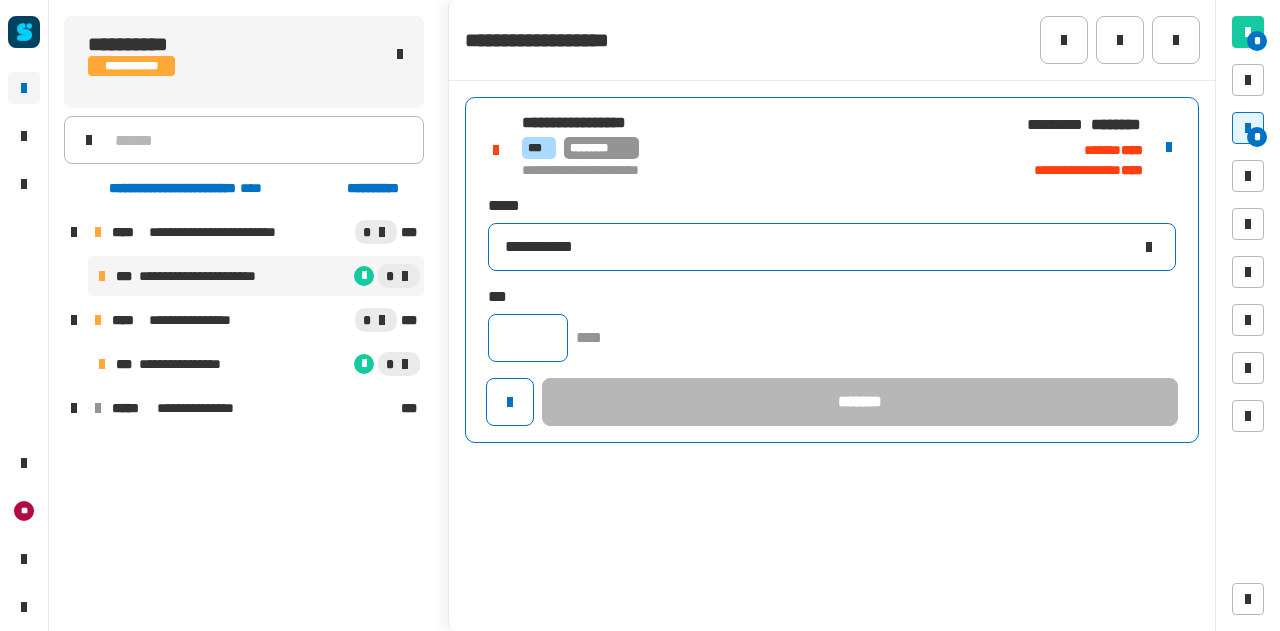 type on "**********" 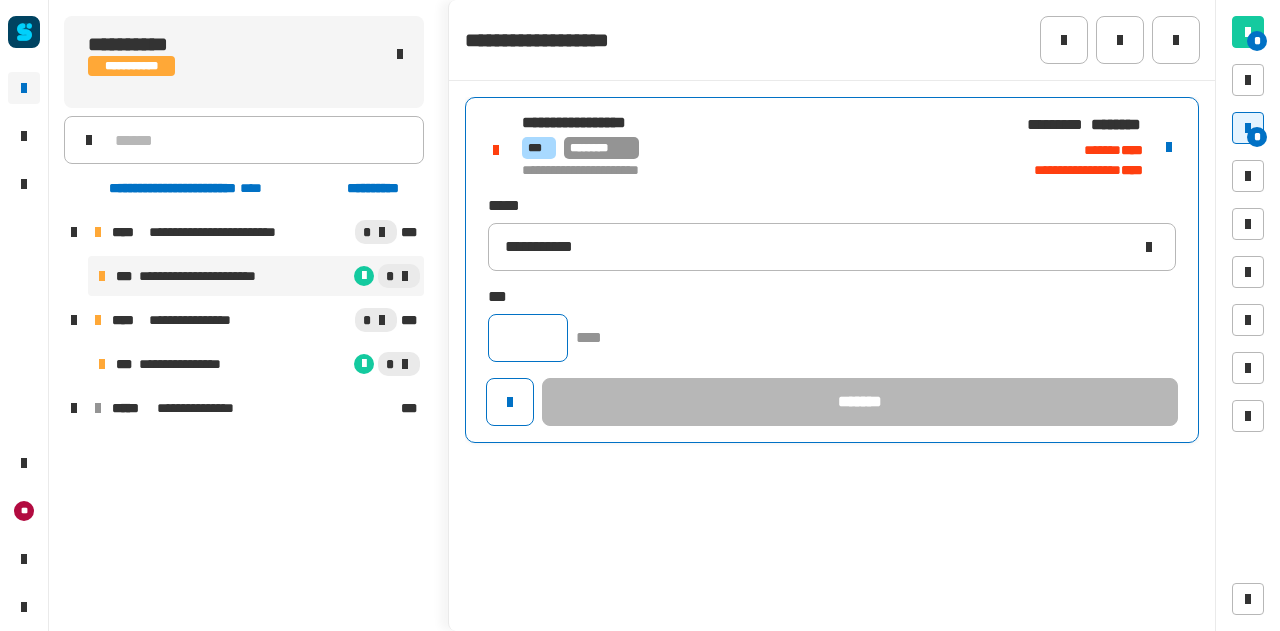 click 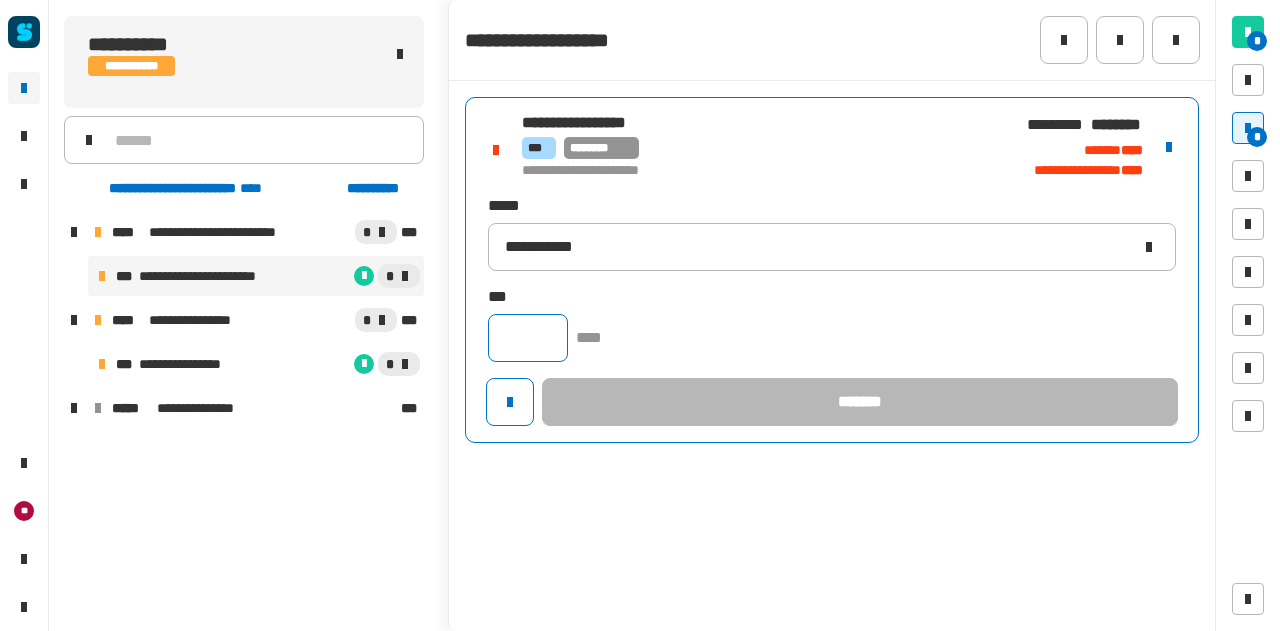 click 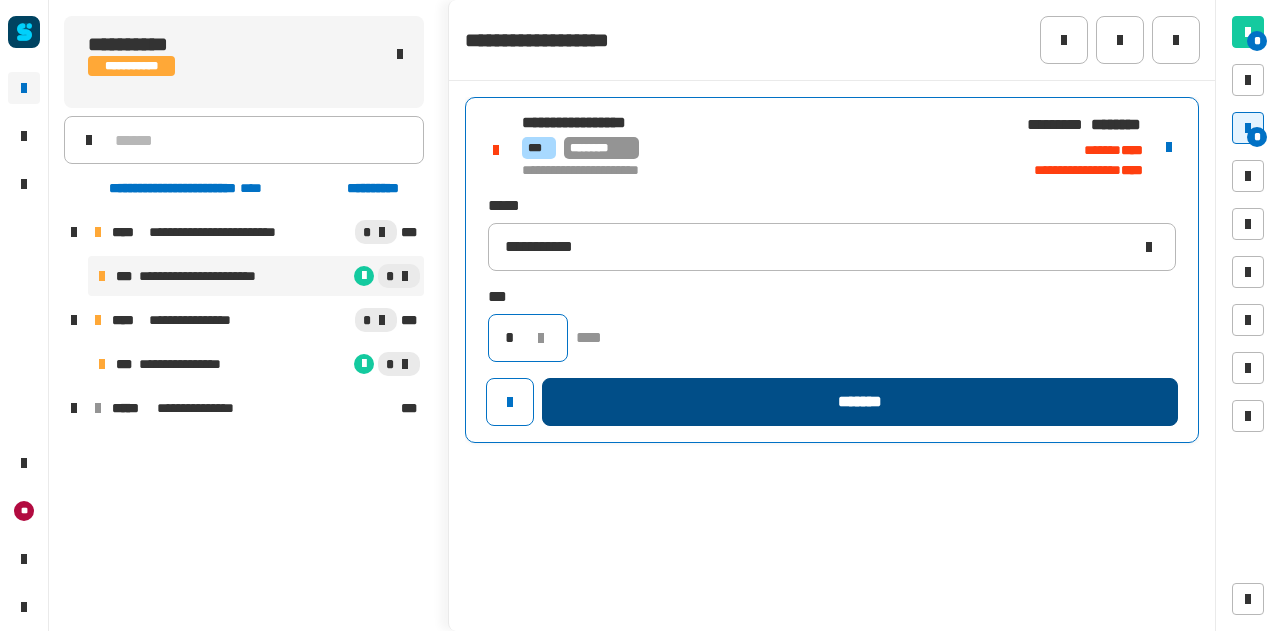 type on "*" 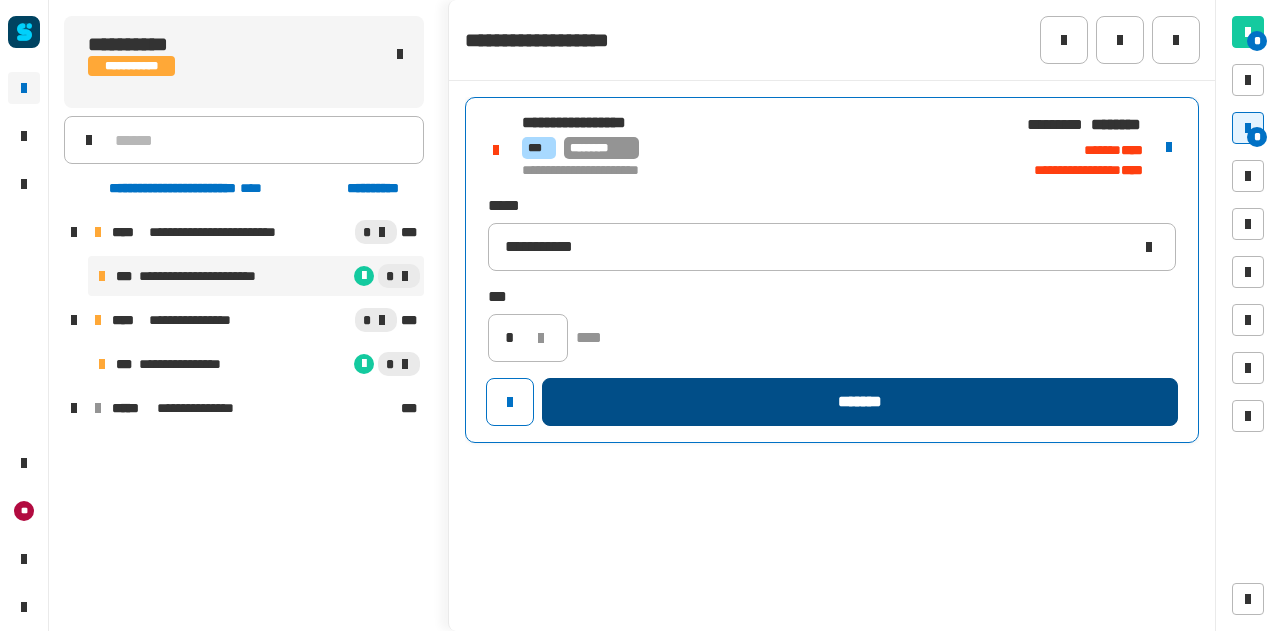 click on "*******" 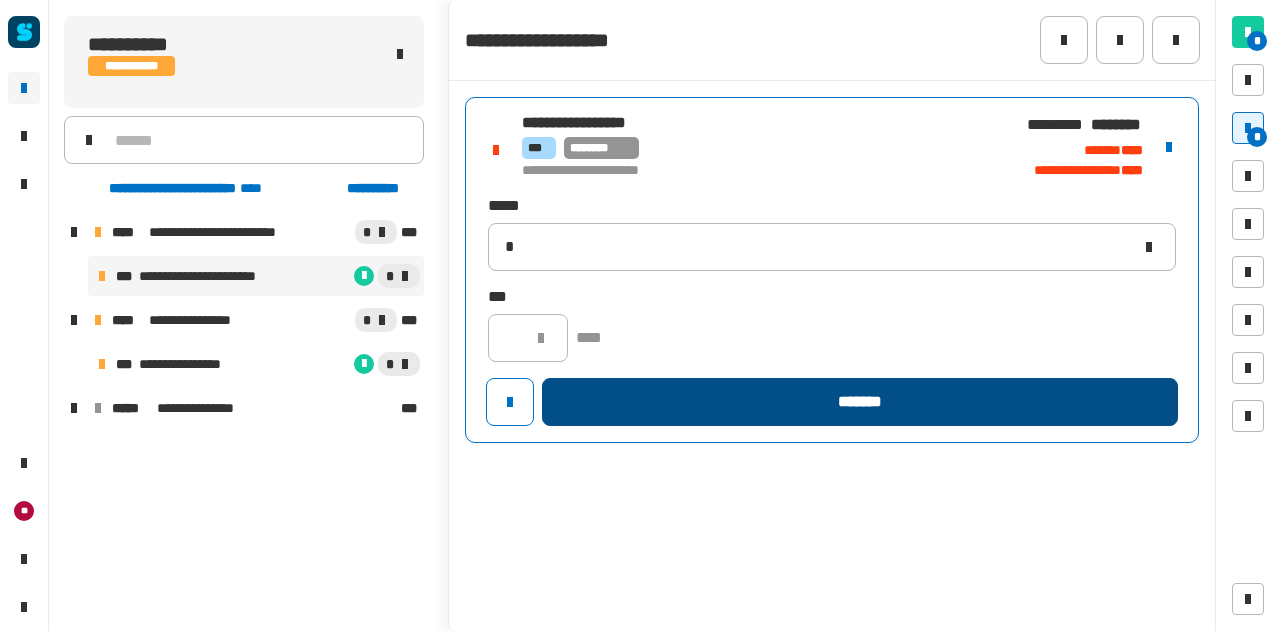 type 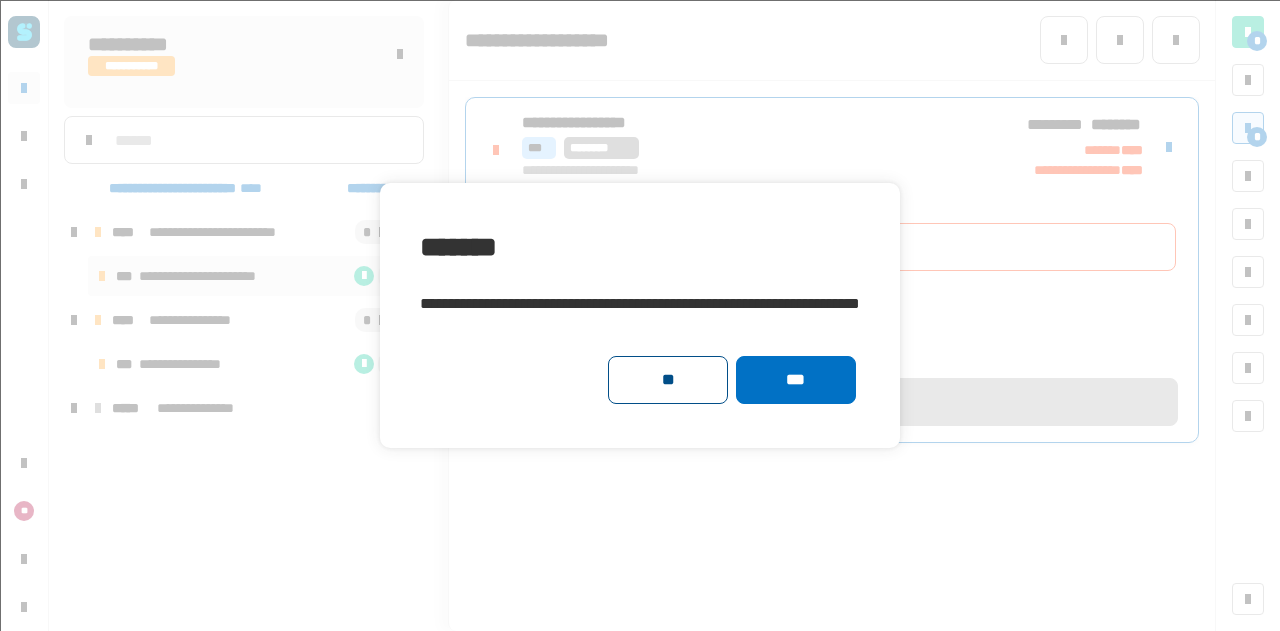 click on "**" 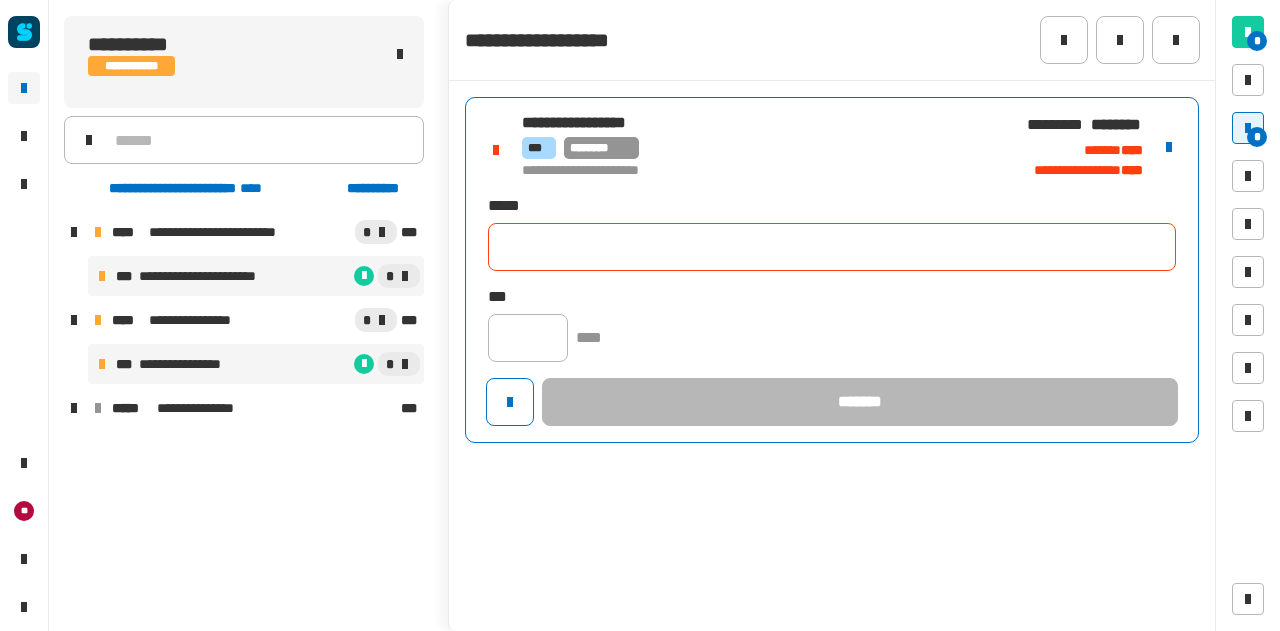 click on "*" at bounding box center (337, 364) 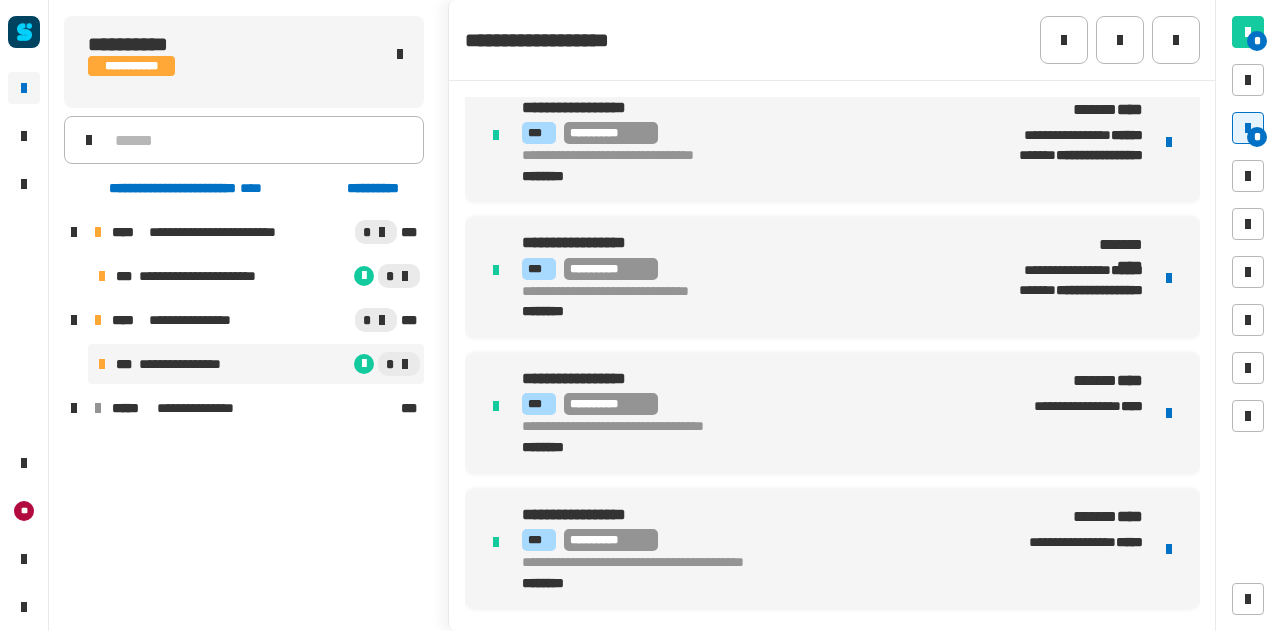 scroll, scrollTop: 0, scrollLeft: 0, axis: both 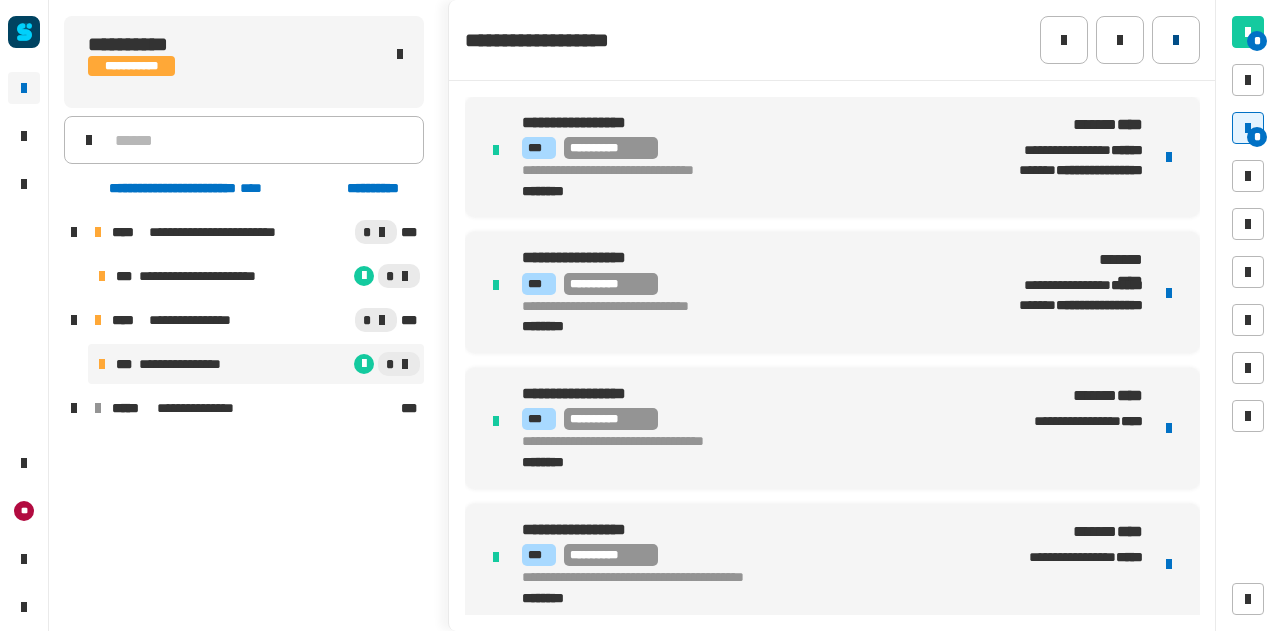 click 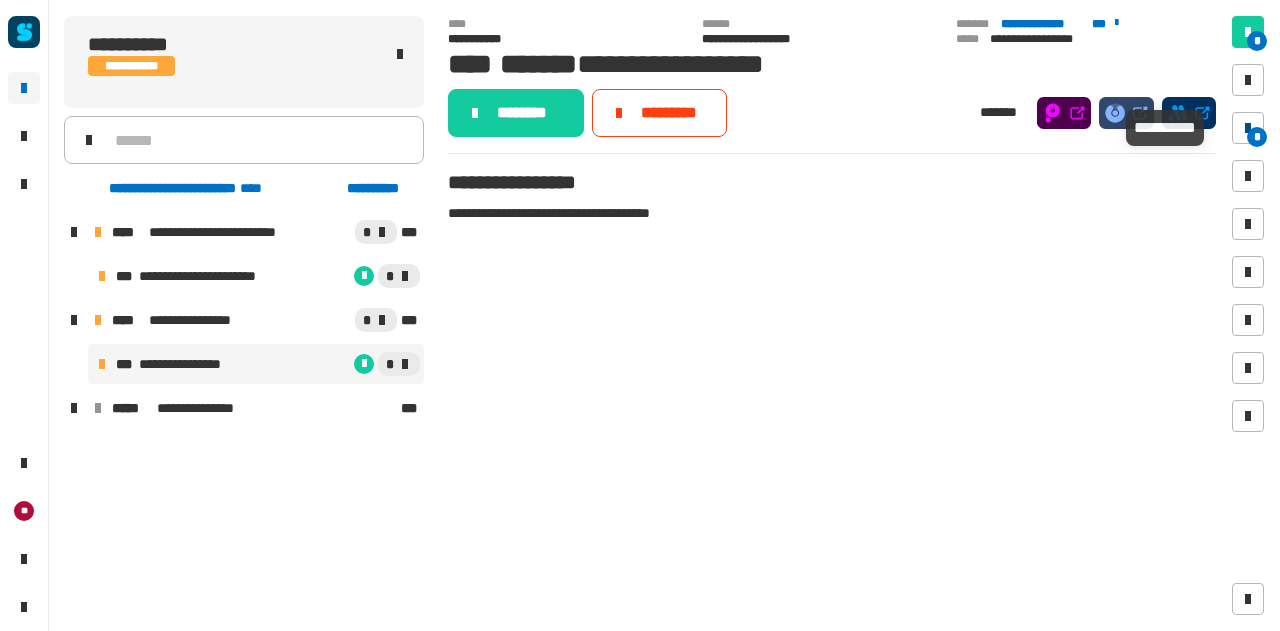 click on "*" at bounding box center (1257, 137) 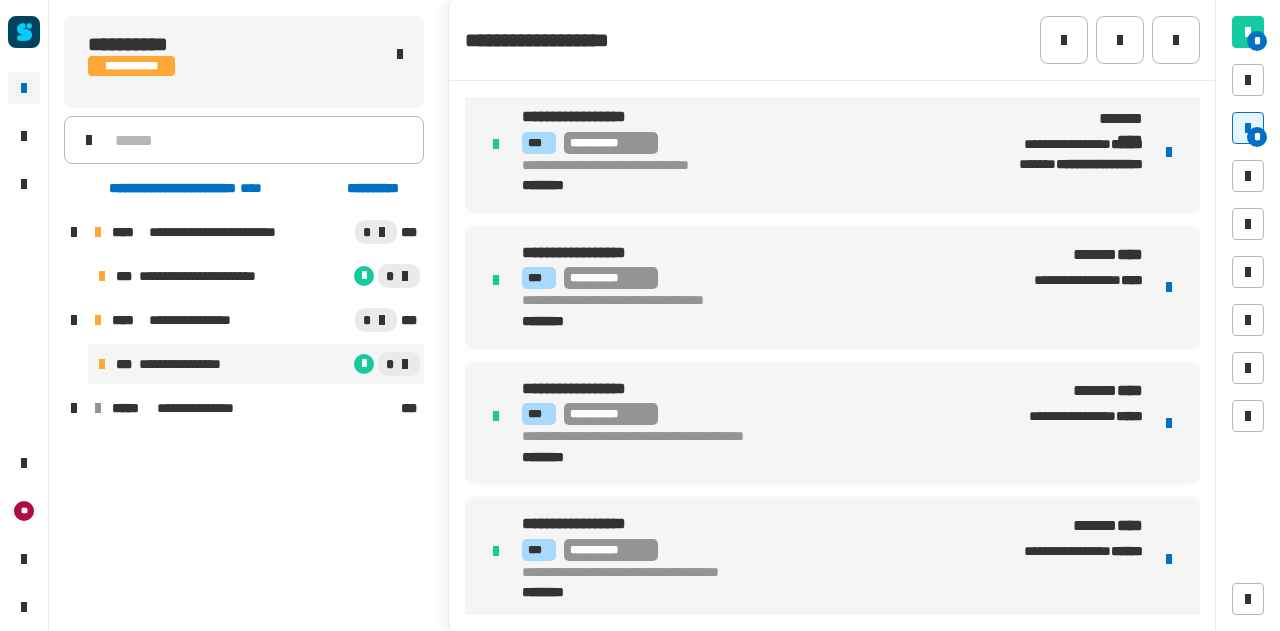 scroll, scrollTop: 79, scrollLeft: 0, axis: vertical 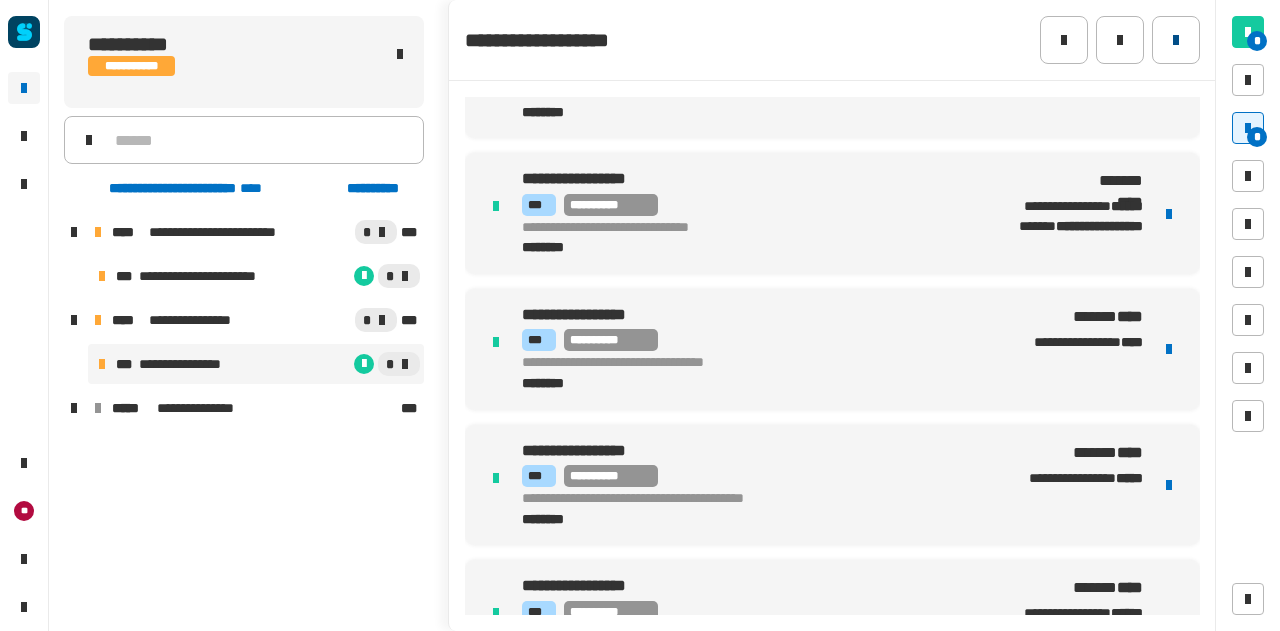 click 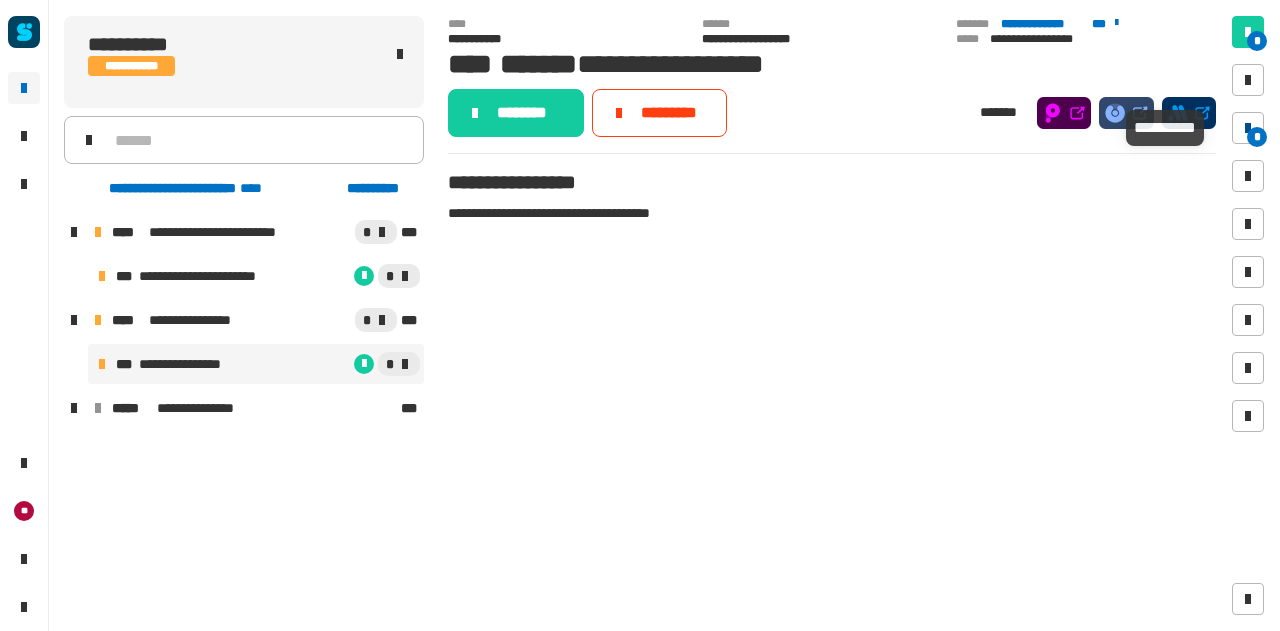 click on "*" at bounding box center [1257, 137] 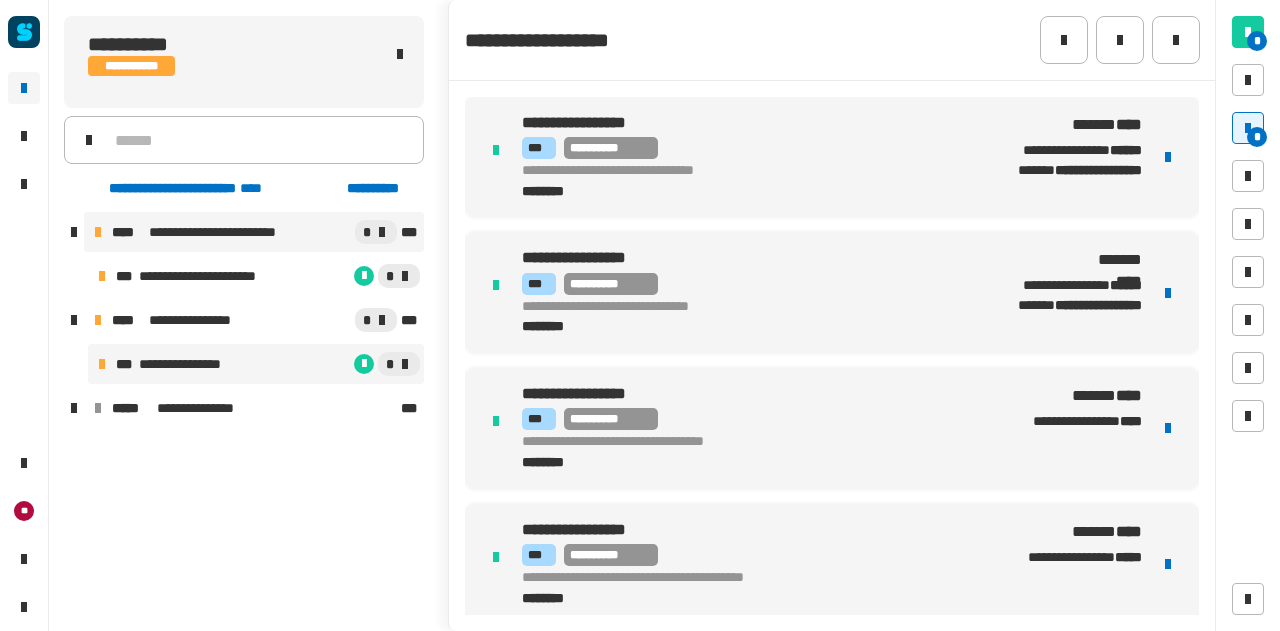 click on "**********" at bounding box center (222, 232) 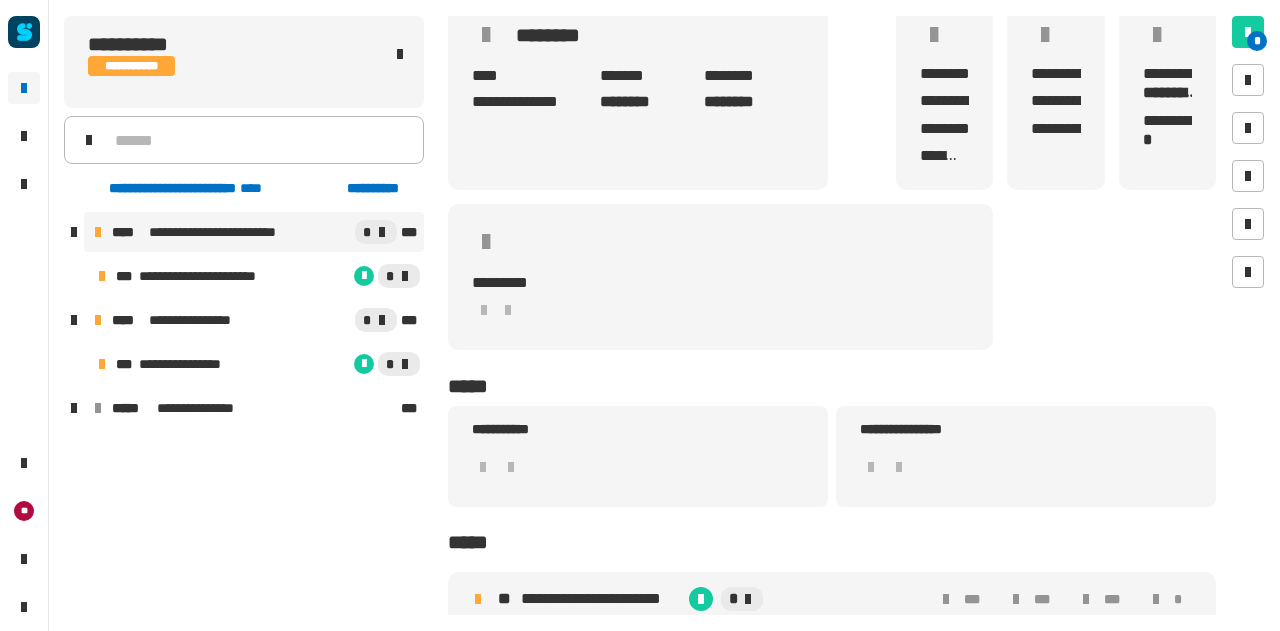 scroll, scrollTop: 167, scrollLeft: 0, axis: vertical 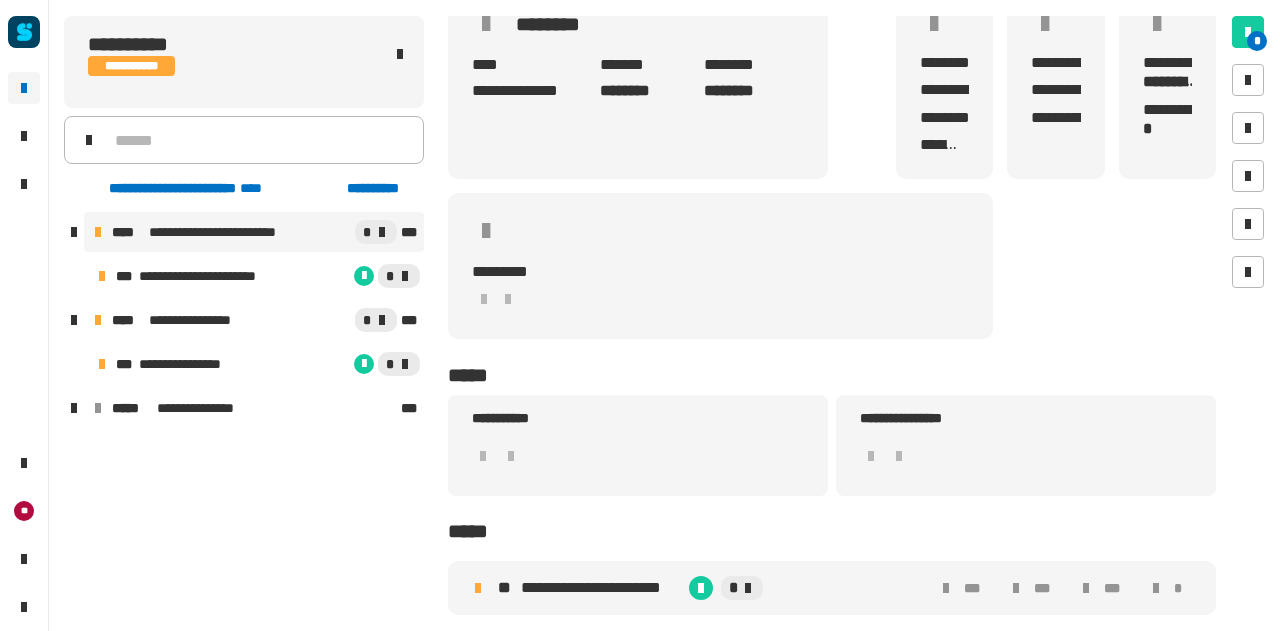 click on "**********" at bounding box center [601, 588] 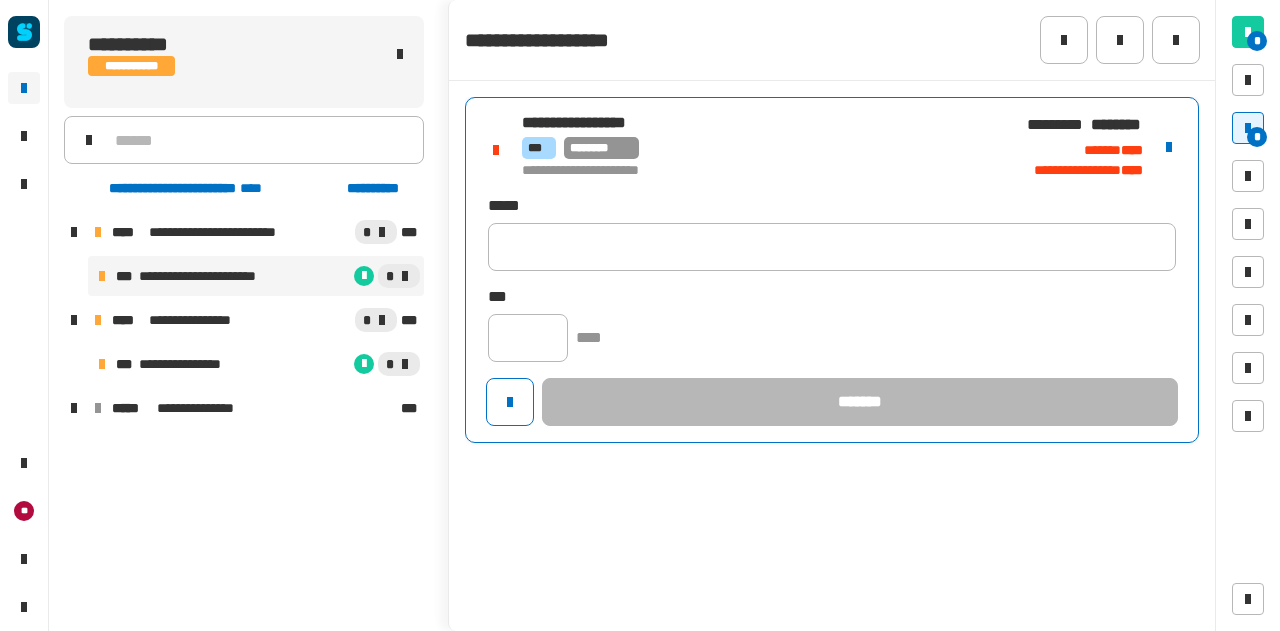 click on "*** ********" at bounding box center (759, 148) 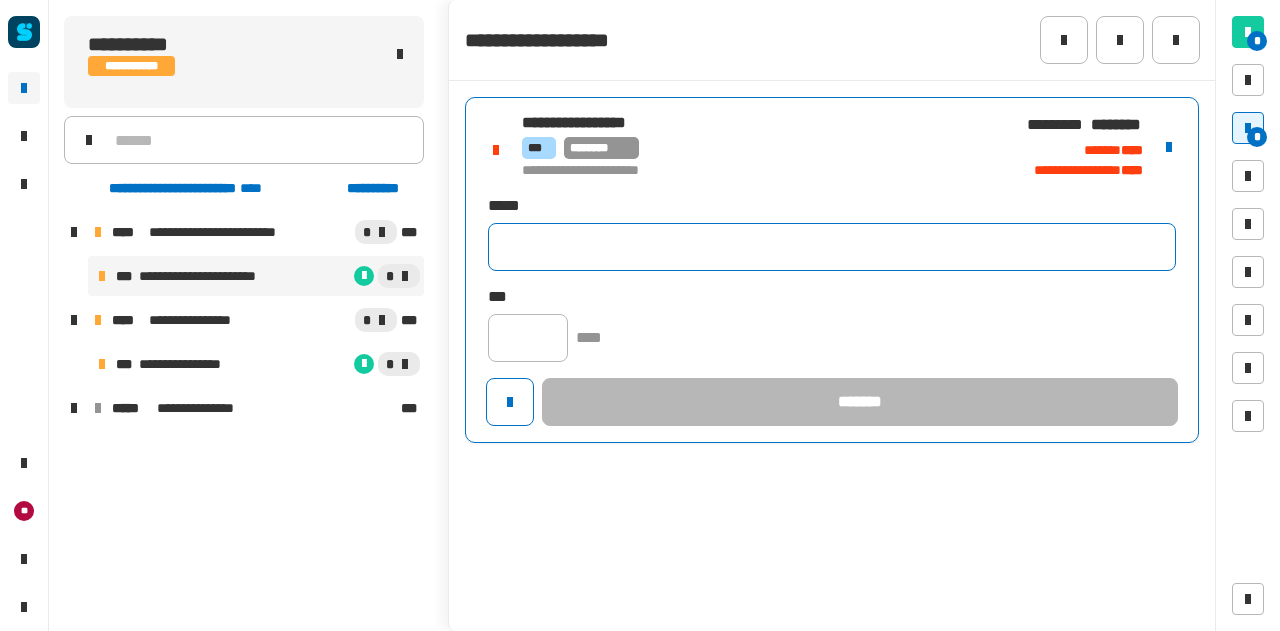 click 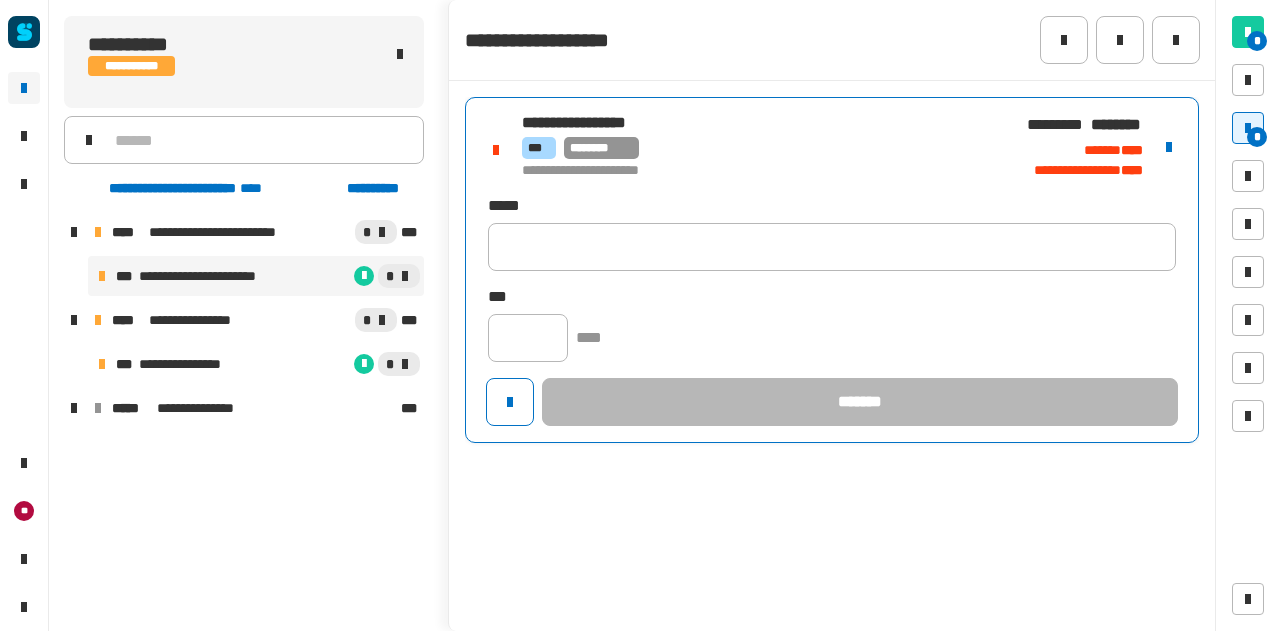click at bounding box center [1169, 147] 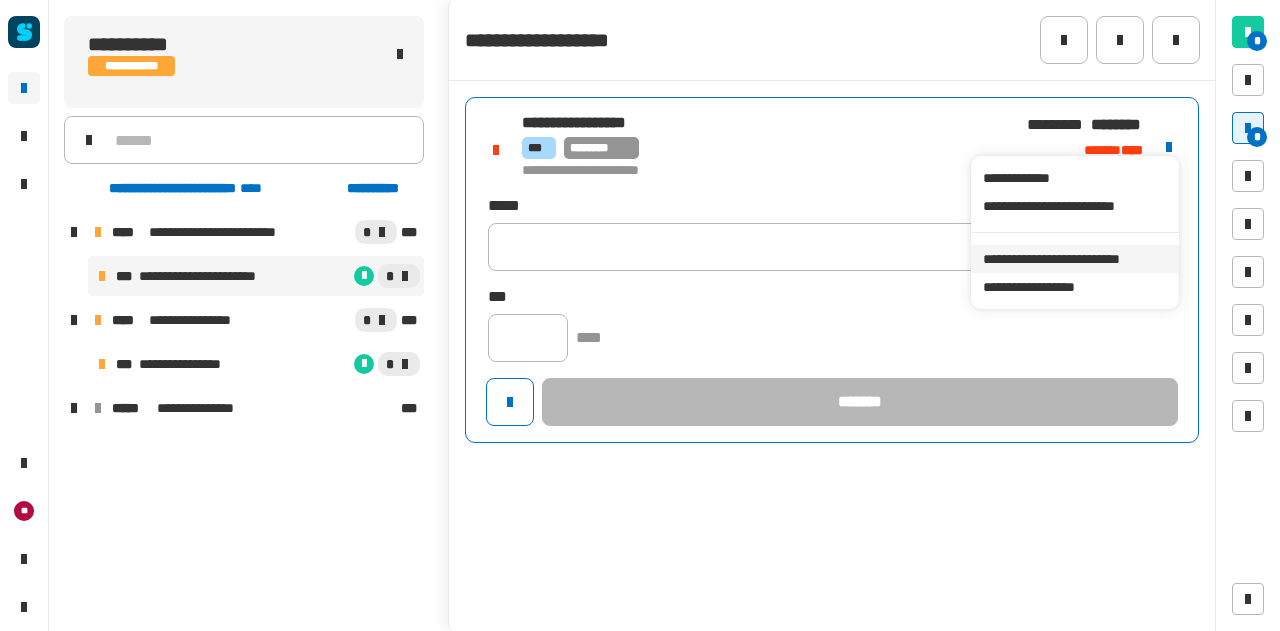 click on "**********" at bounding box center (1074, 259) 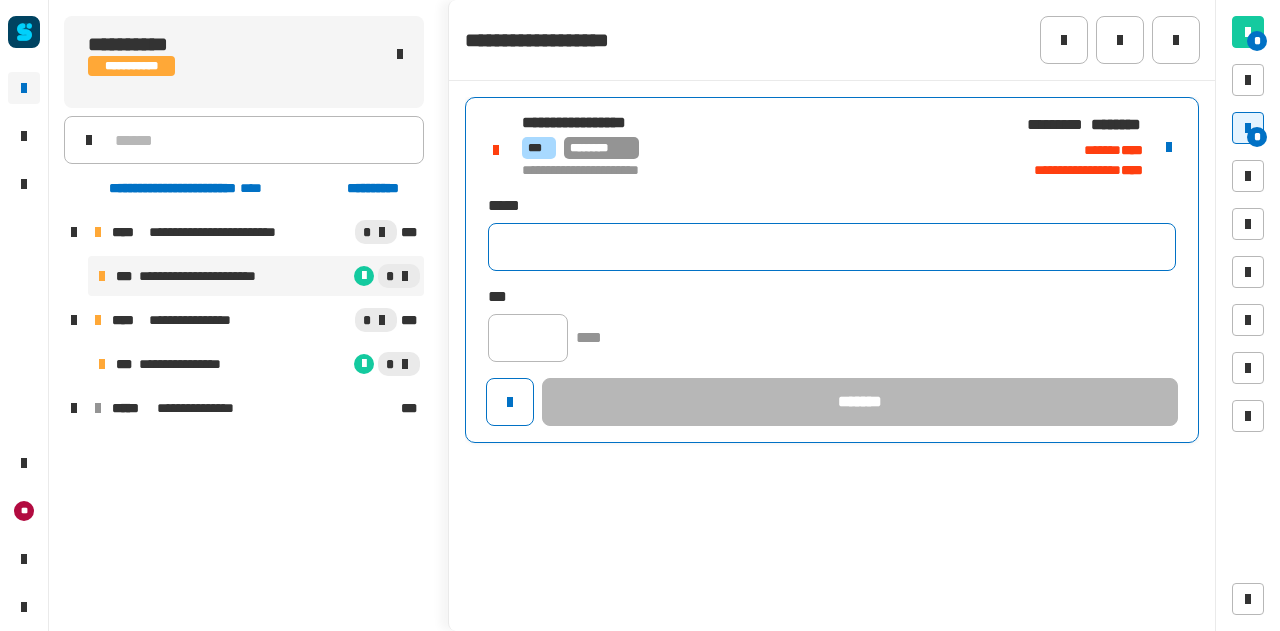 click 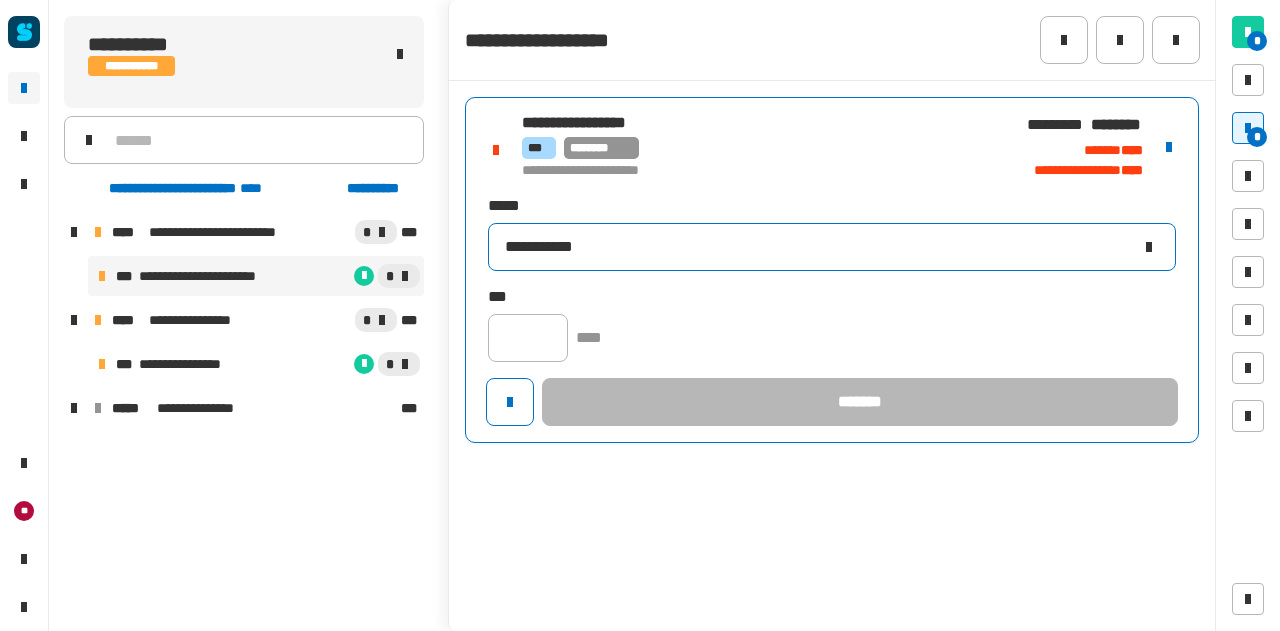 type on "**********" 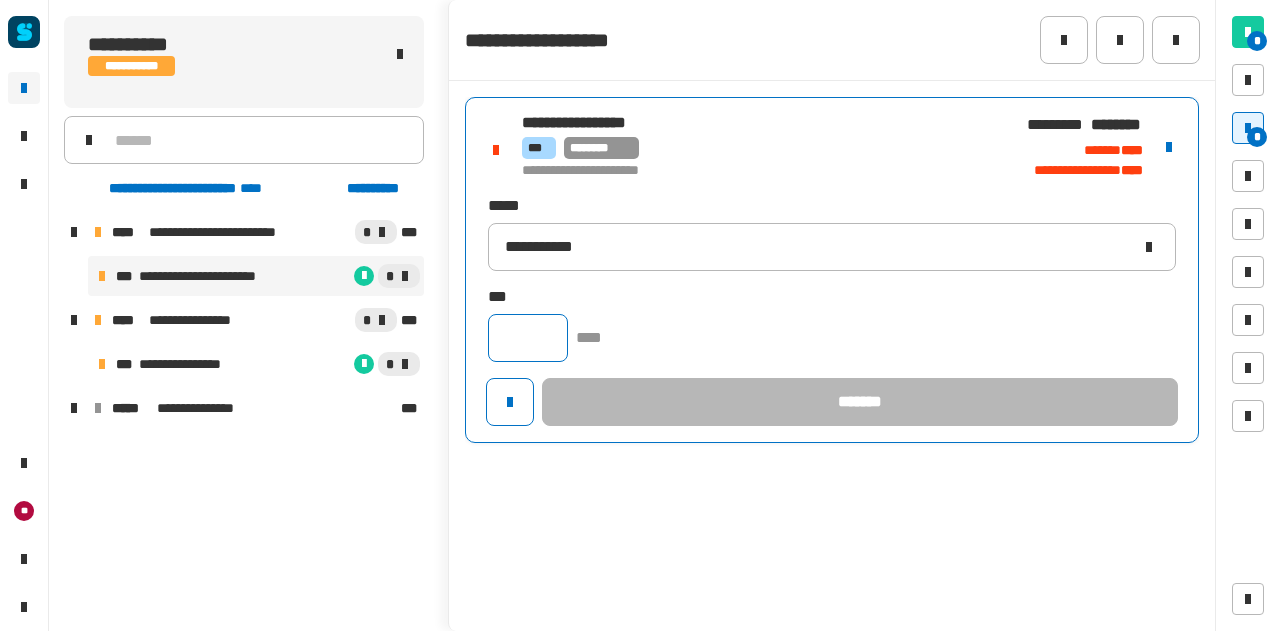 click 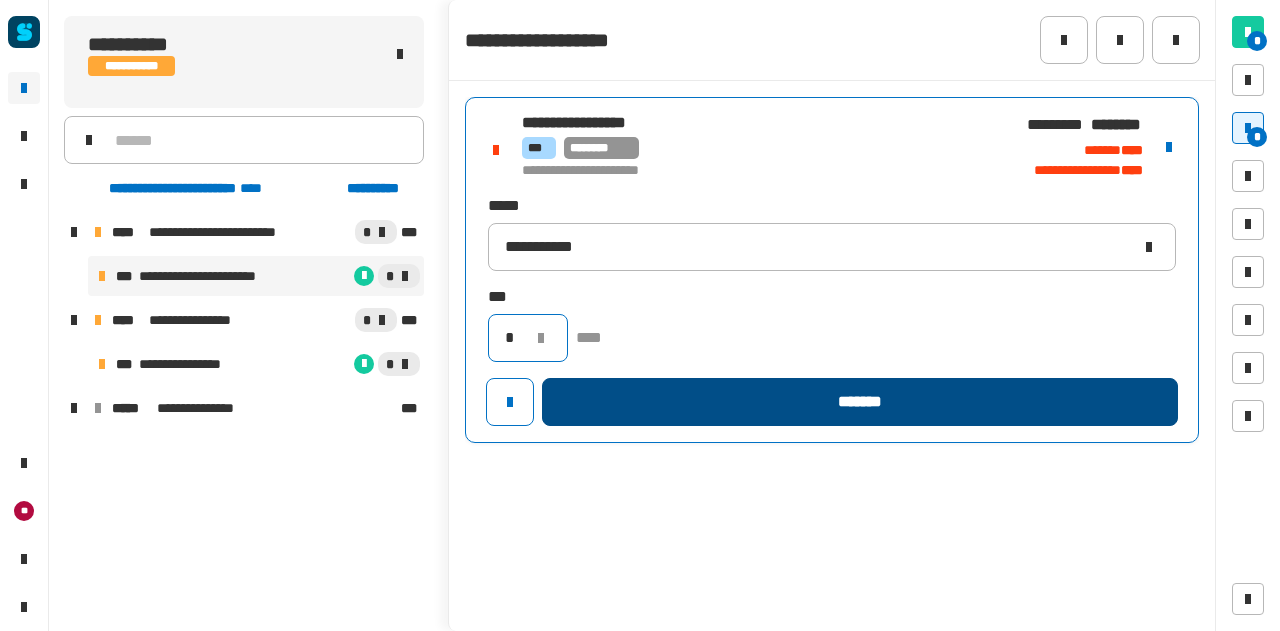 type on "*" 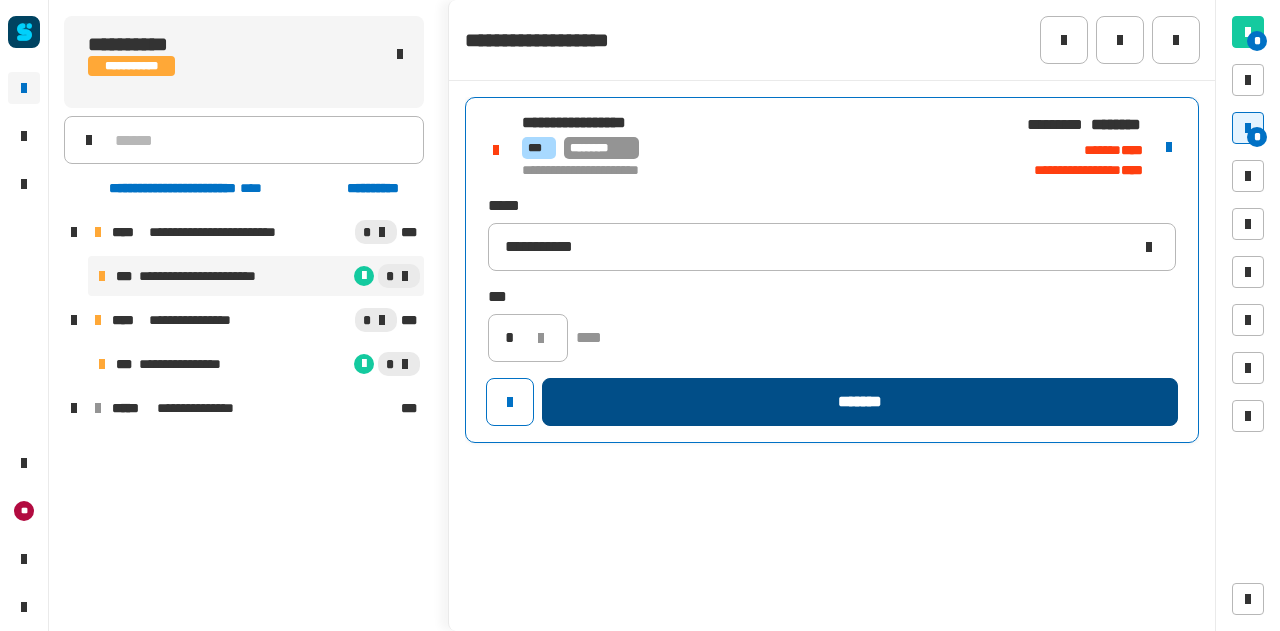 click on "*******" 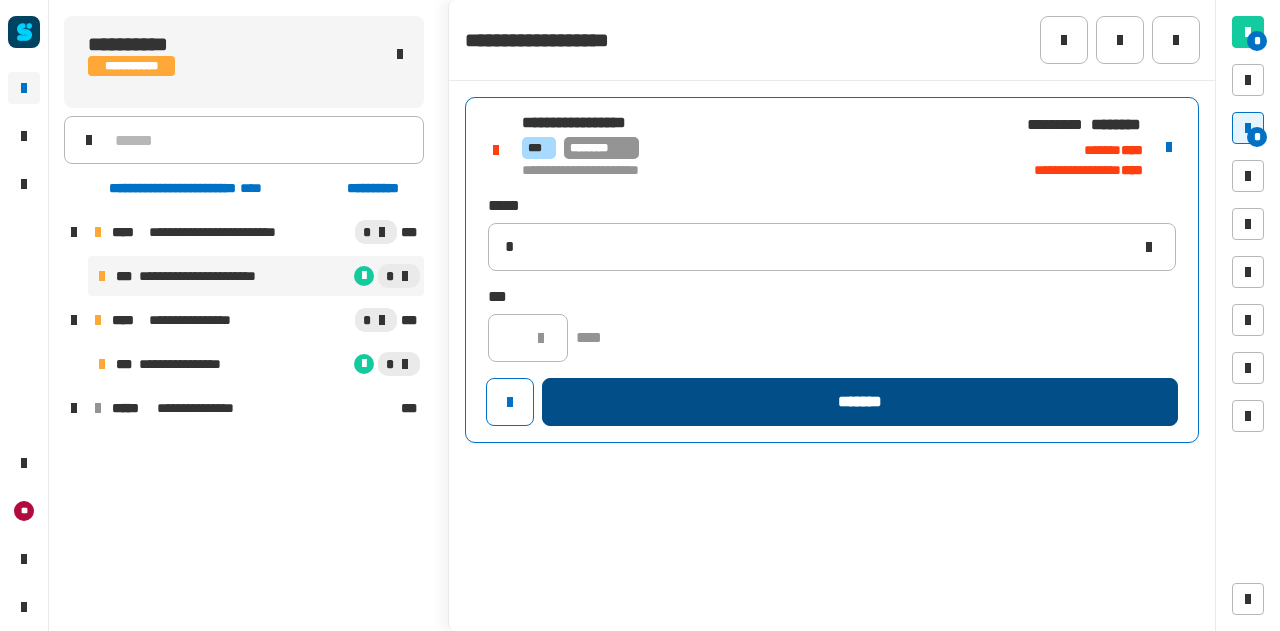 type 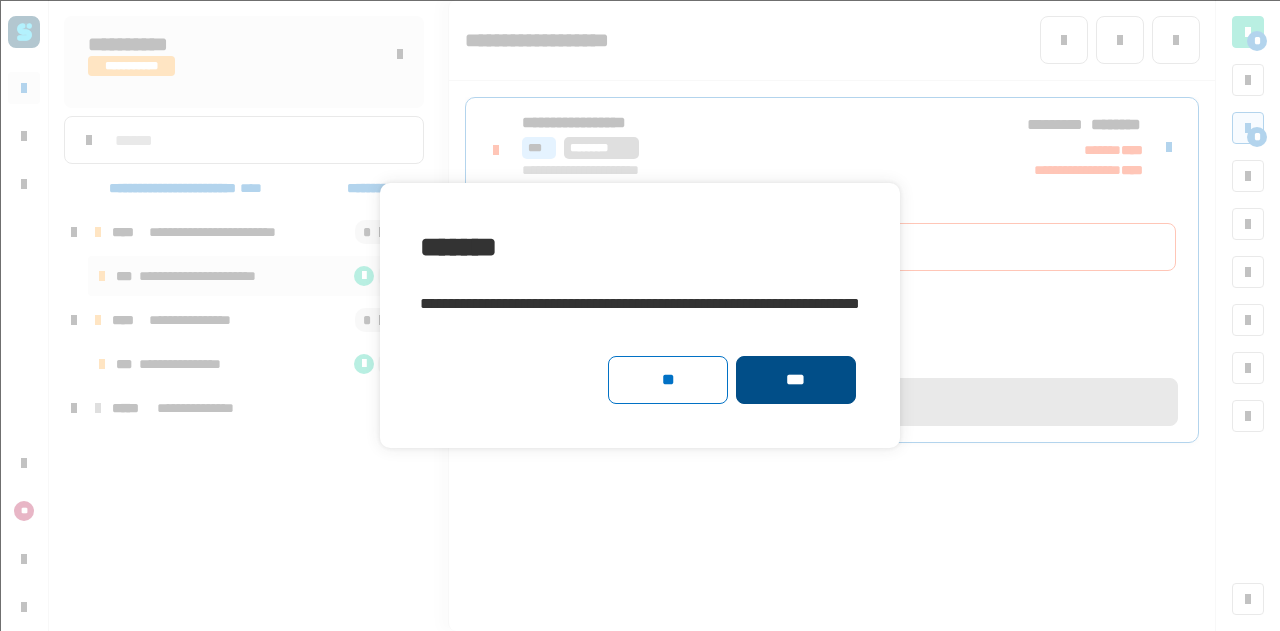 click on "***" 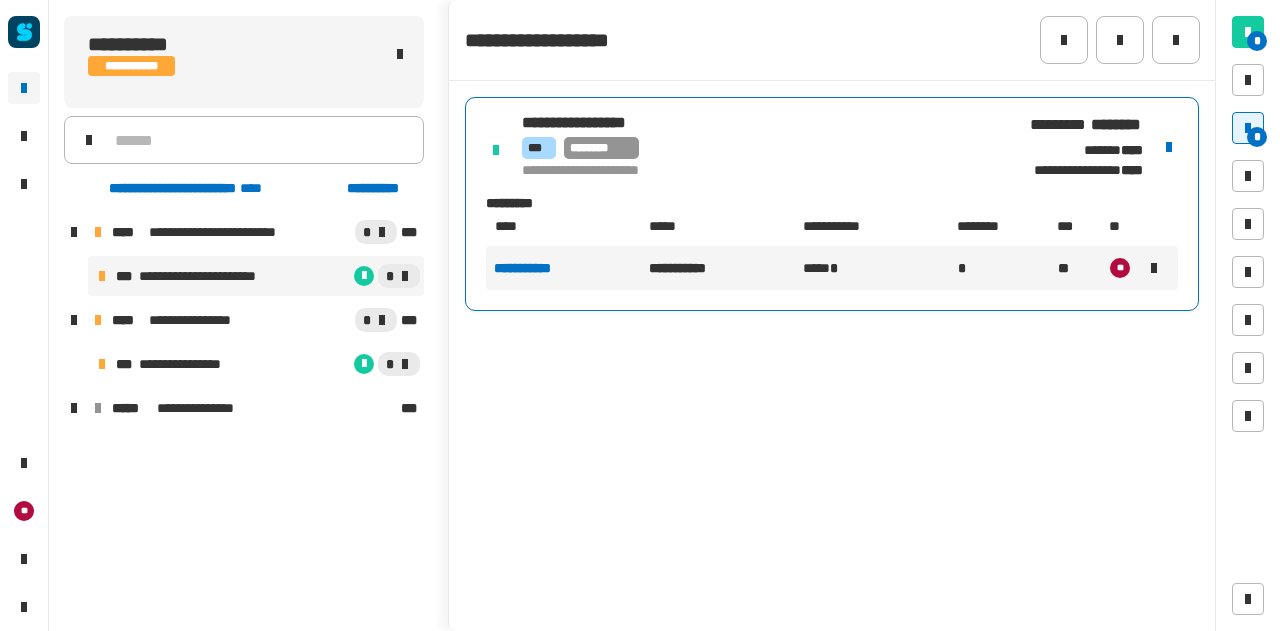 click at bounding box center (1169, 147) 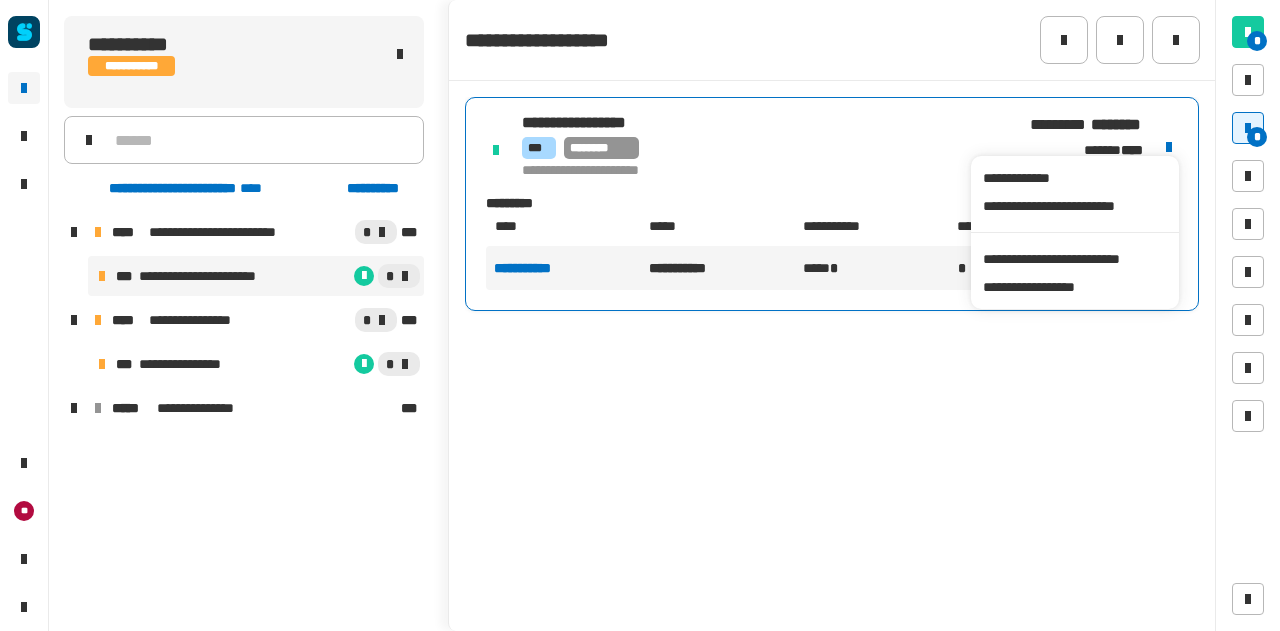 click on "**********" 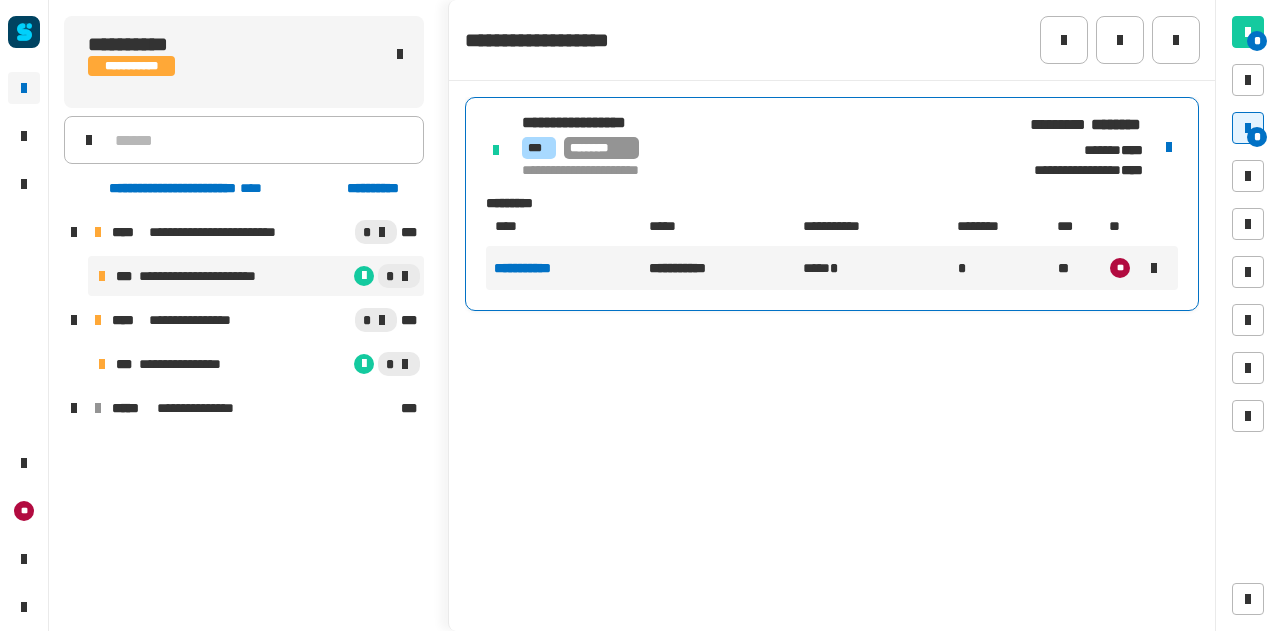 click at bounding box center (1169, 147) 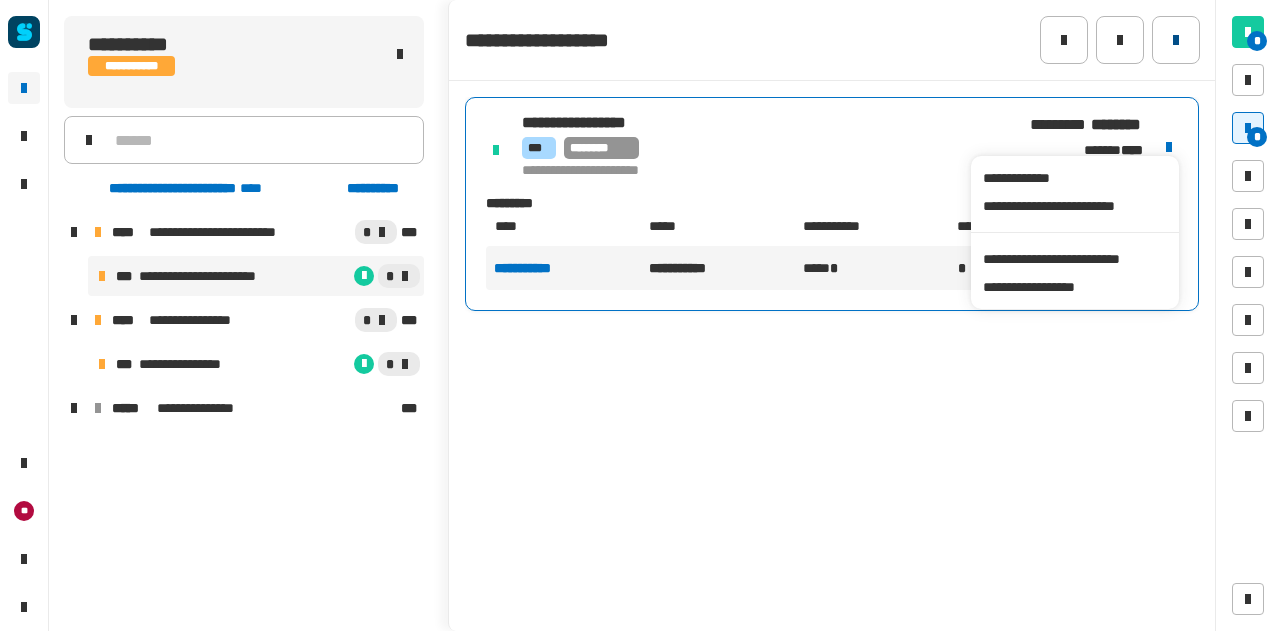 click 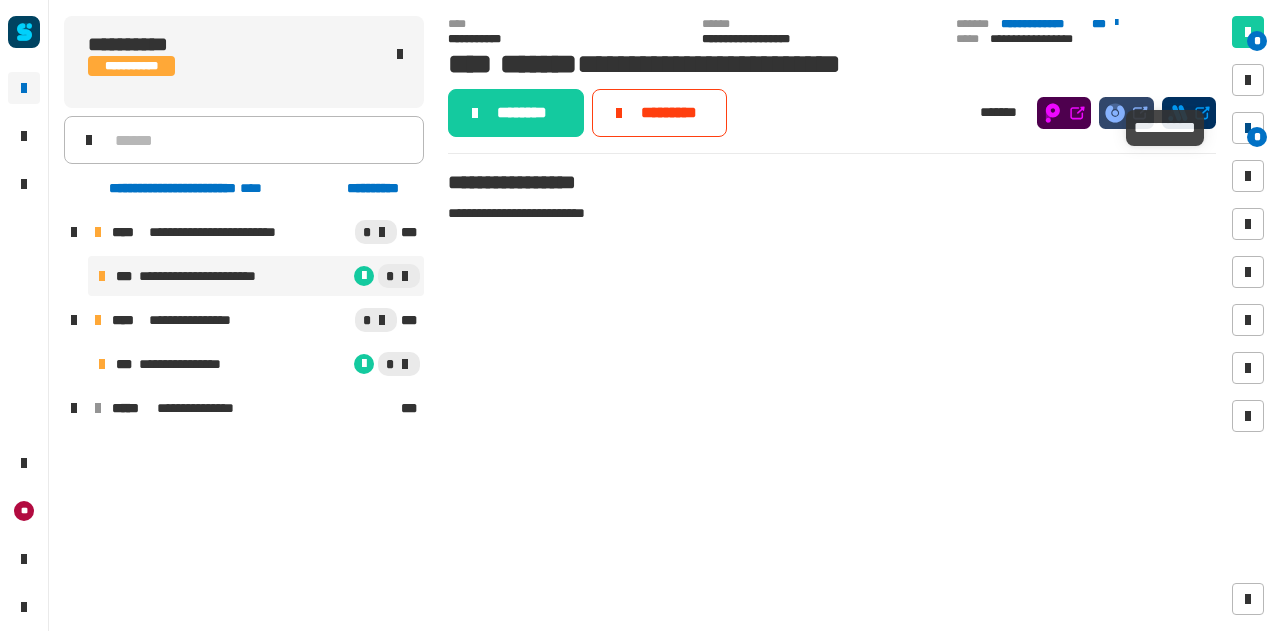 click at bounding box center (1248, 128) 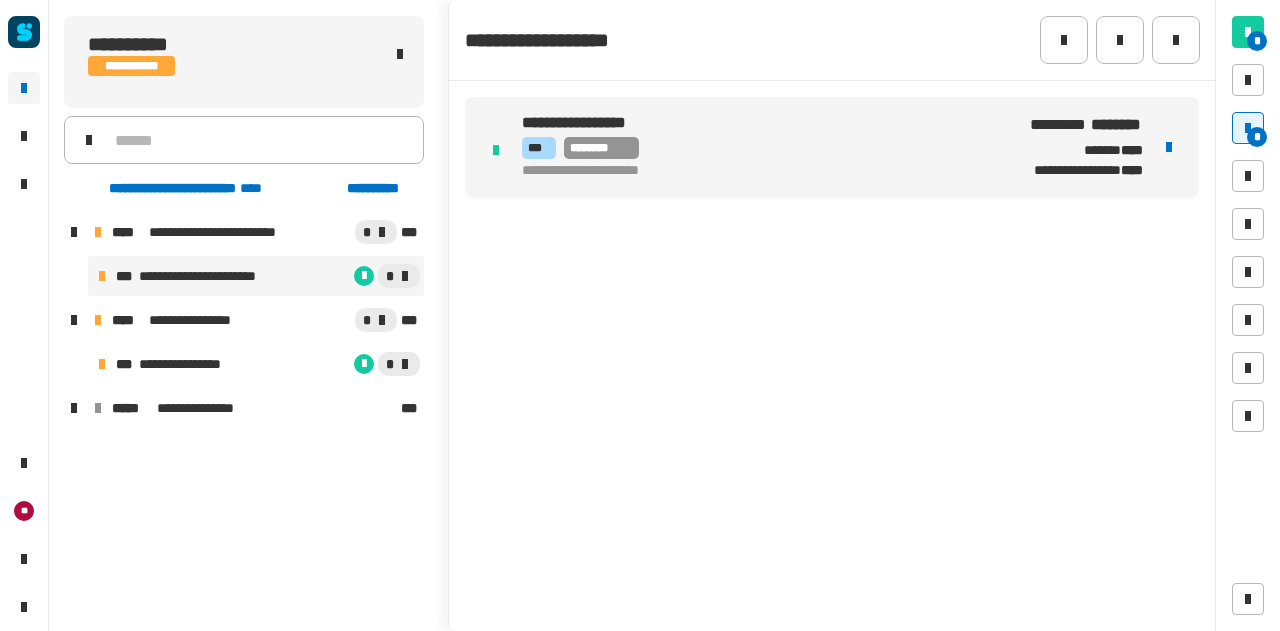 click on "**********" 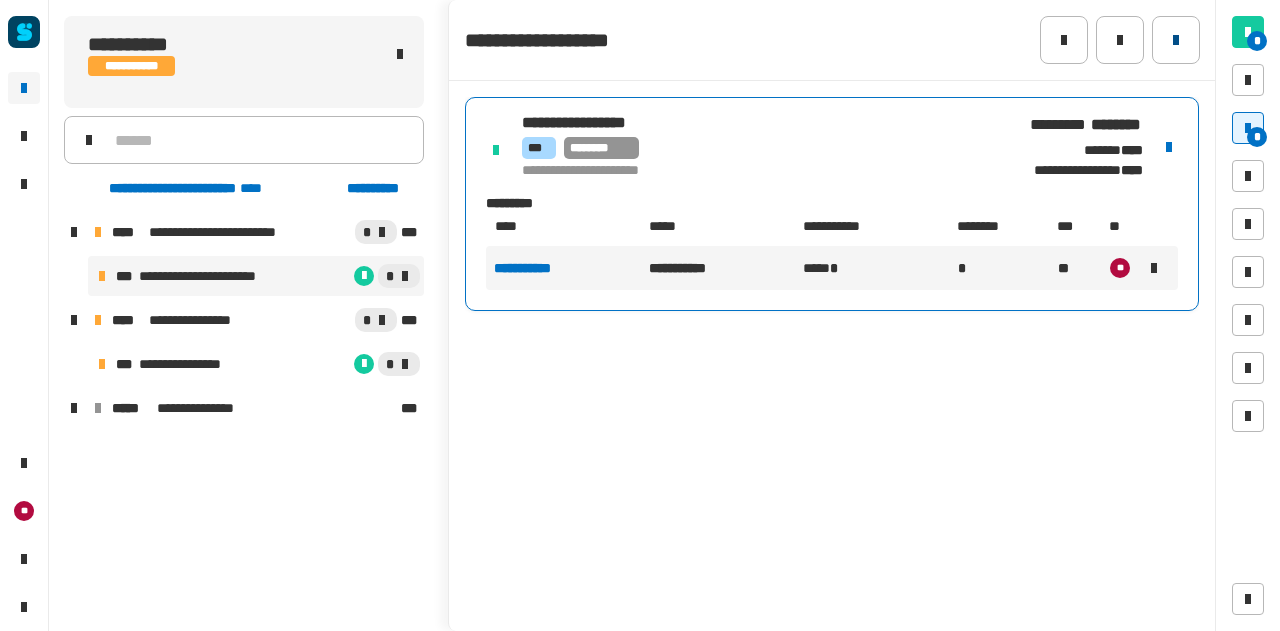 click 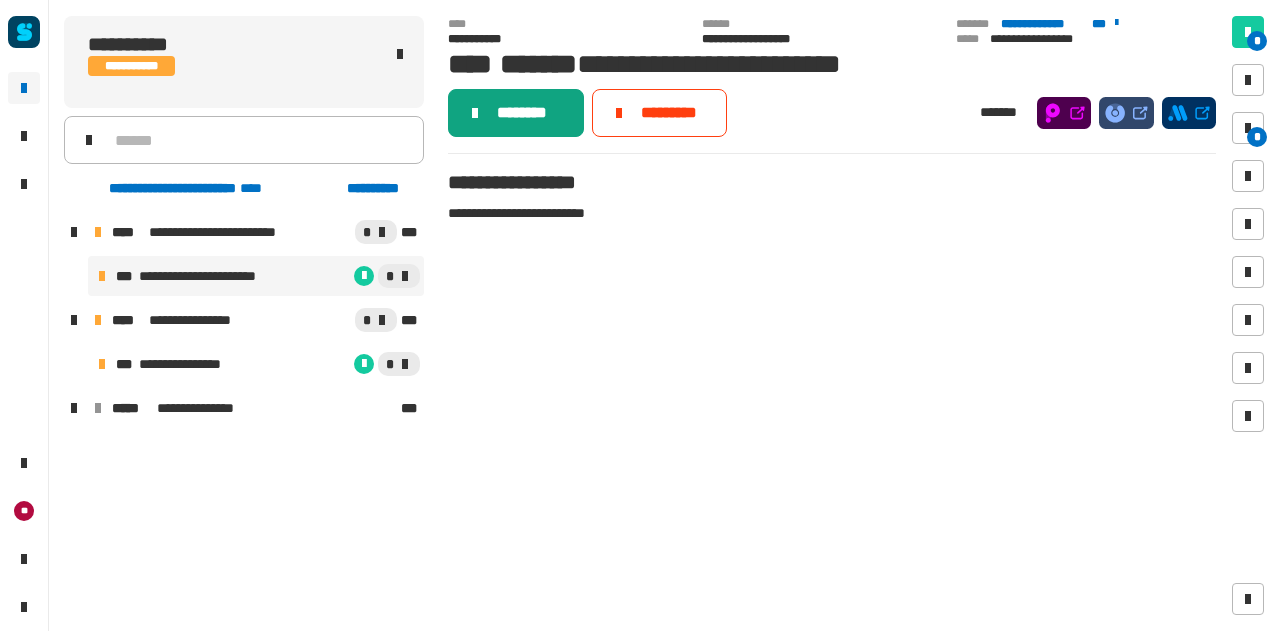 click on "********" 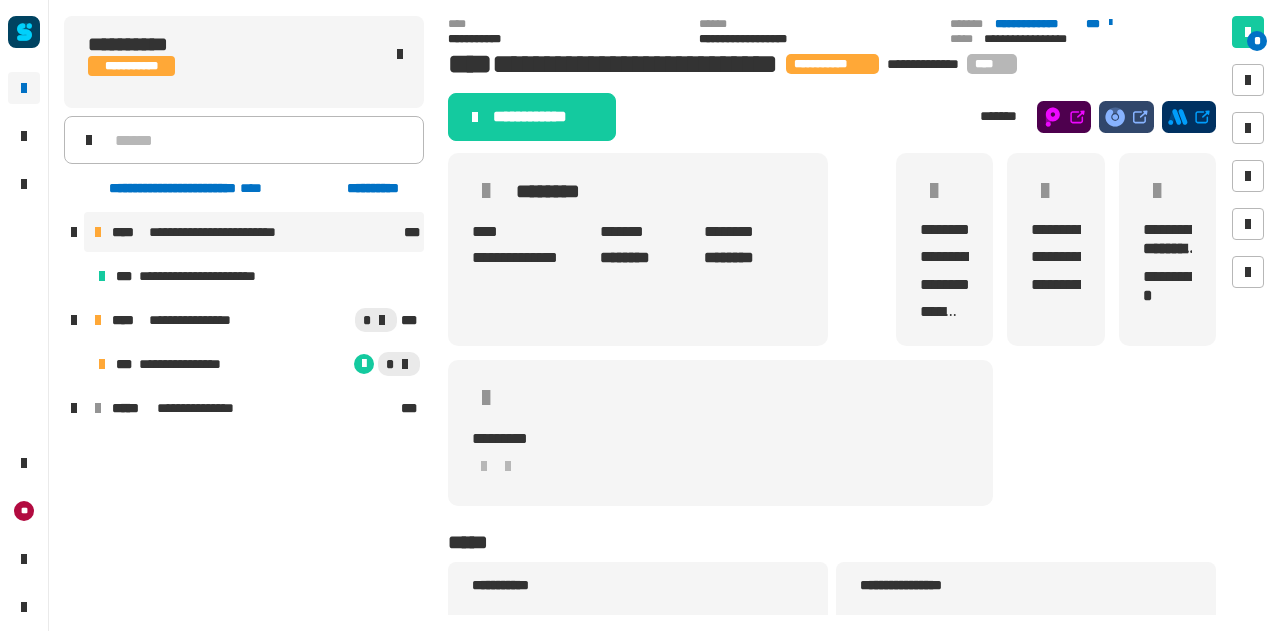 click on "**********" 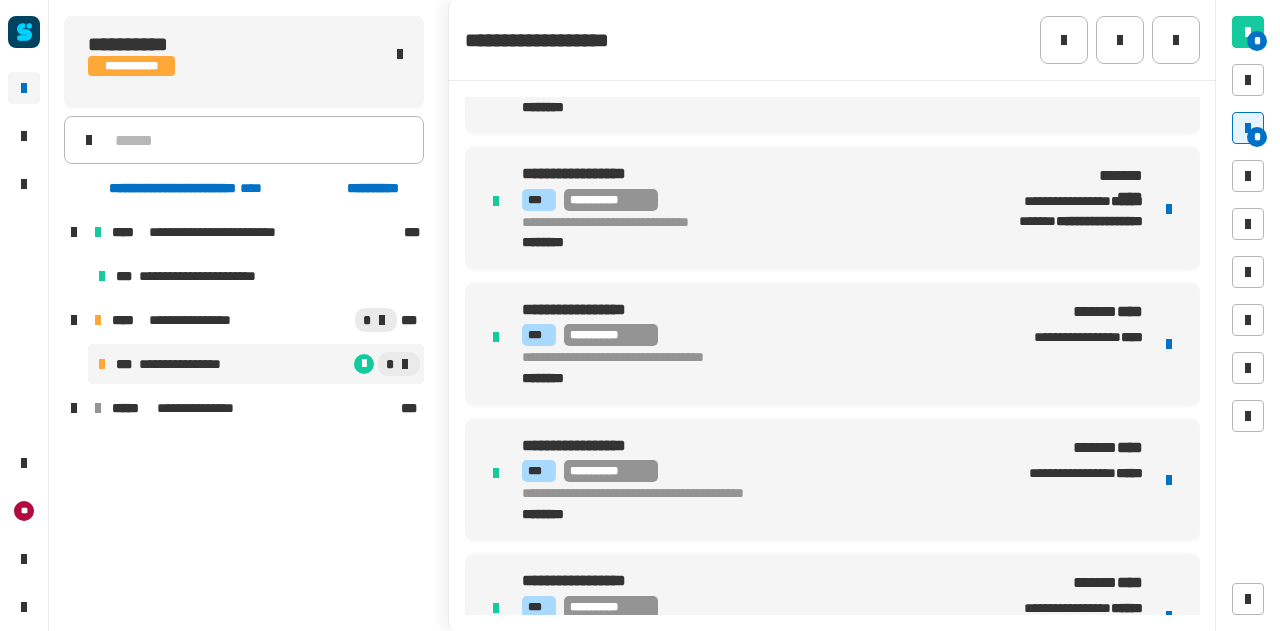 scroll, scrollTop: 141, scrollLeft: 0, axis: vertical 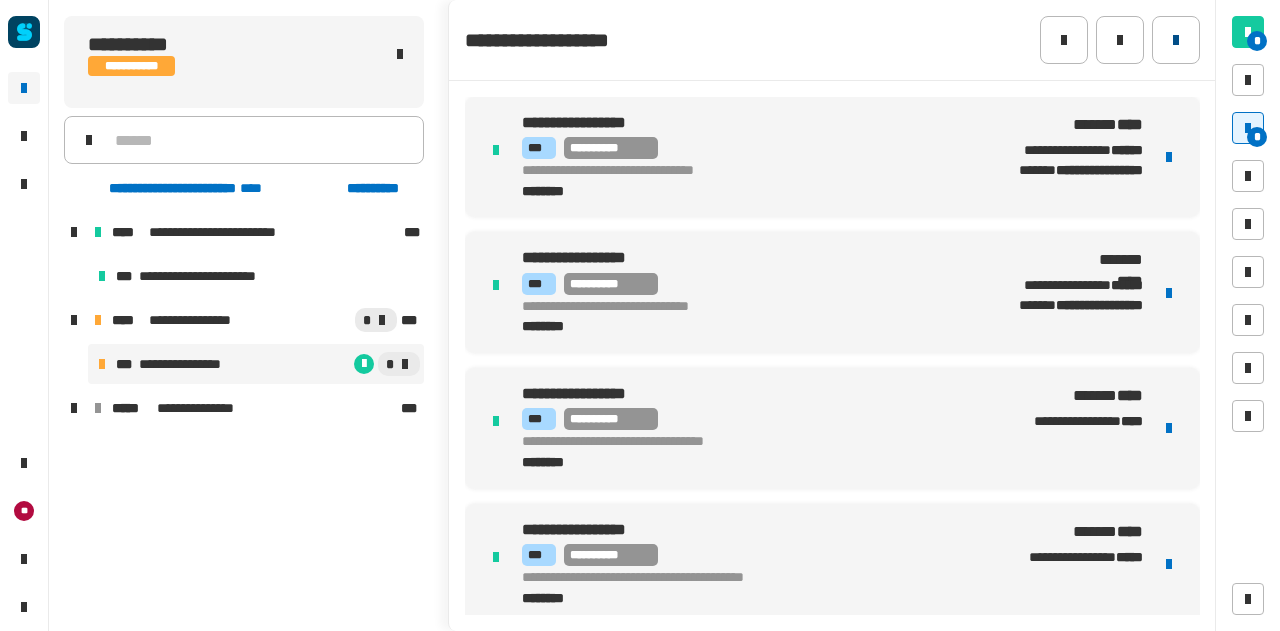 click 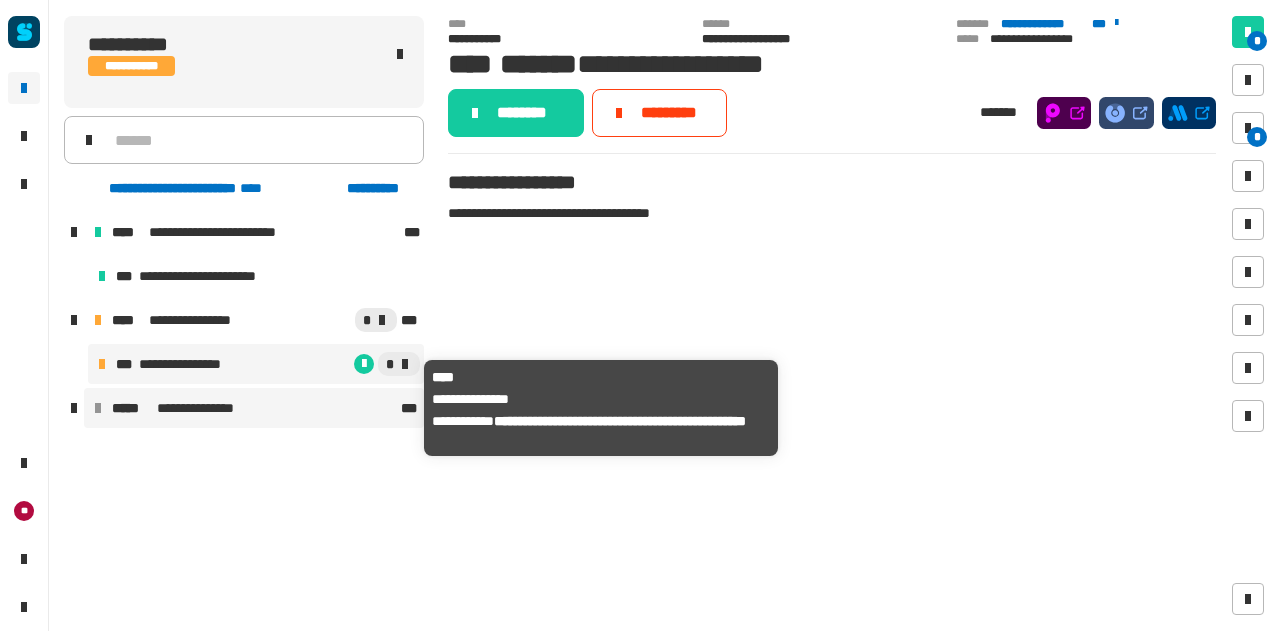 click on "**********" at bounding box center (206, 408) 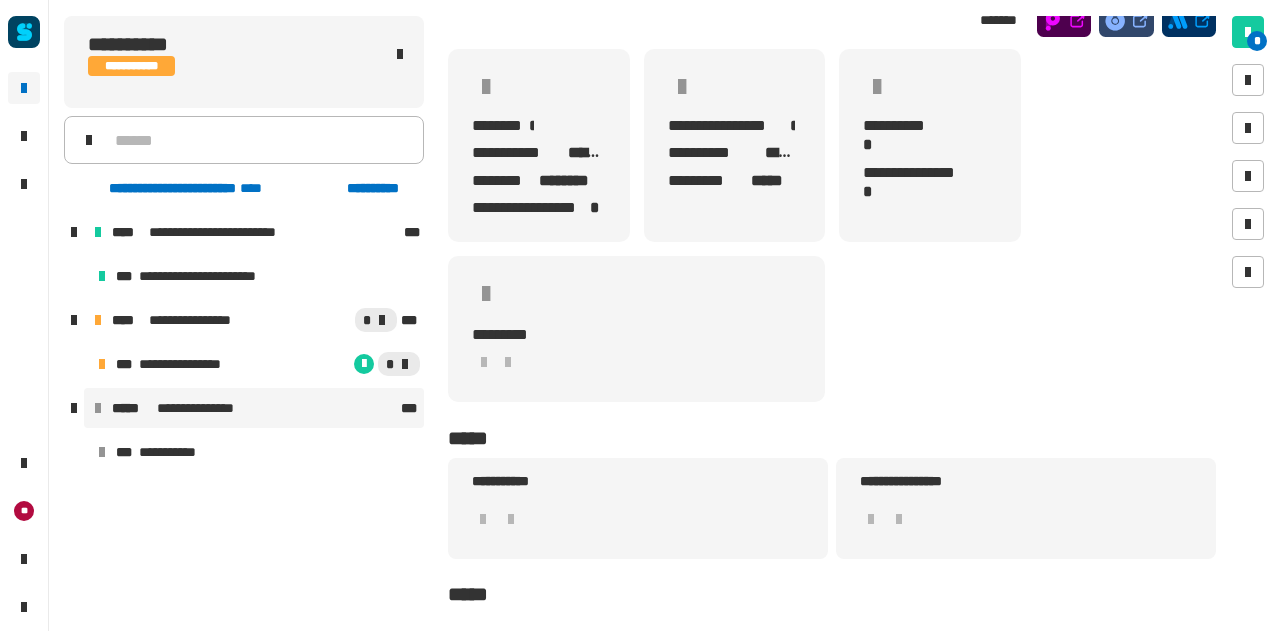scroll, scrollTop: 151, scrollLeft: 0, axis: vertical 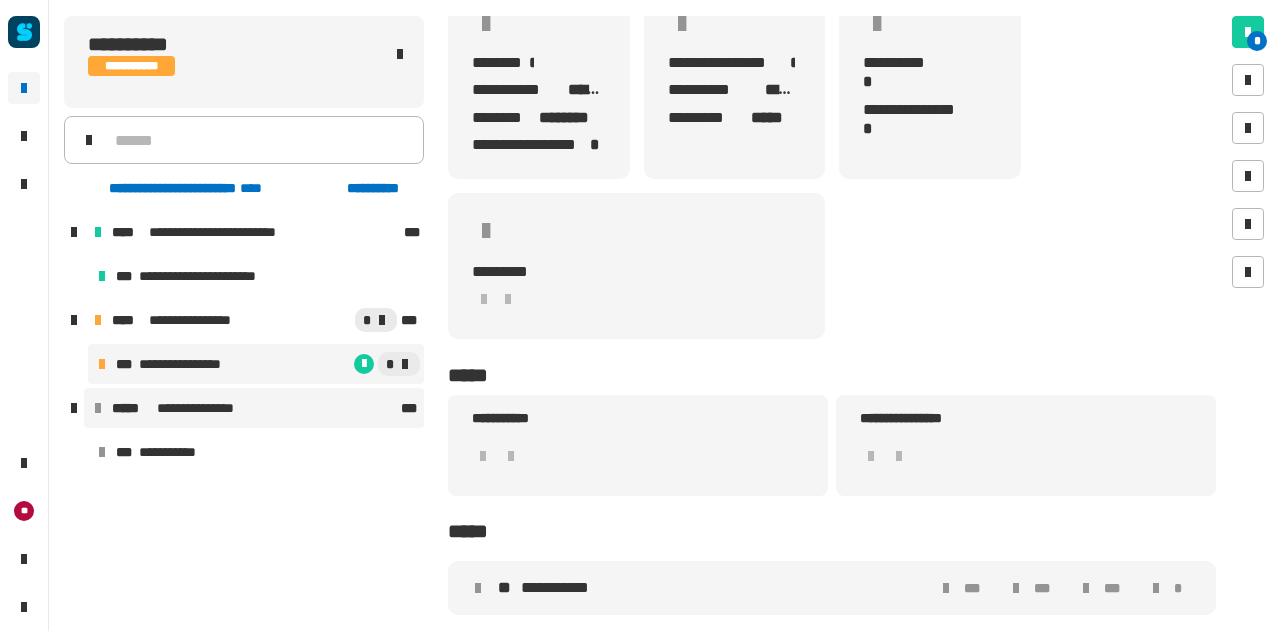 click on "**********" at bounding box center (256, 364) 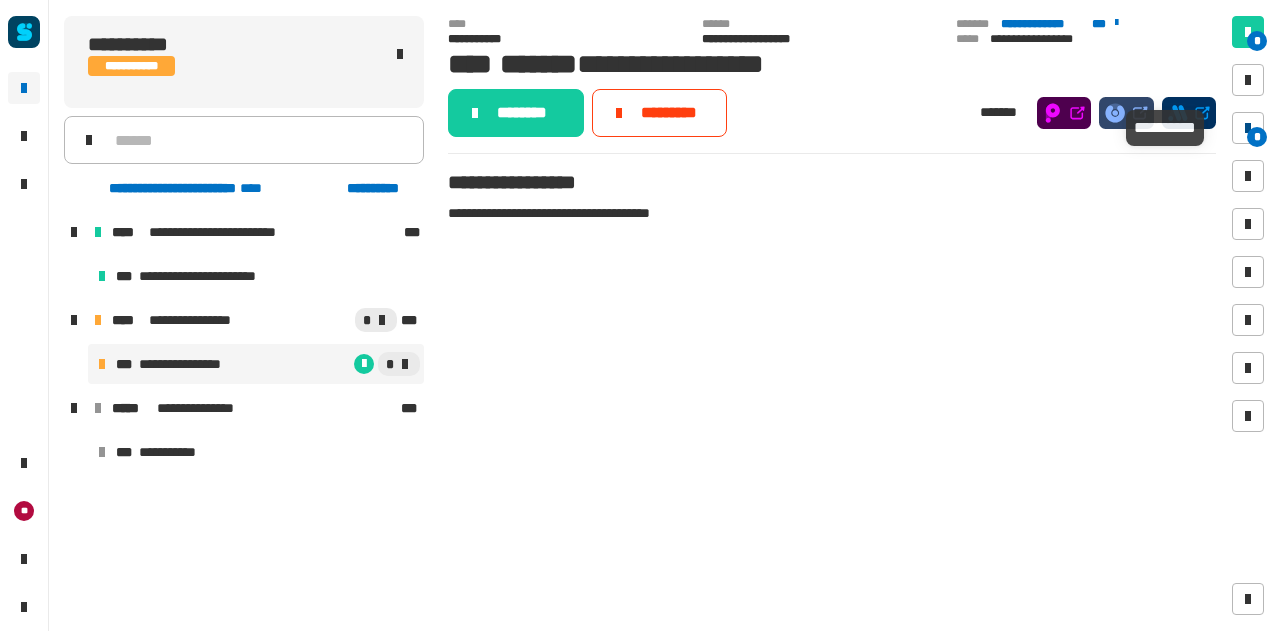 click at bounding box center [1248, 128] 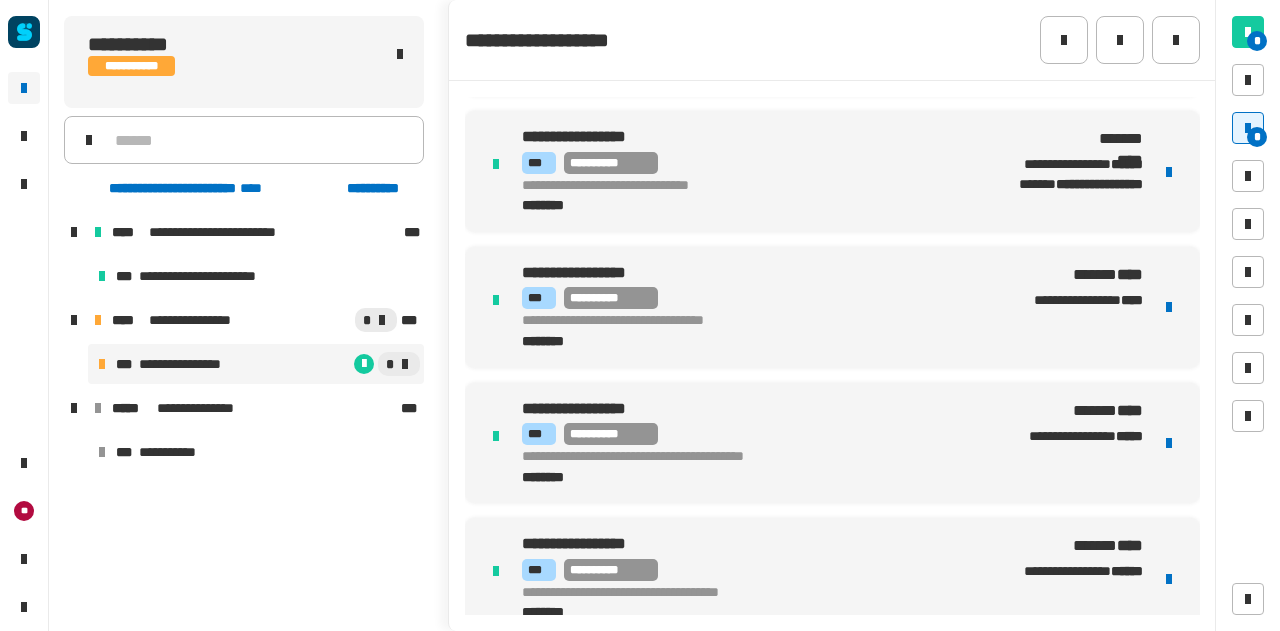 scroll, scrollTop: 141, scrollLeft: 0, axis: vertical 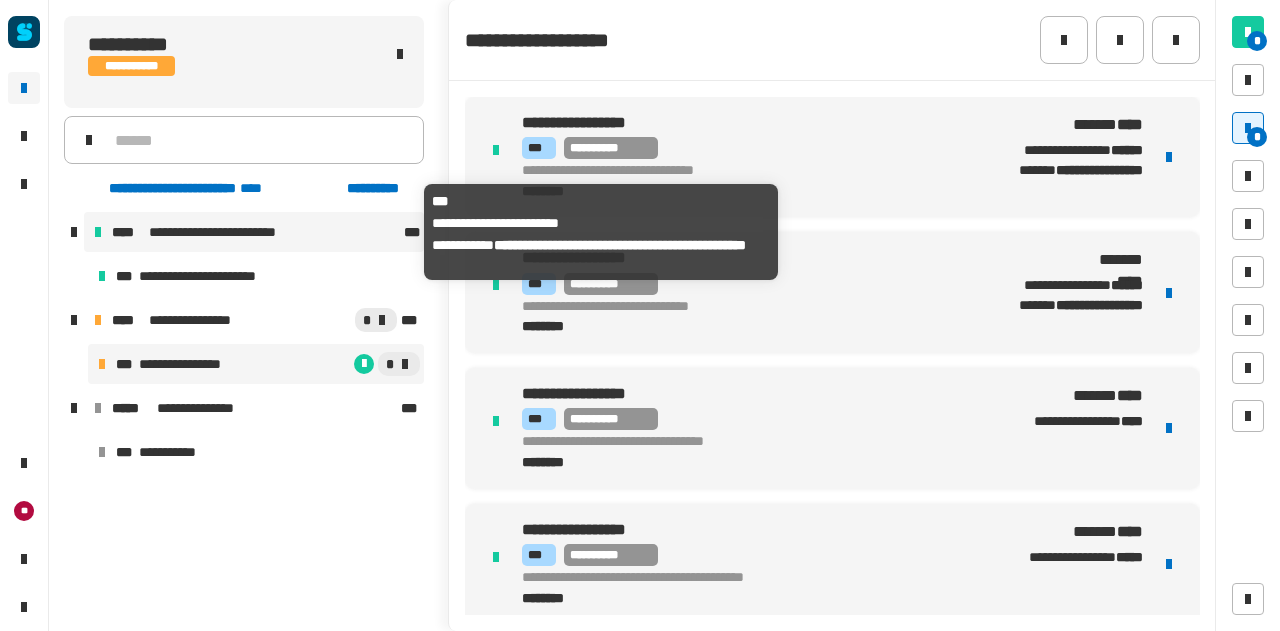 click on "**********" at bounding box center (222, 232) 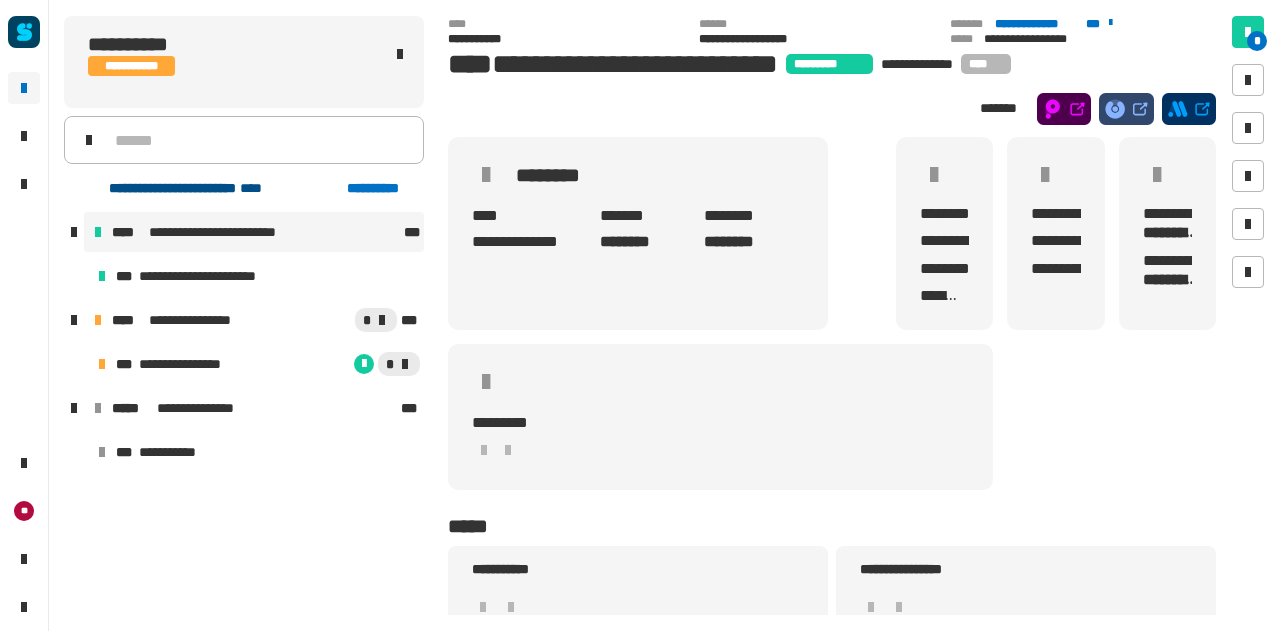 click on "**********" 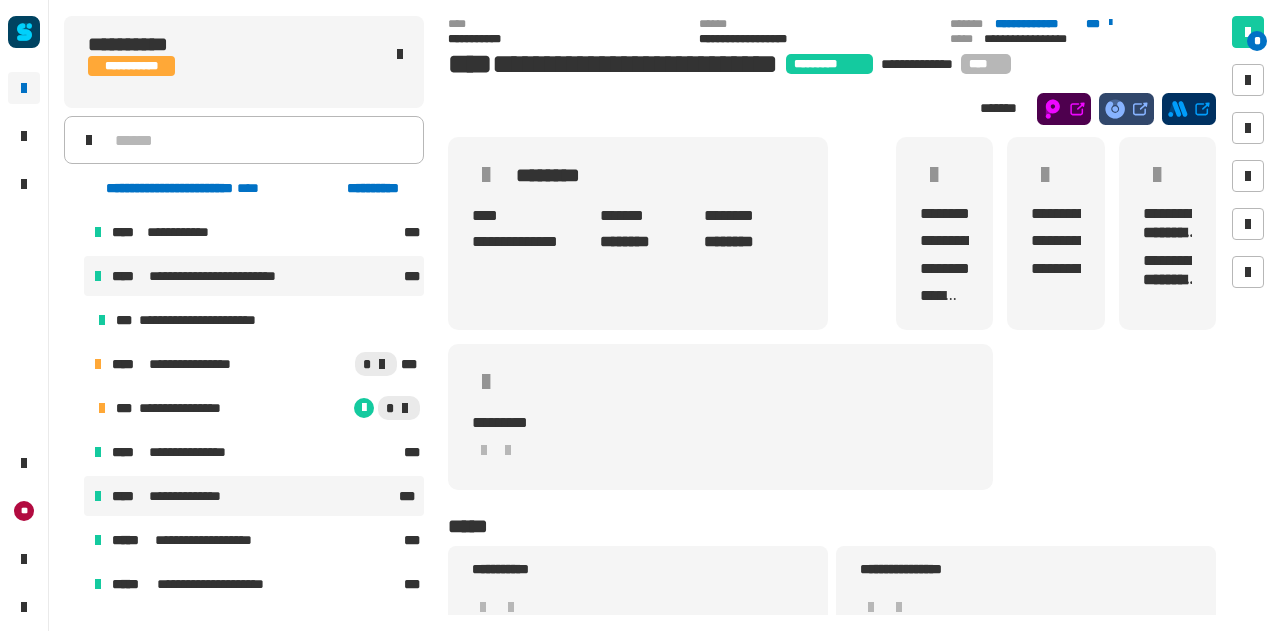 click on "**********" at bounding box center [254, 496] 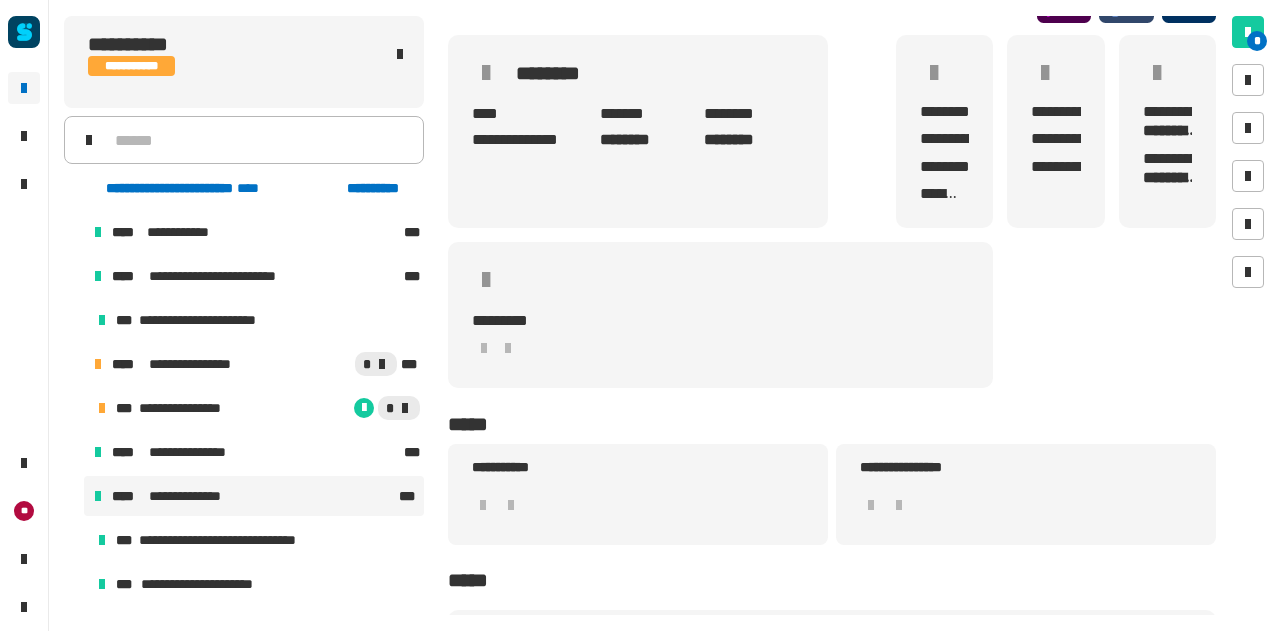 scroll, scrollTop: 213, scrollLeft: 0, axis: vertical 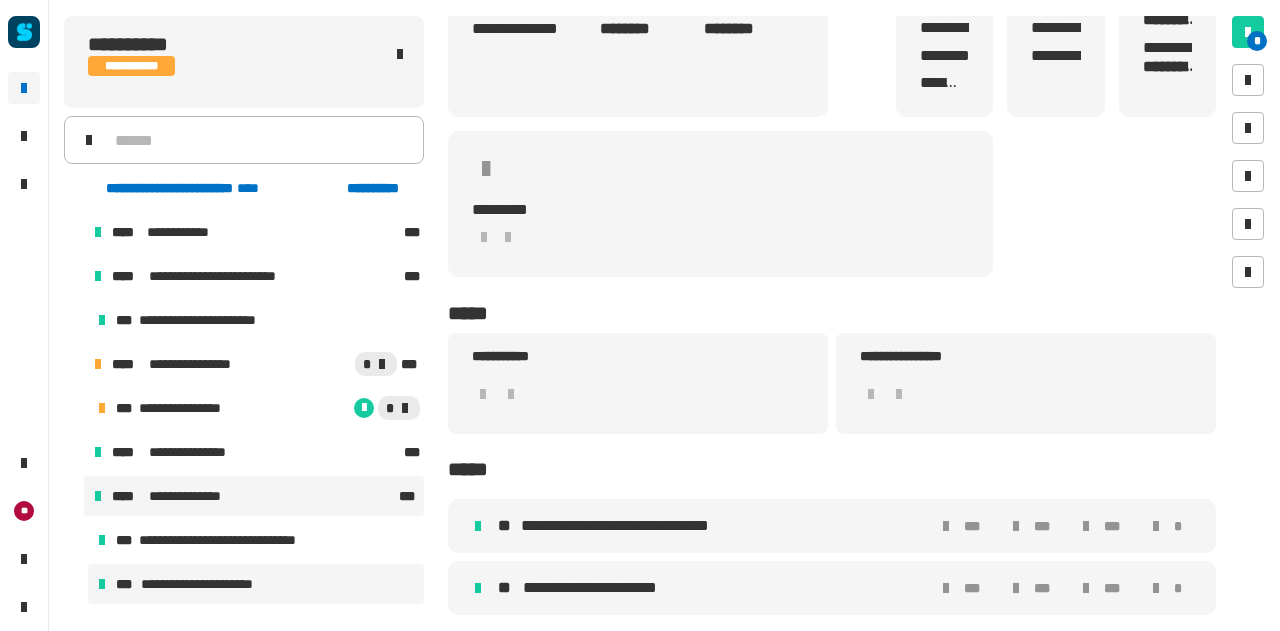 click on "**********" at bounding box center [212, 584] 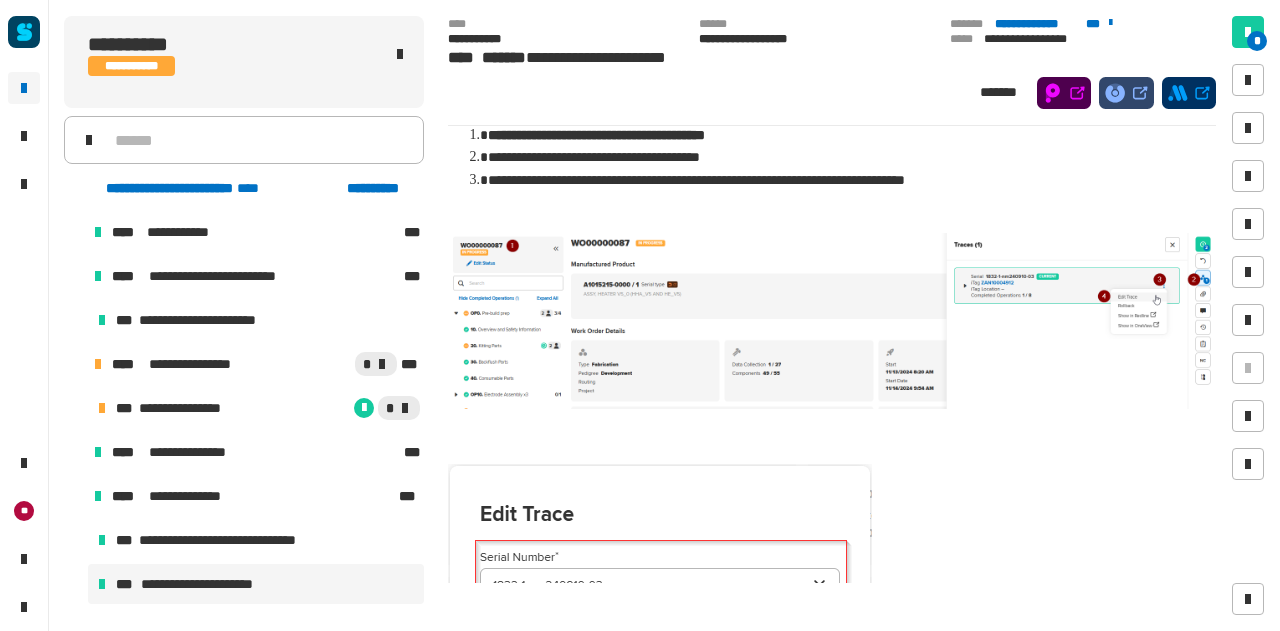 scroll, scrollTop: 0, scrollLeft: 0, axis: both 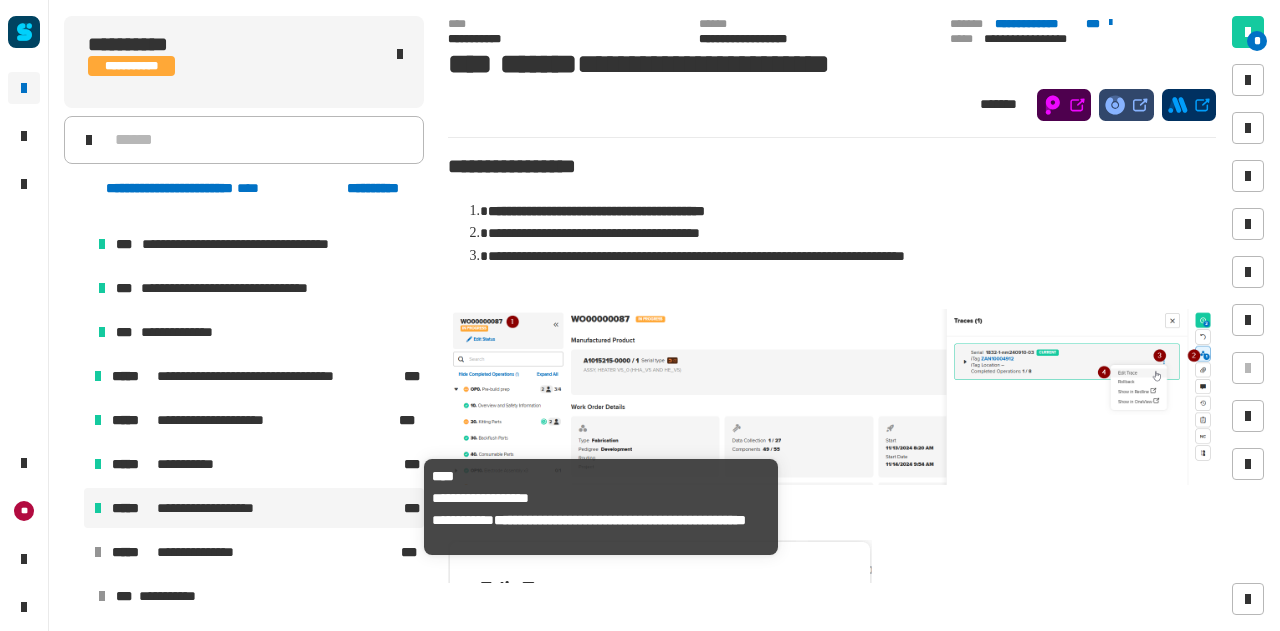 click on "**********" at bounding box center (212, 508) 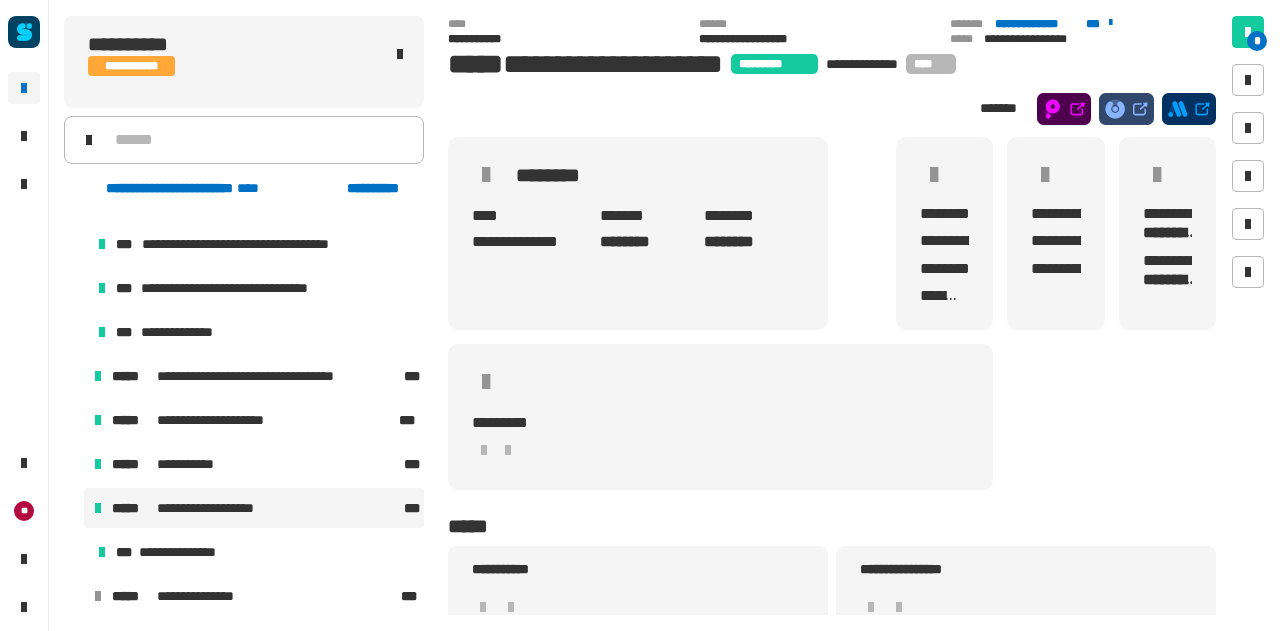 scroll, scrollTop: 736, scrollLeft: 0, axis: vertical 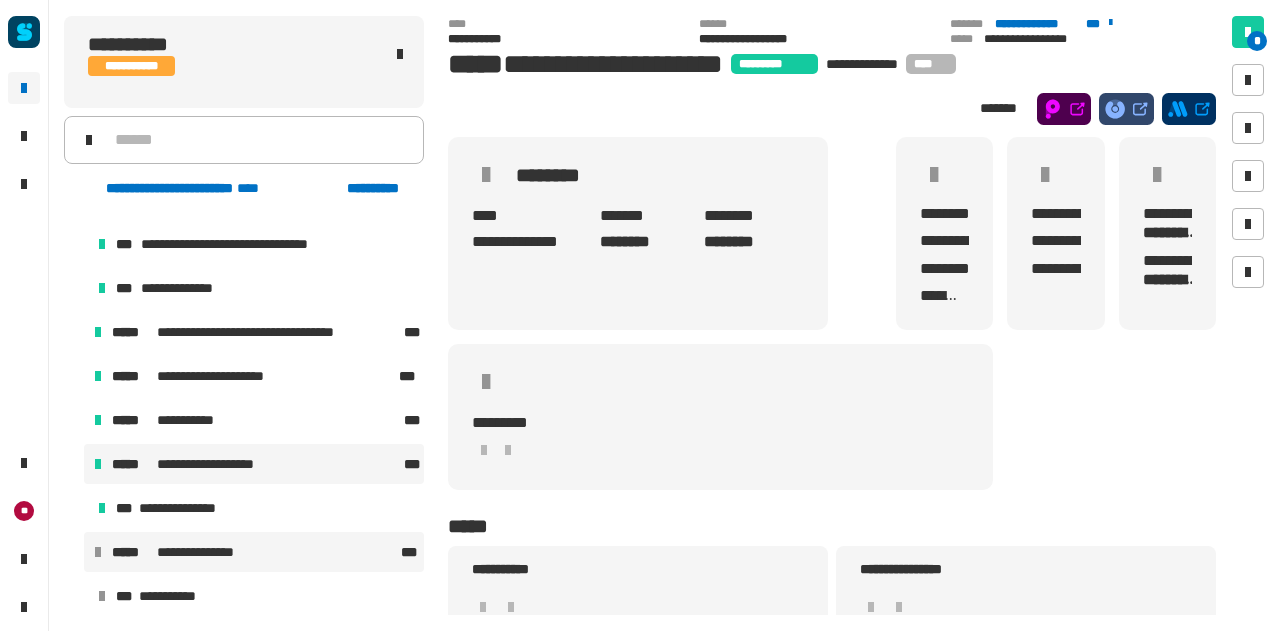 click on "**********" at bounding box center (206, 552) 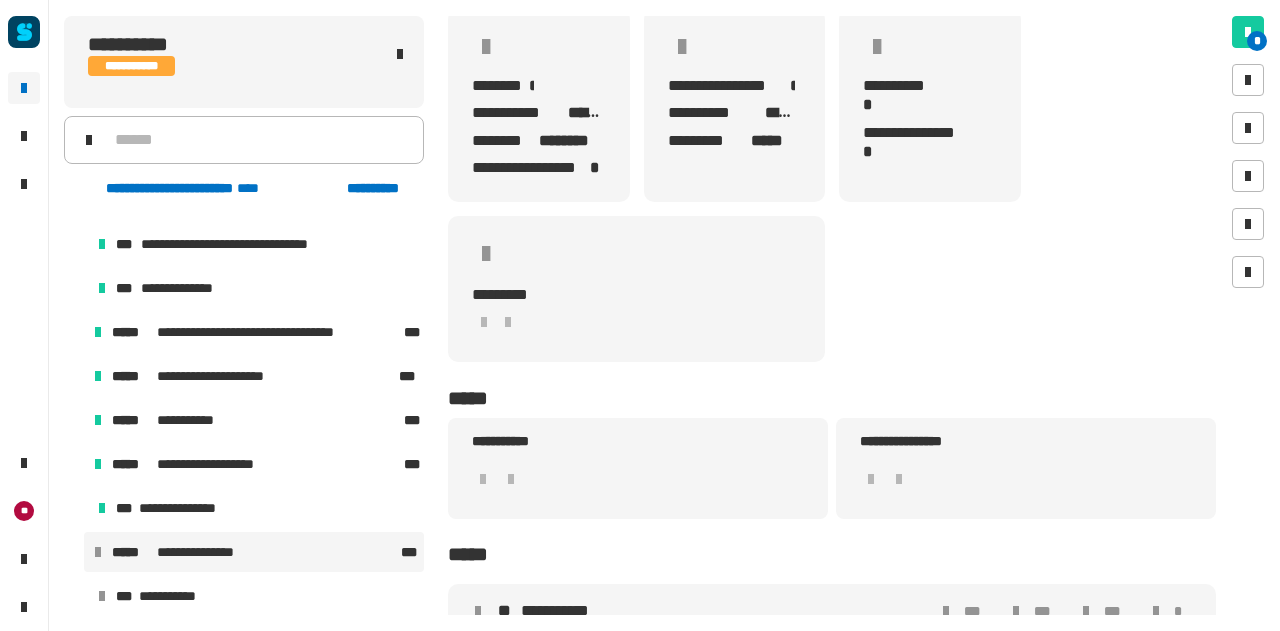 scroll, scrollTop: 151, scrollLeft: 0, axis: vertical 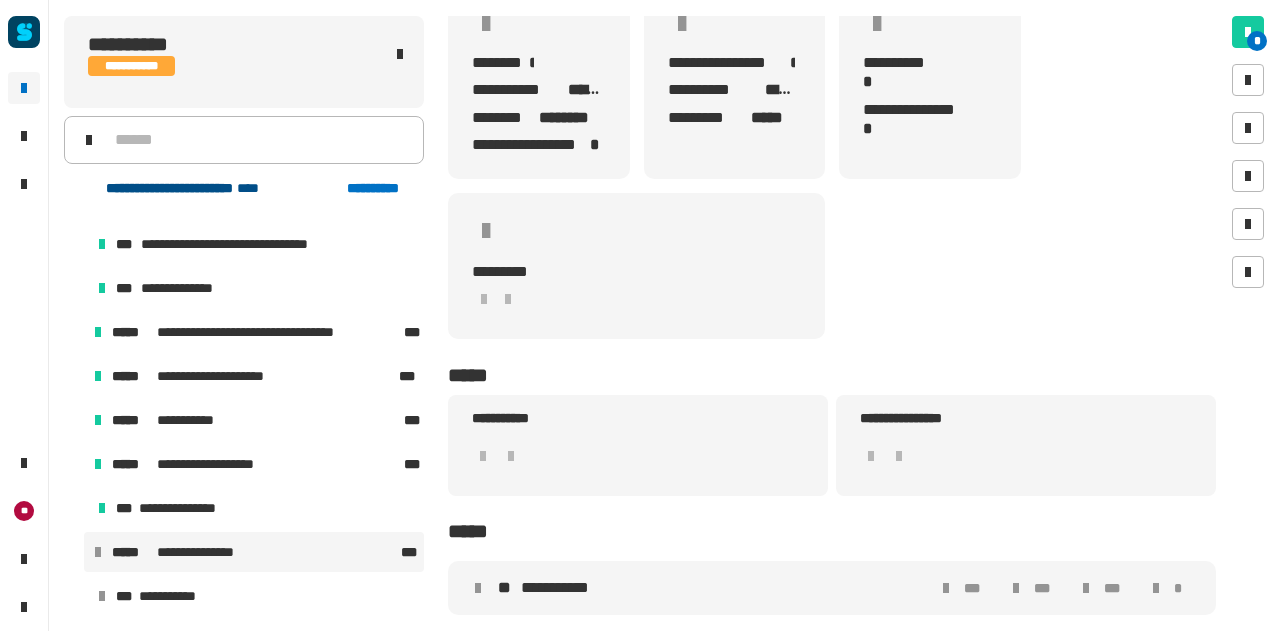 click on "**********" 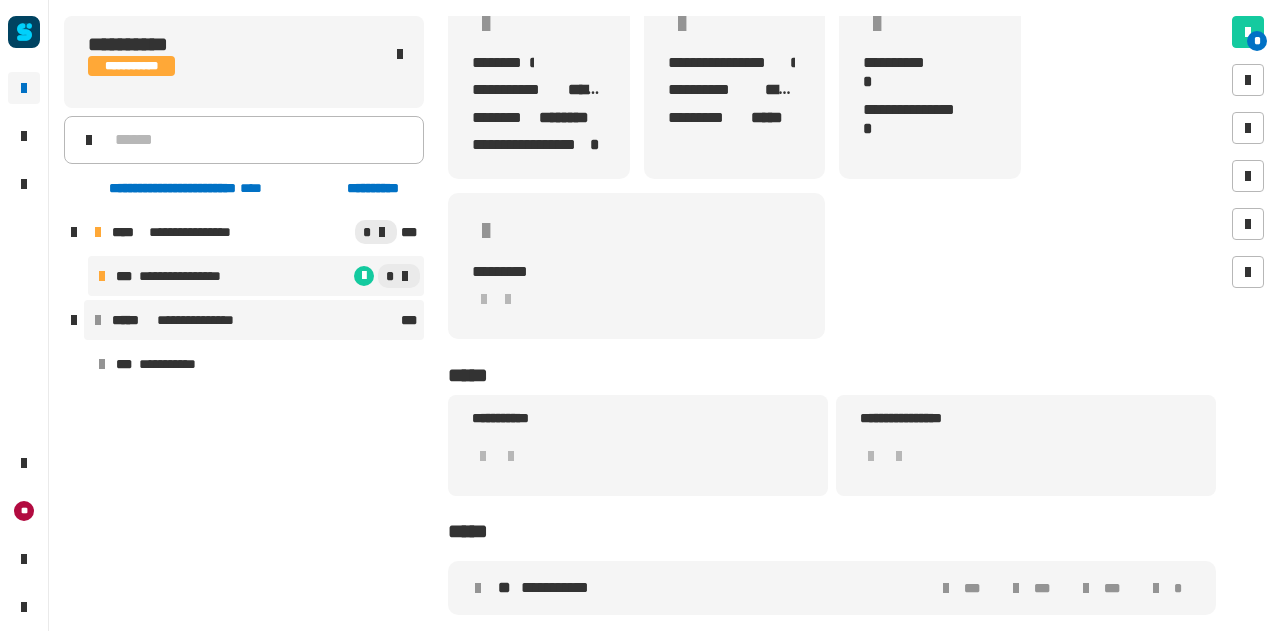 click on "**********" at bounding box center [194, 276] 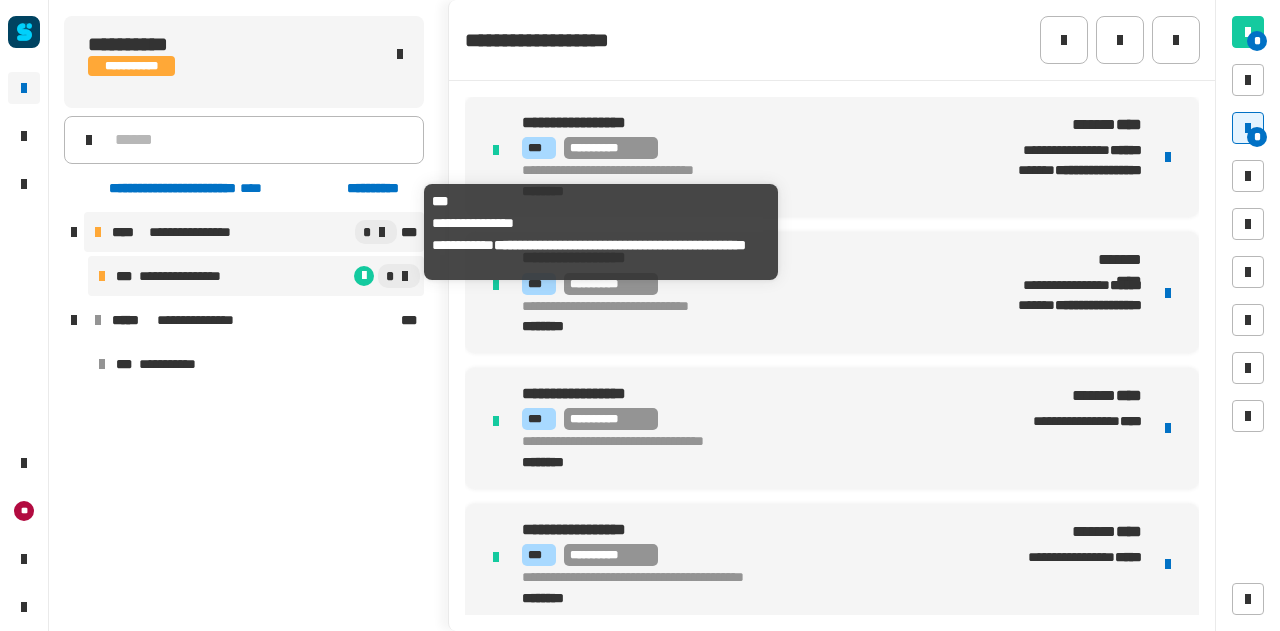 click on "**********" at bounding box center [204, 232] 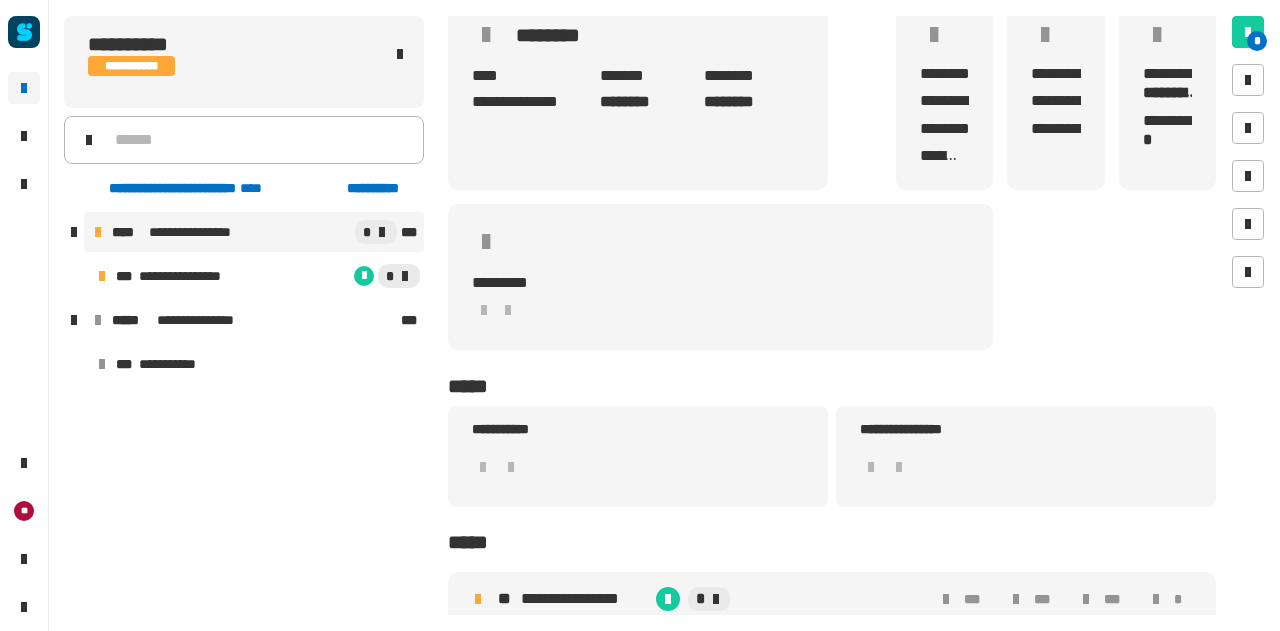 scroll, scrollTop: 167, scrollLeft: 0, axis: vertical 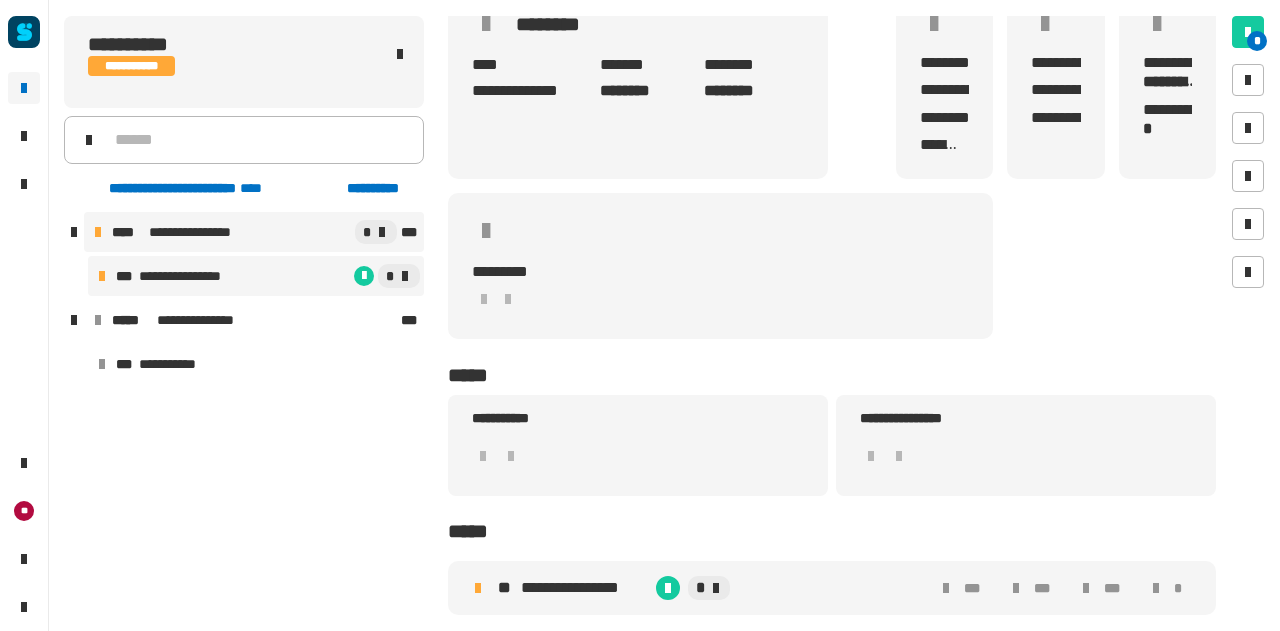 click on "**********" at bounding box center [256, 276] 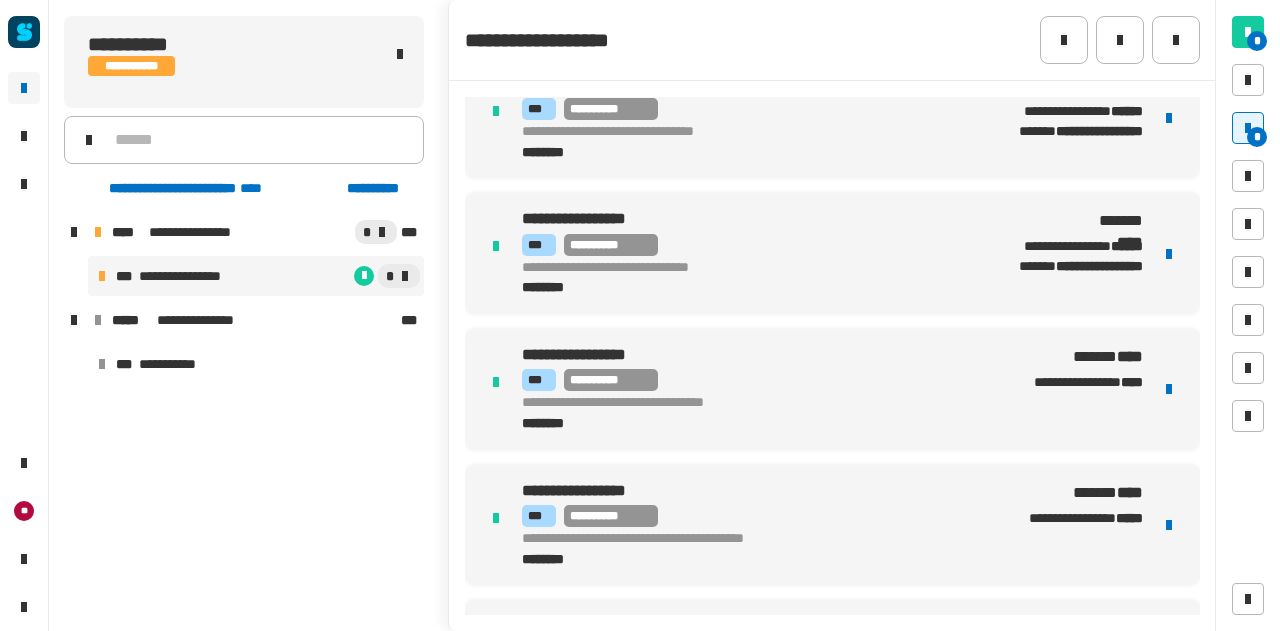 scroll, scrollTop: 0, scrollLeft: 0, axis: both 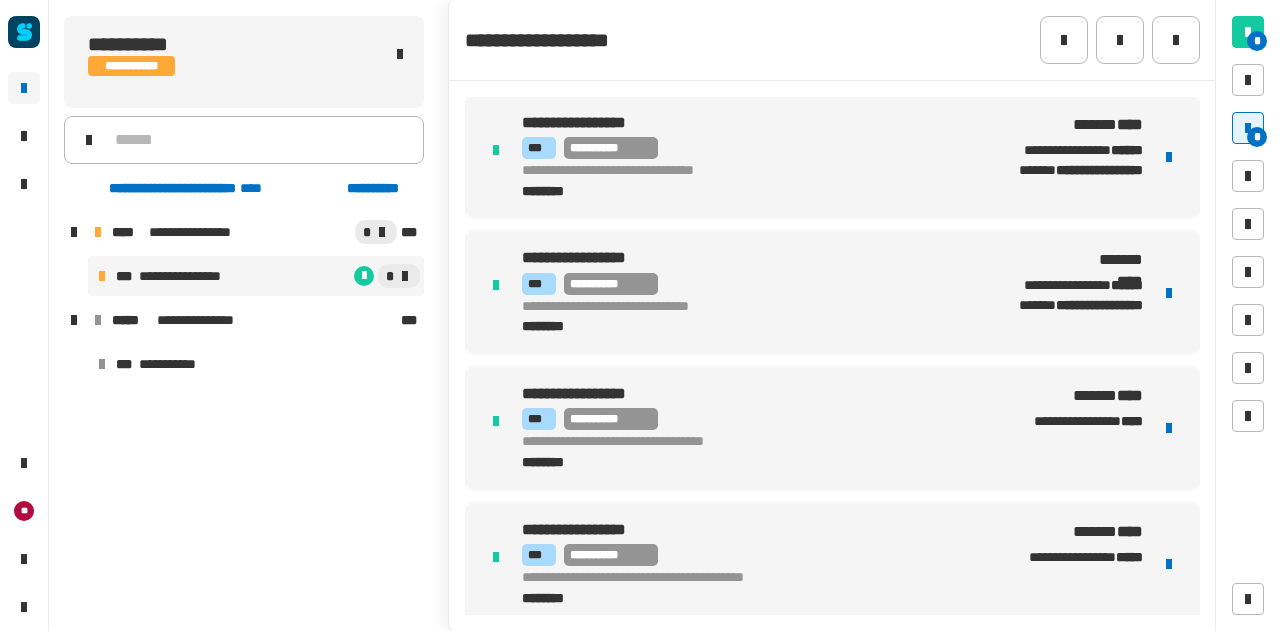 click on "**********" at bounding box center (742, 148) 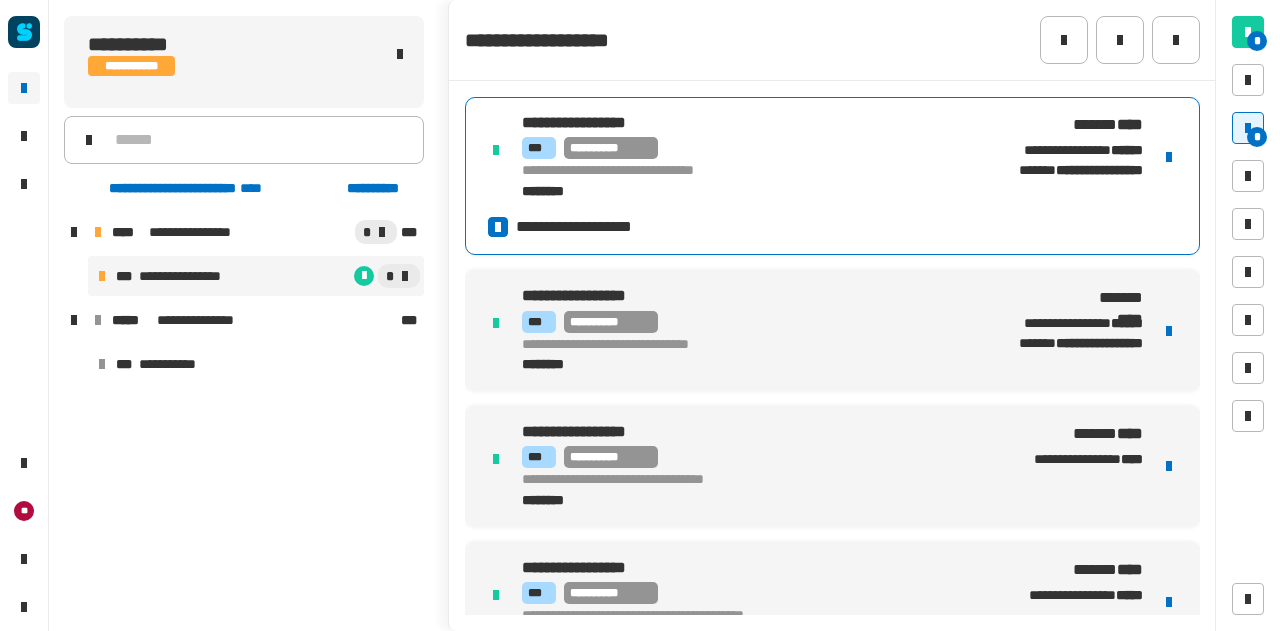 click 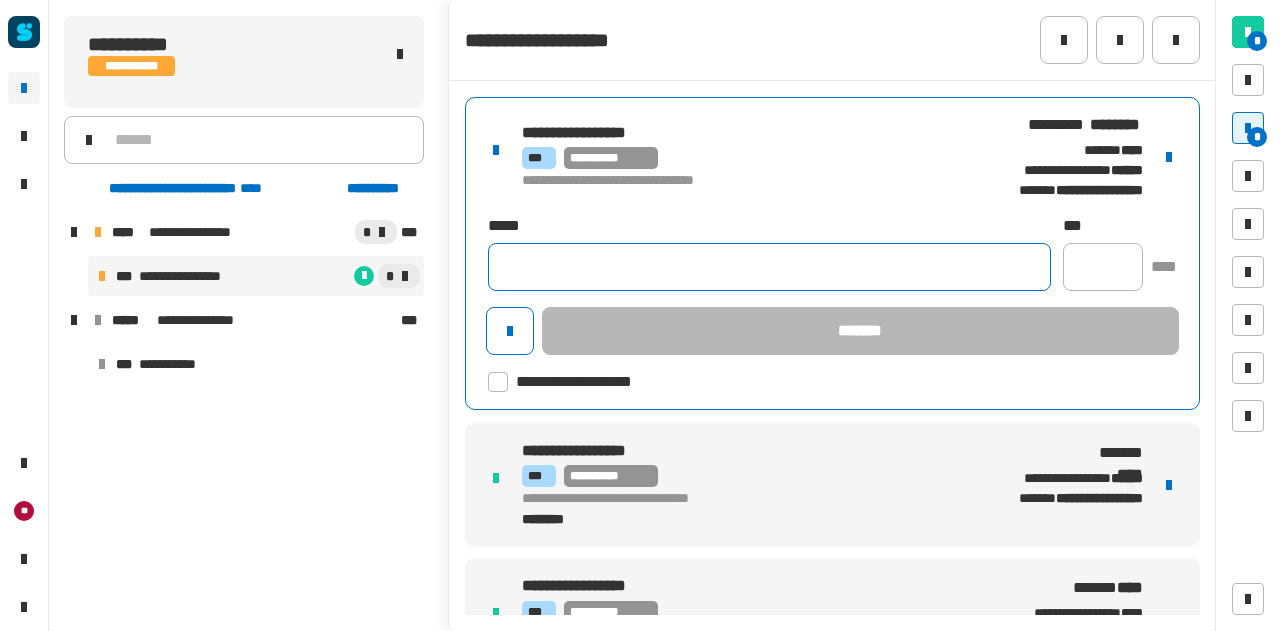 click 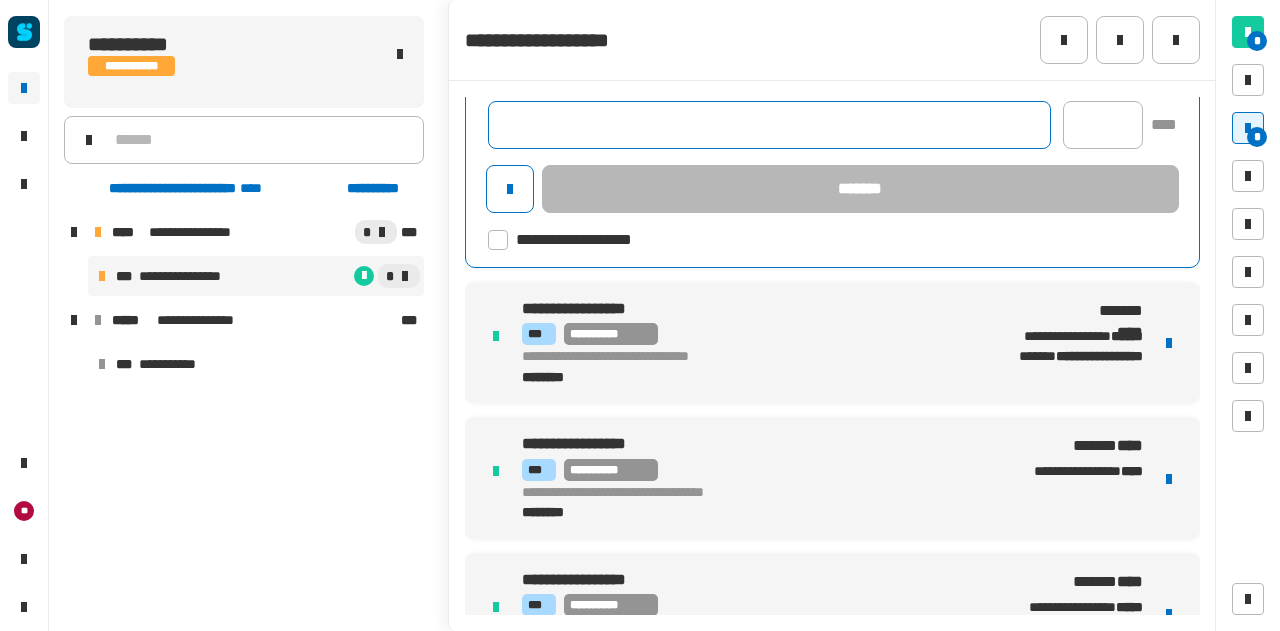 scroll, scrollTop: 146, scrollLeft: 0, axis: vertical 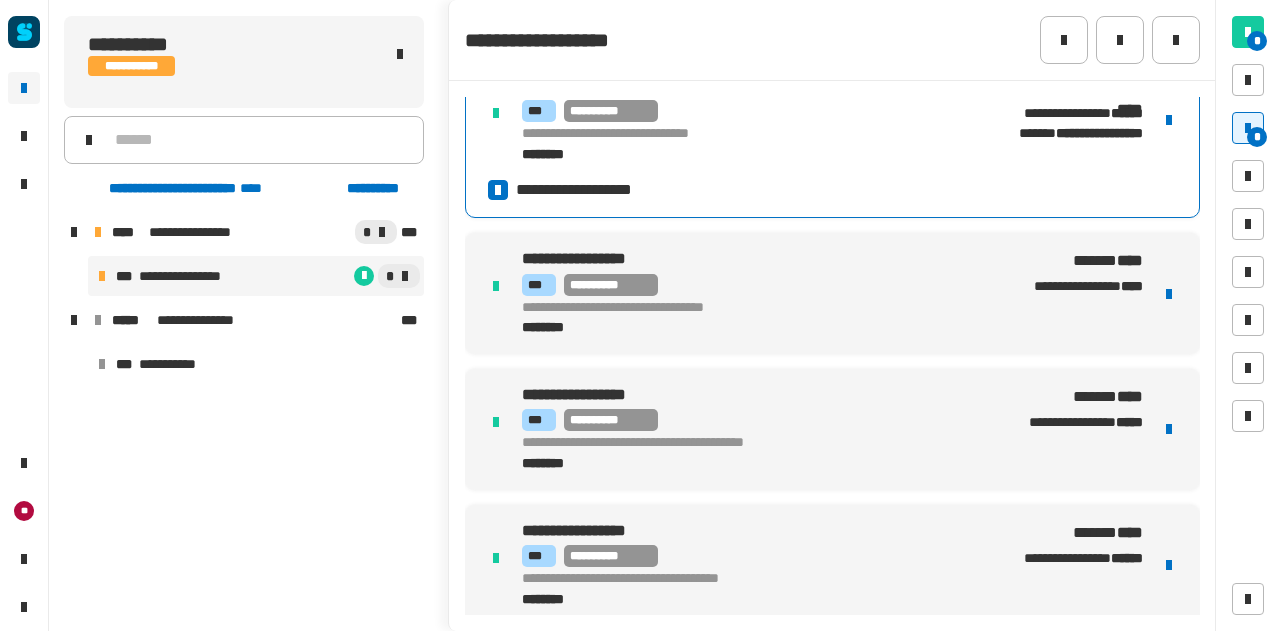 click on "**********" at bounding box center [832, 275] 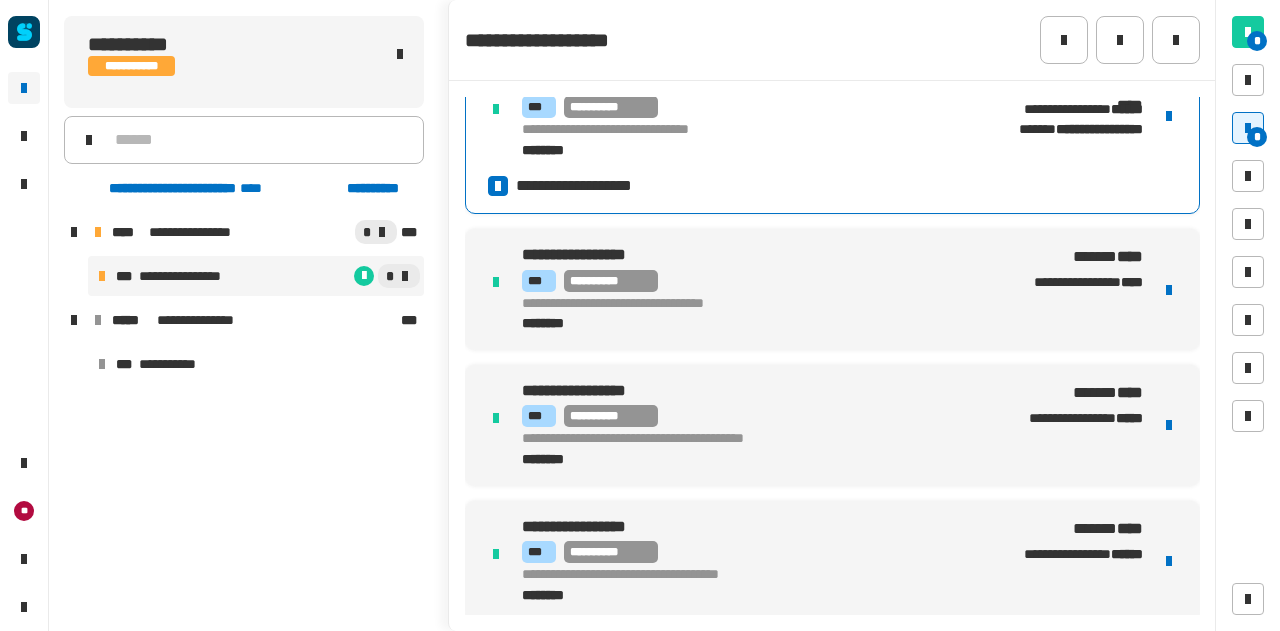 scroll, scrollTop: 178, scrollLeft: 0, axis: vertical 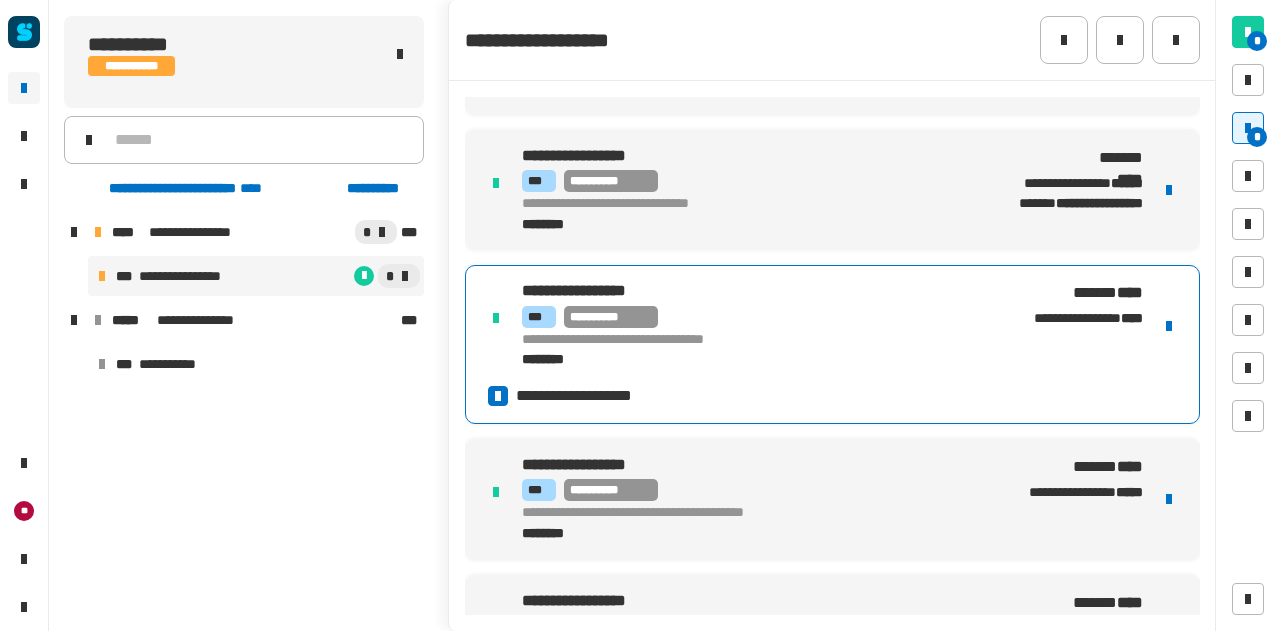 click on "**********" at bounding box center (759, 325) 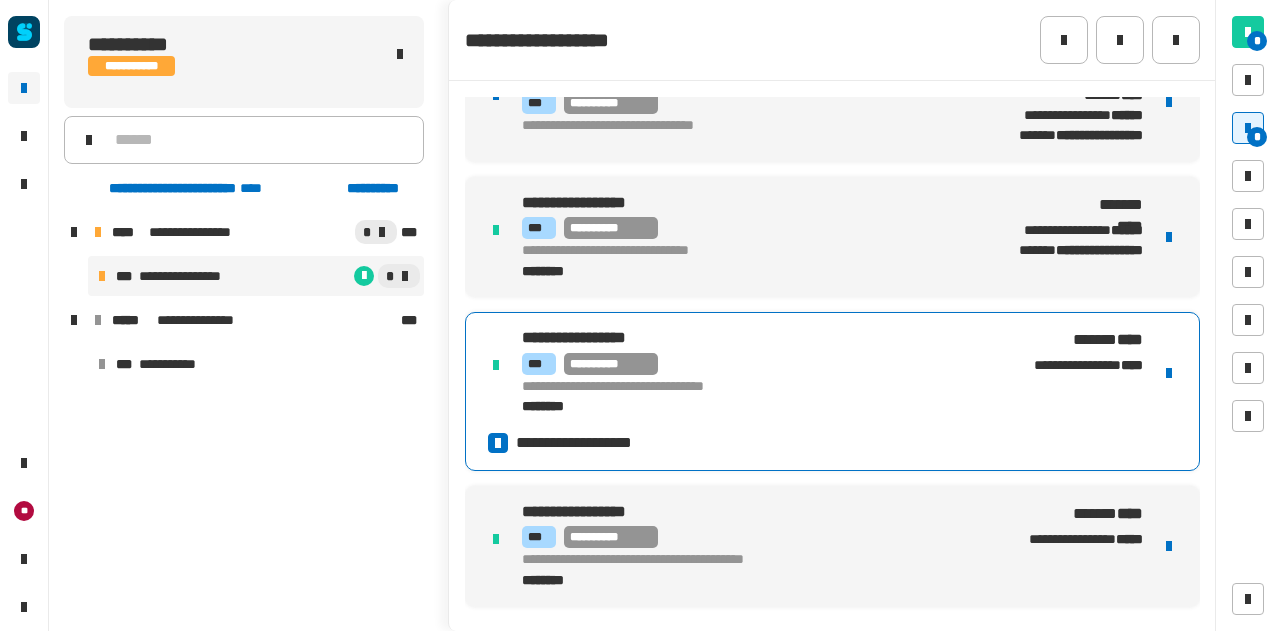 scroll, scrollTop: 0, scrollLeft: 0, axis: both 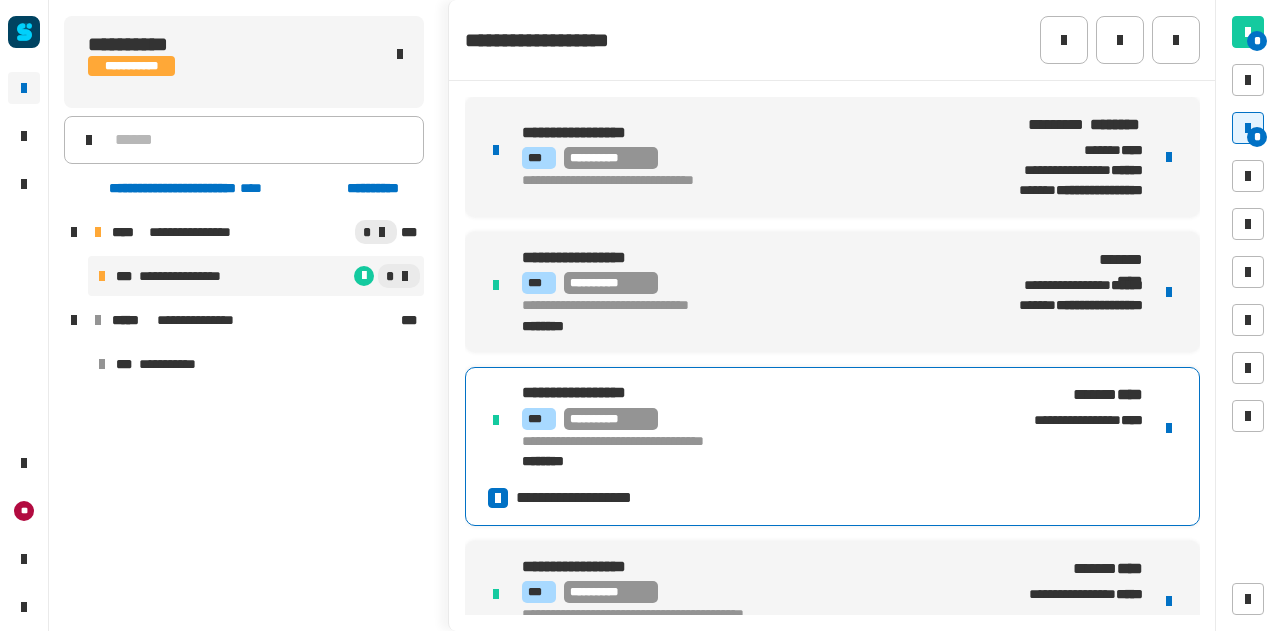 click on "**********" at bounding box center [743, 283] 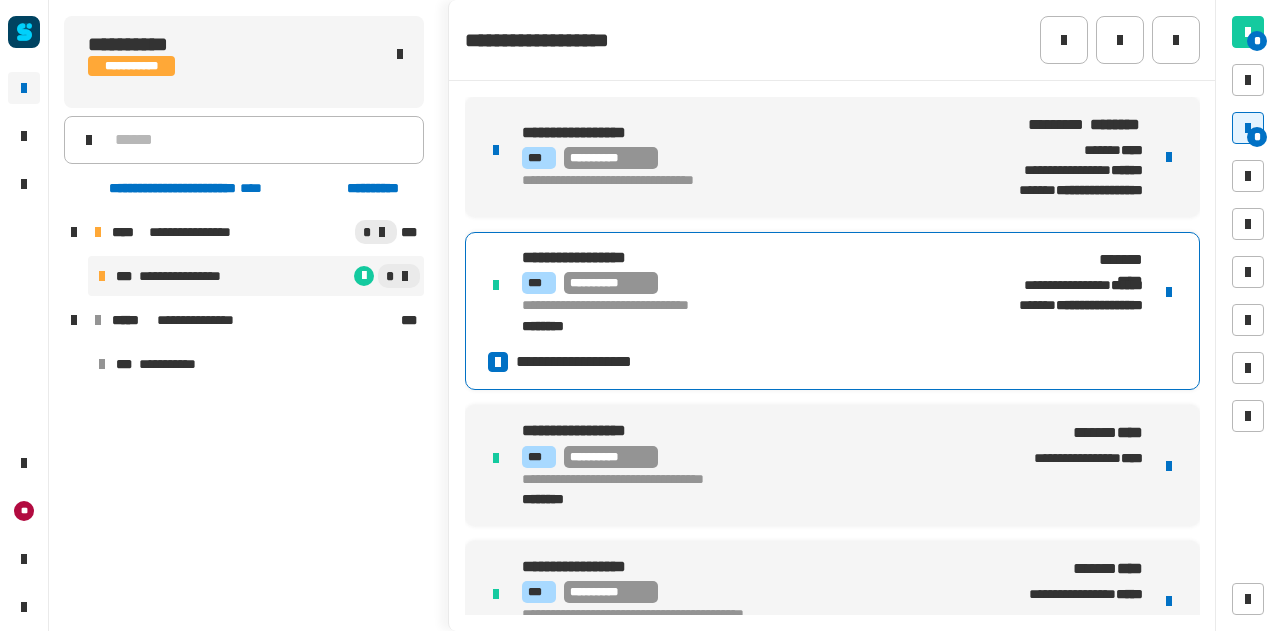 click 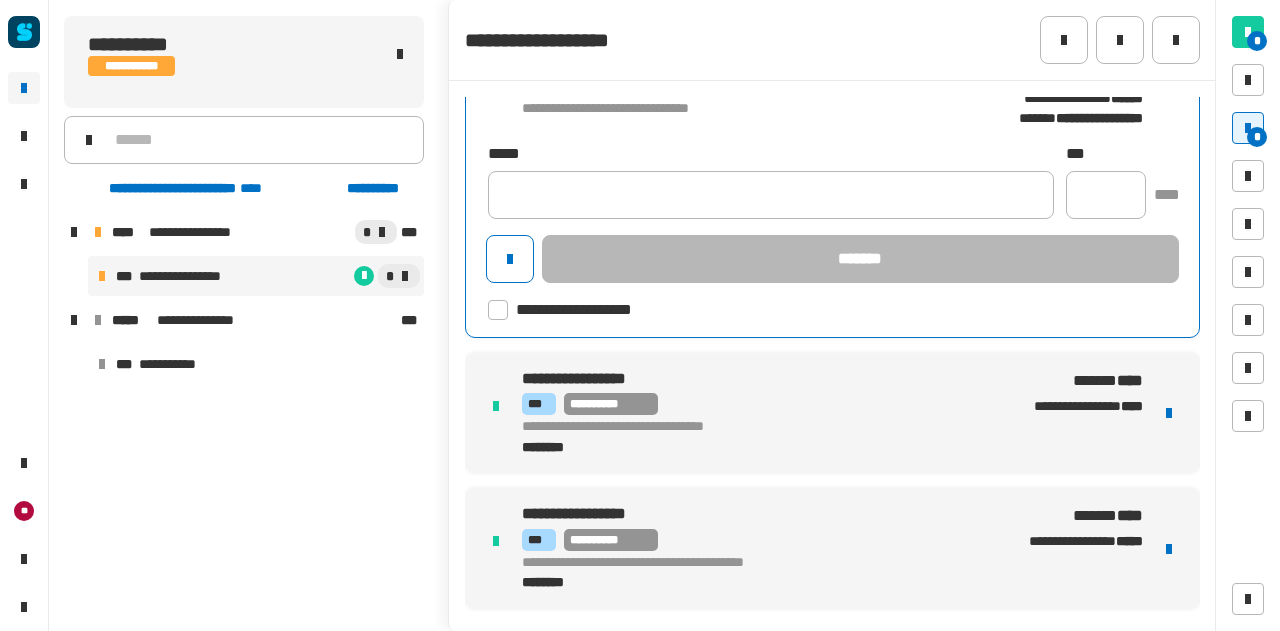 scroll, scrollTop: 333, scrollLeft: 0, axis: vertical 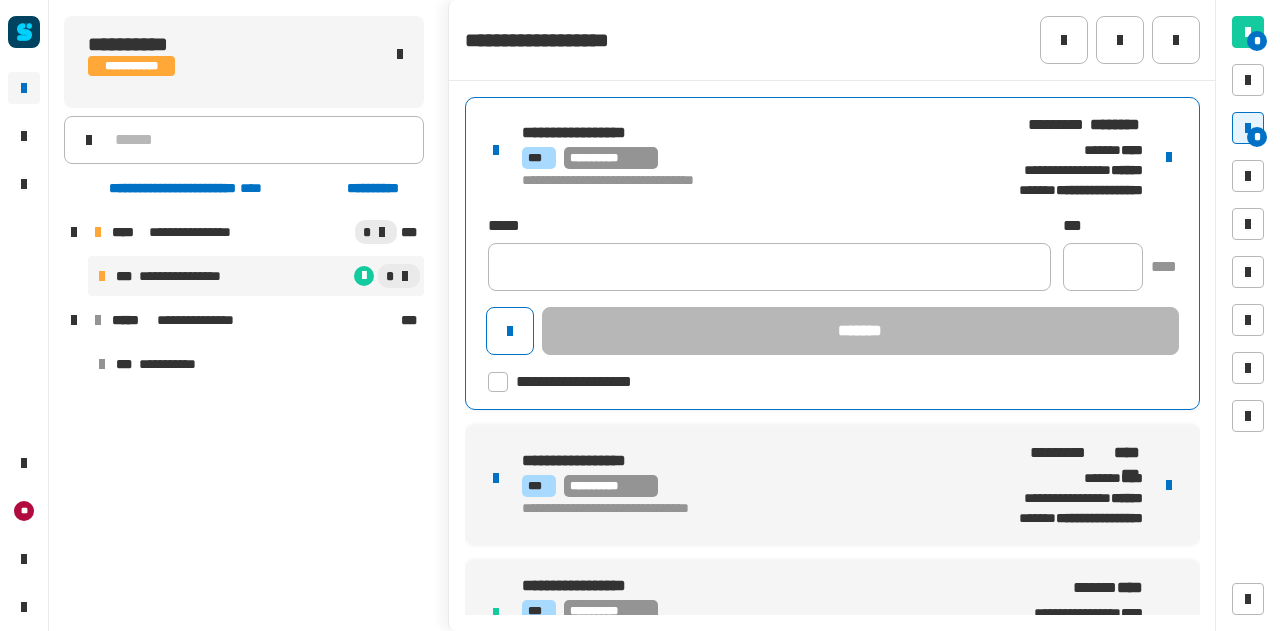 click on "**********" at bounding box center (742, 158) 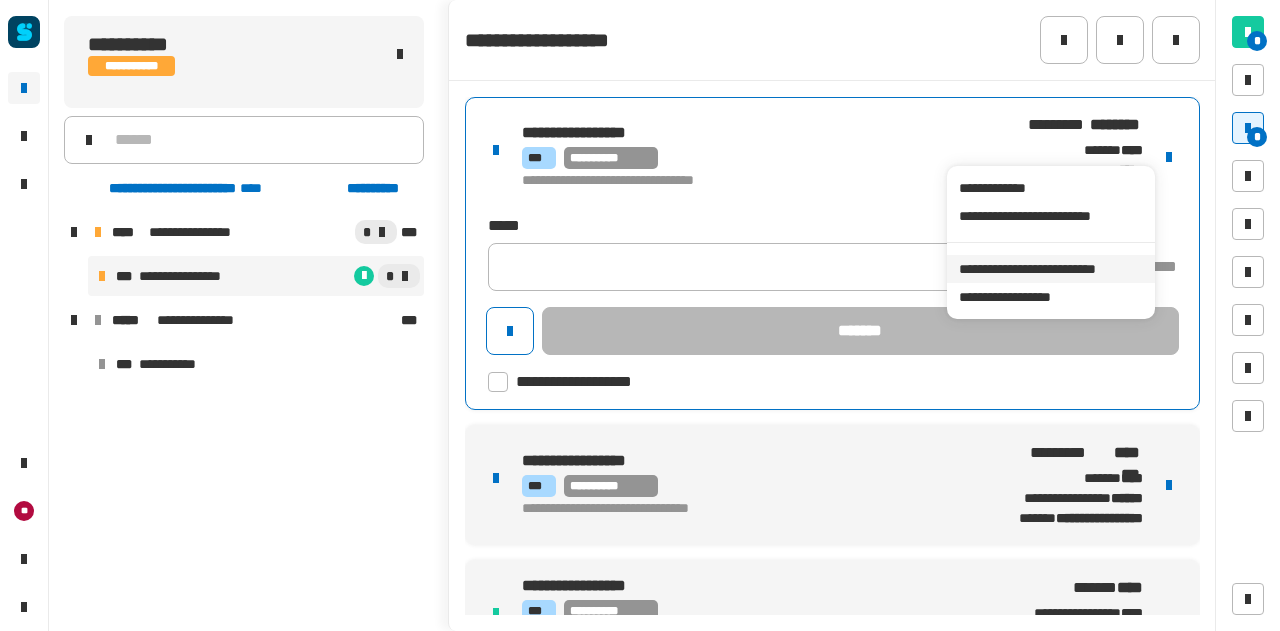 click on "**********" at bounding box center (1050, 269) 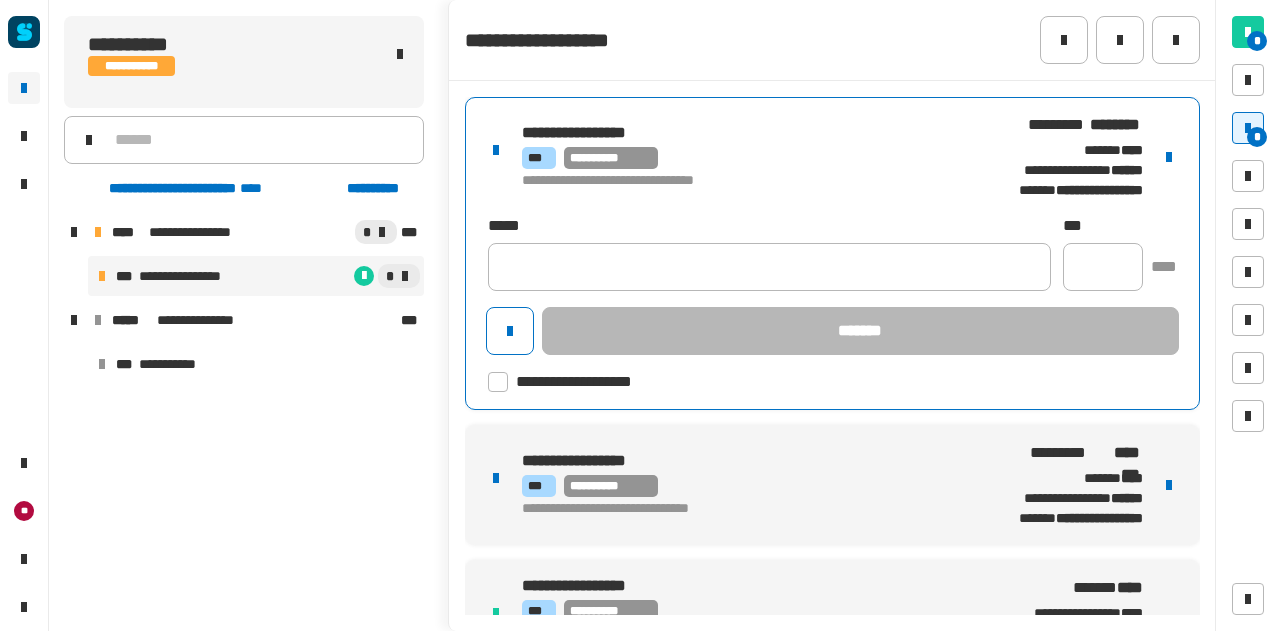 click on "**********" at bounding box center (832, 485) 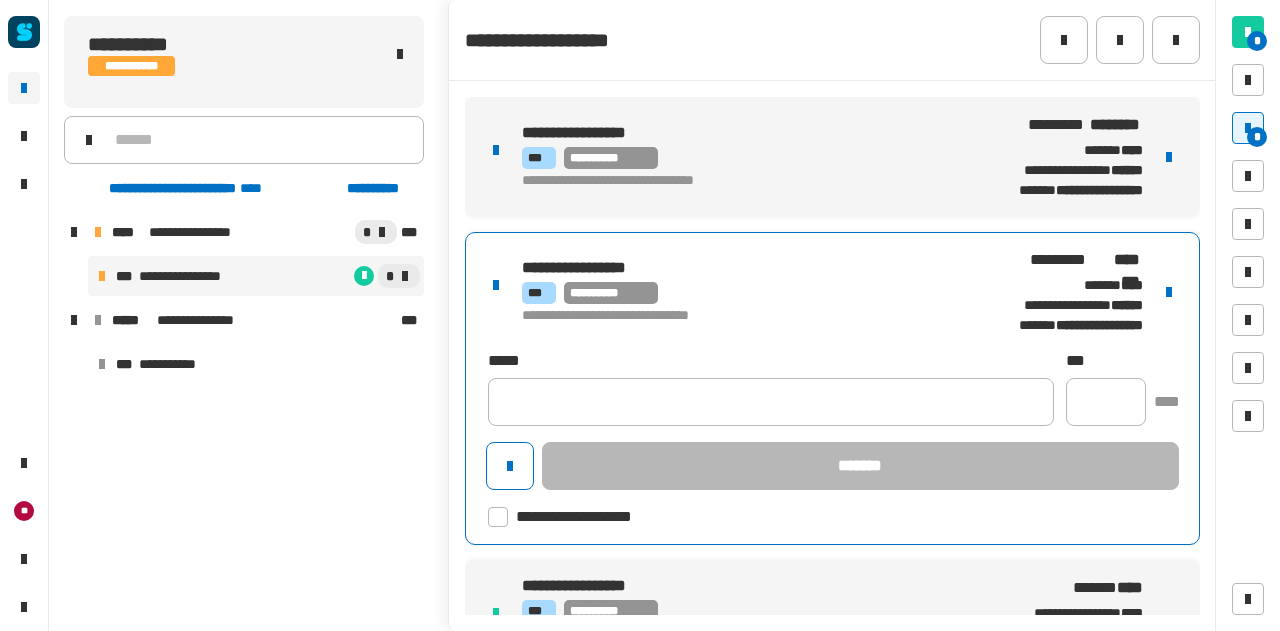 click on "**********" at bounding box center (731, 268) 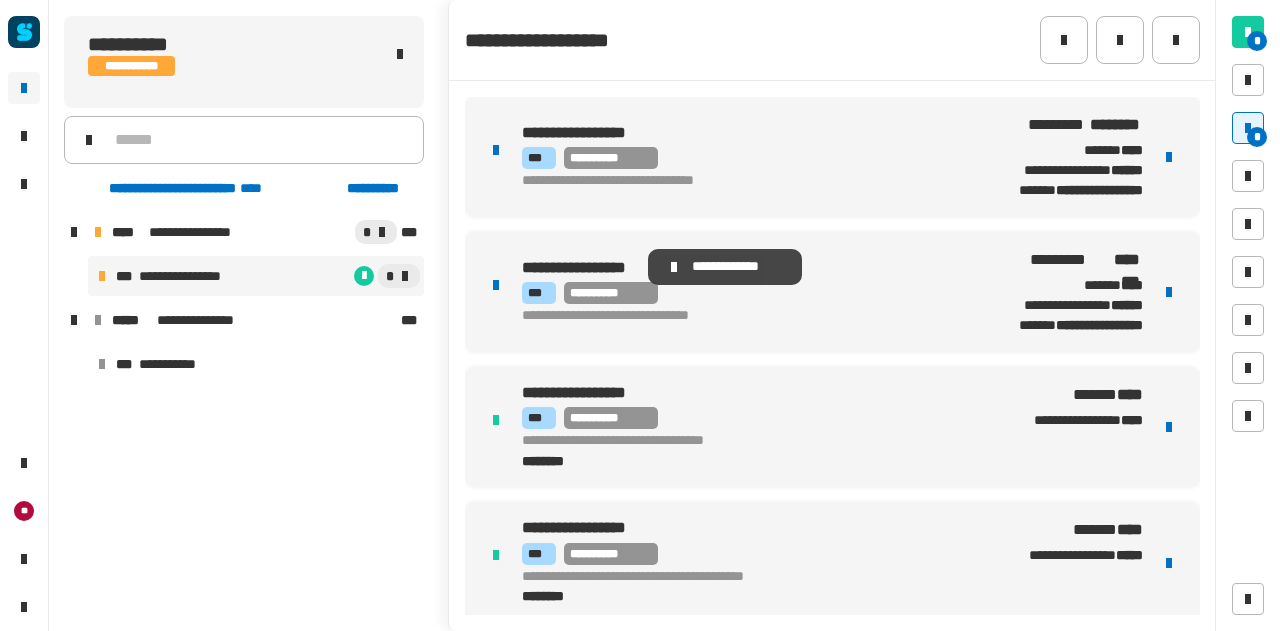 click on "**********" at bounding box center (561, 267) 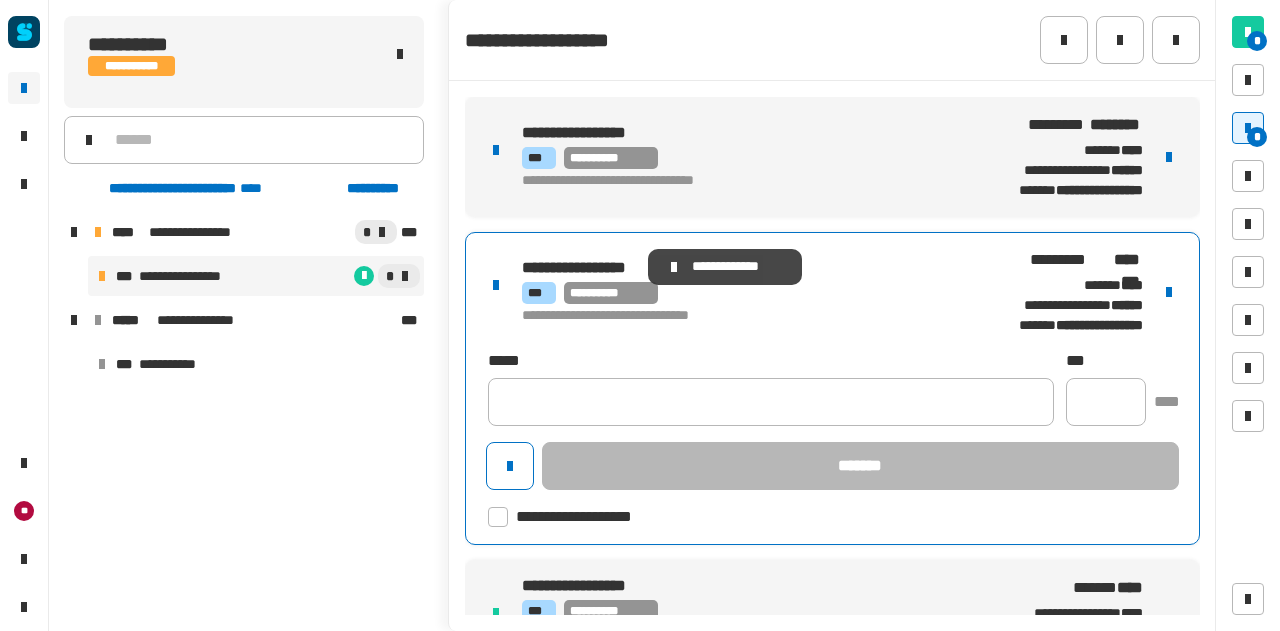 click on "**********" at bounding box center [725, 267] 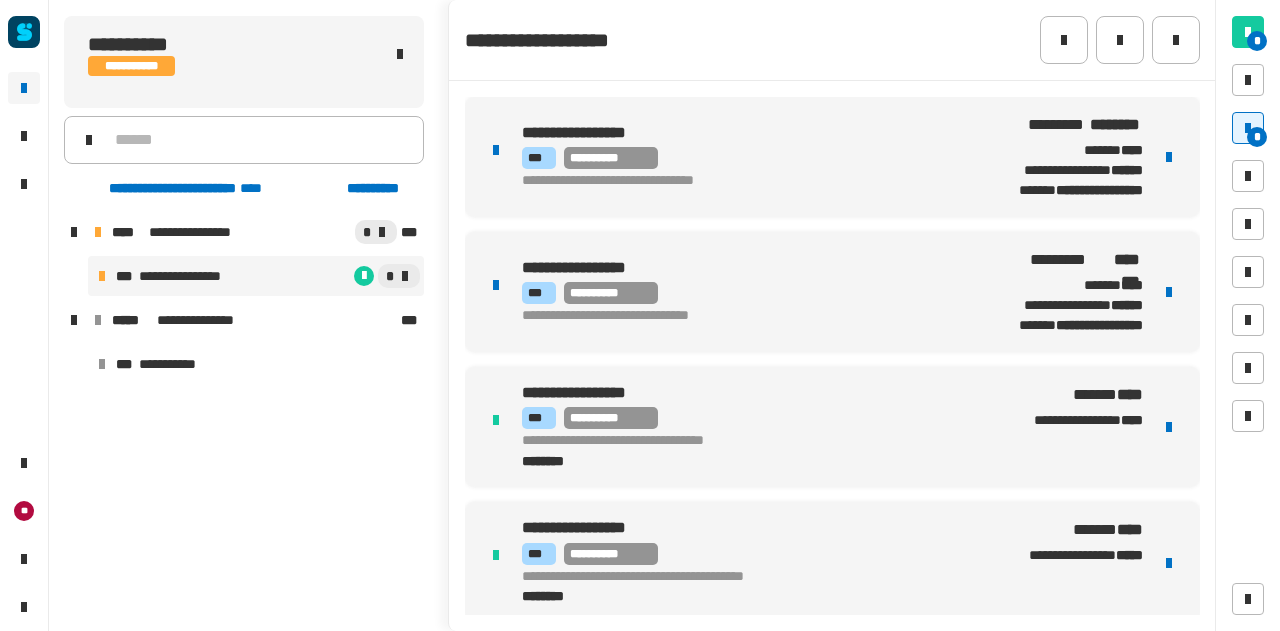 click on "**********" at bounding box center [1072, 305] 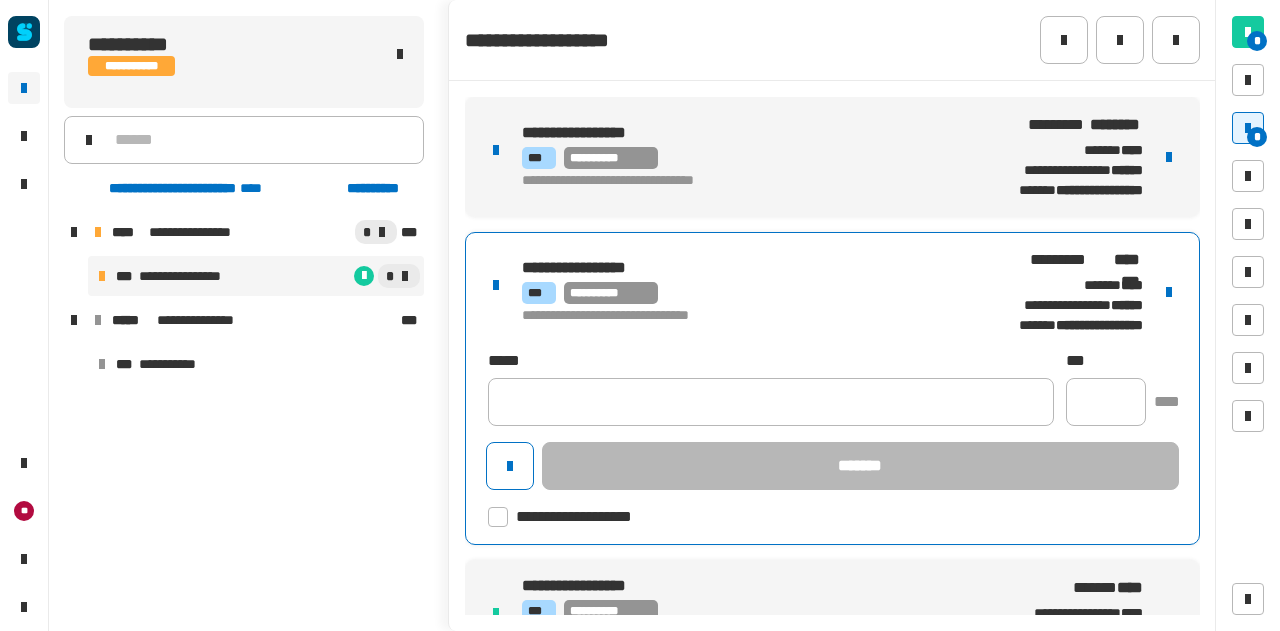 click at bounding box center [1169, 292] 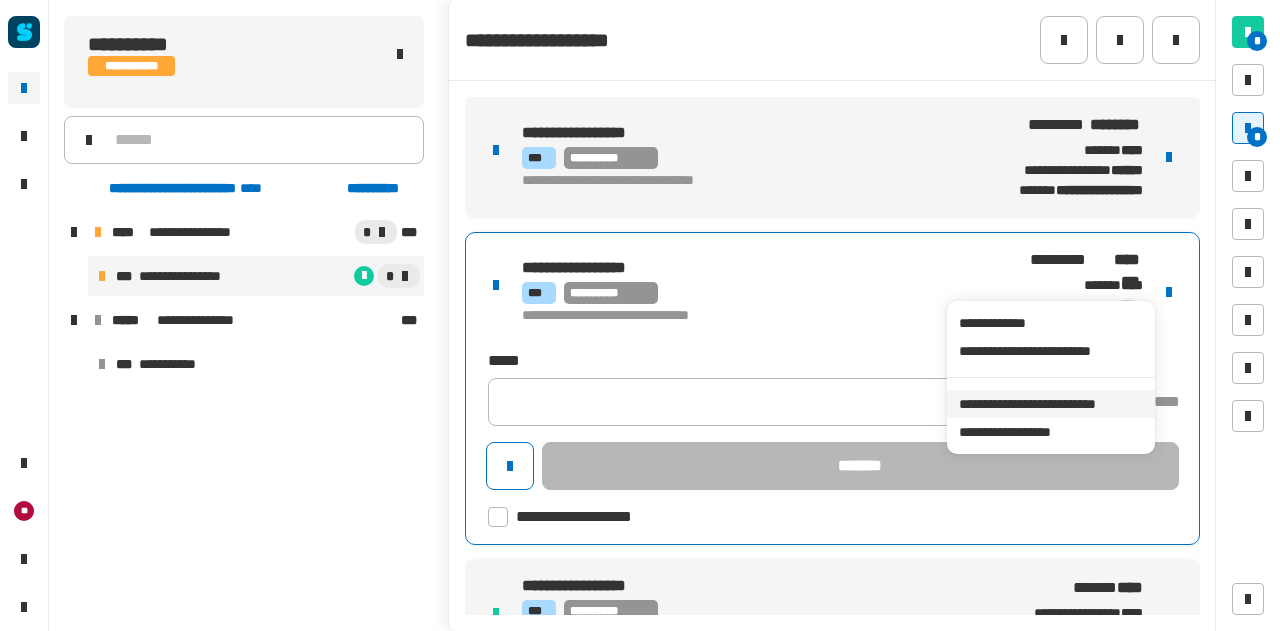 click on "**********" at bounding box center (1050, 404) 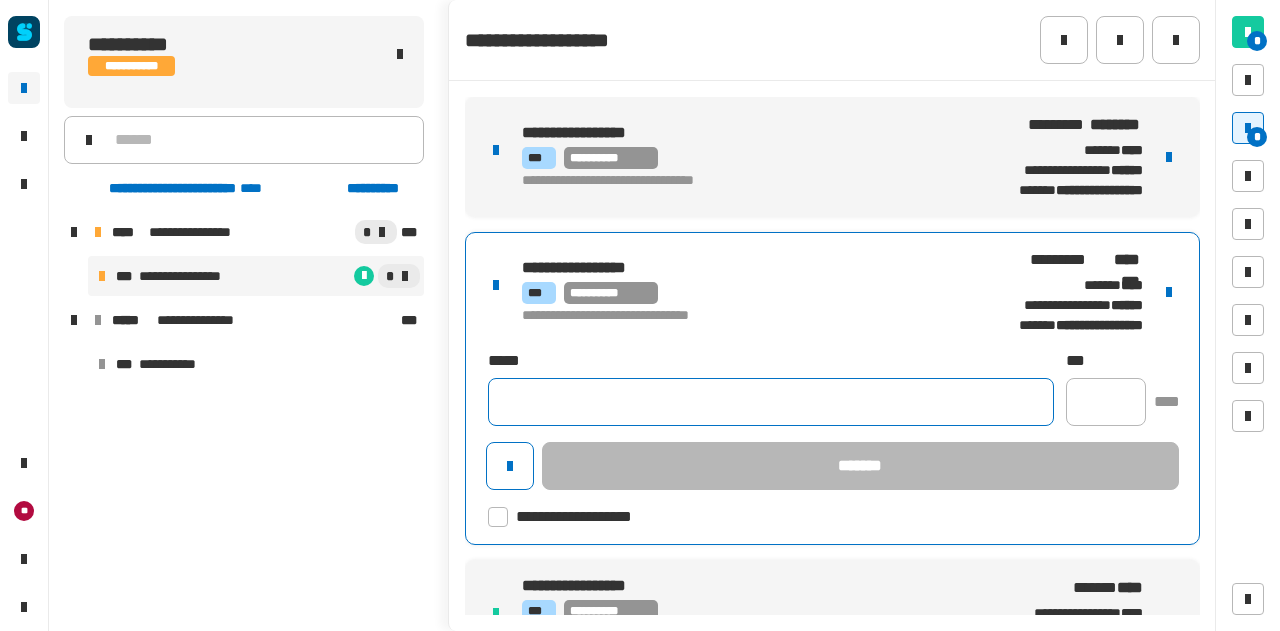 click 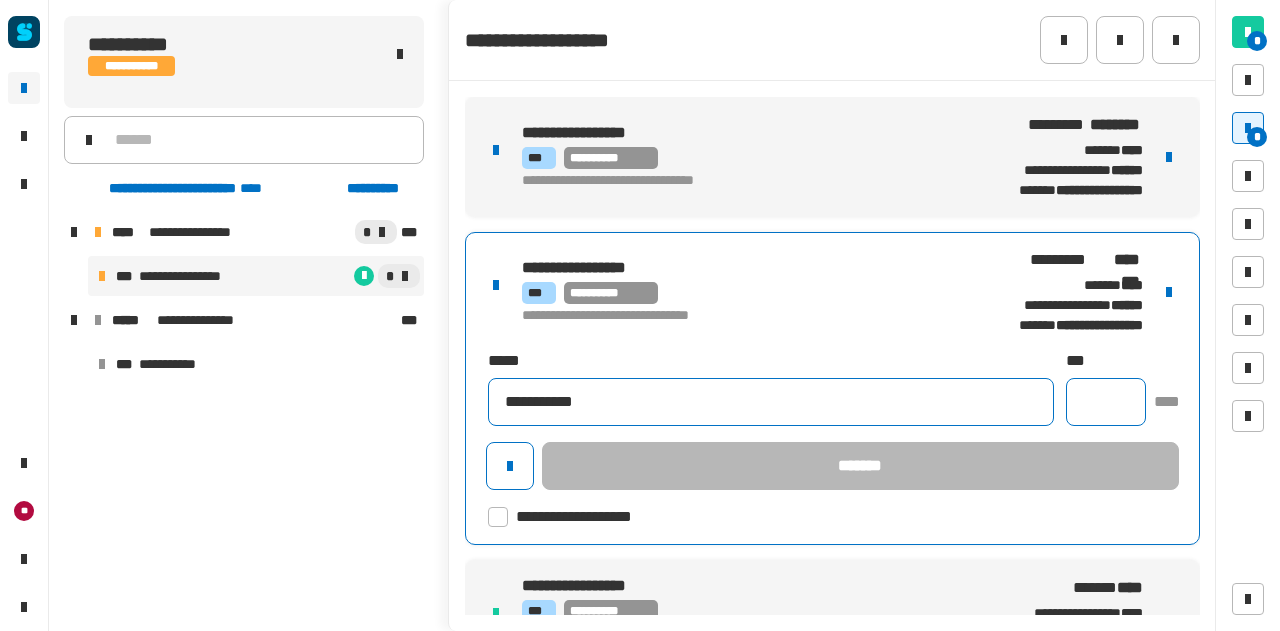type on "**********" 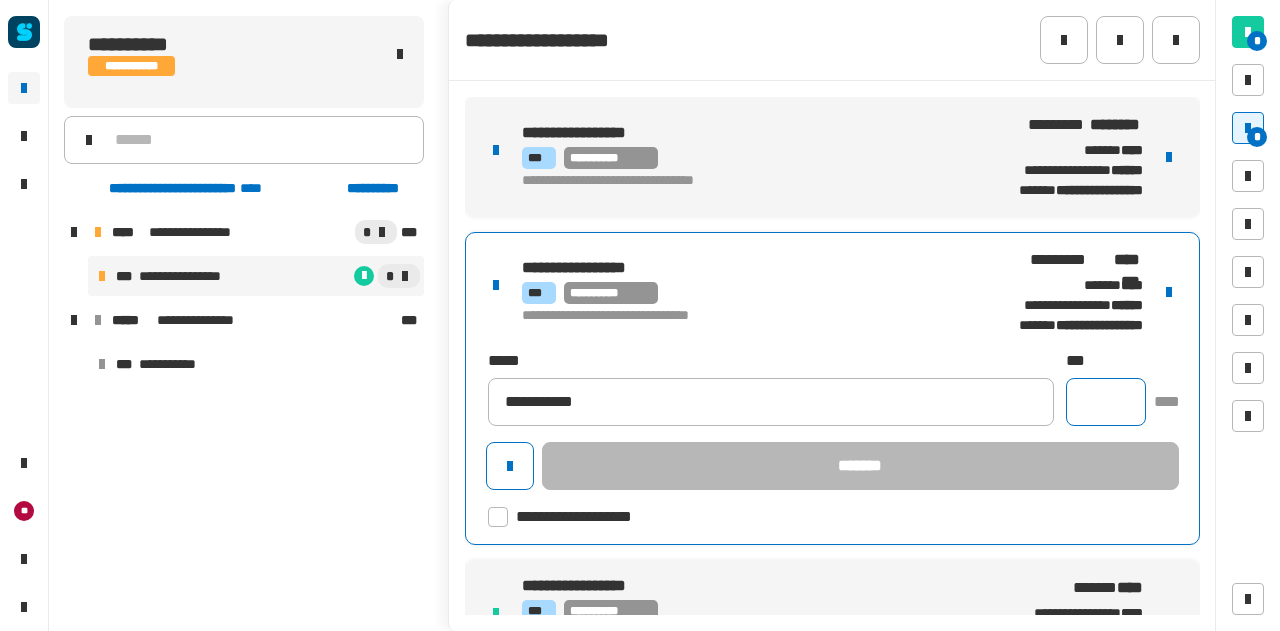click 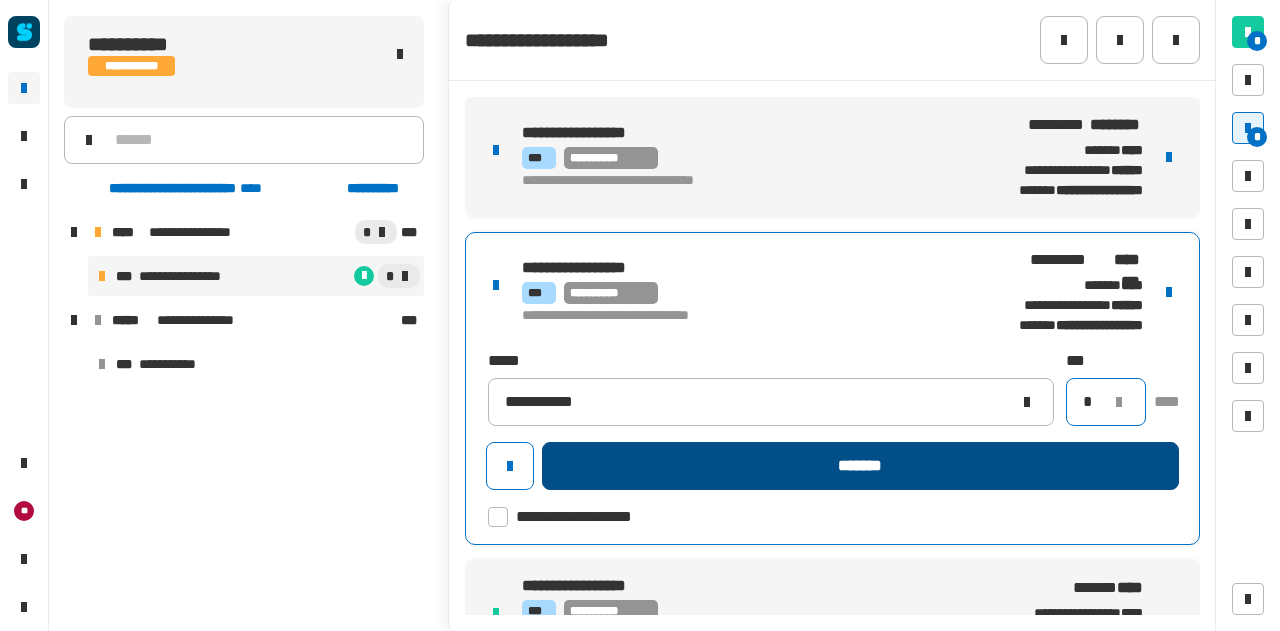 type on "*" 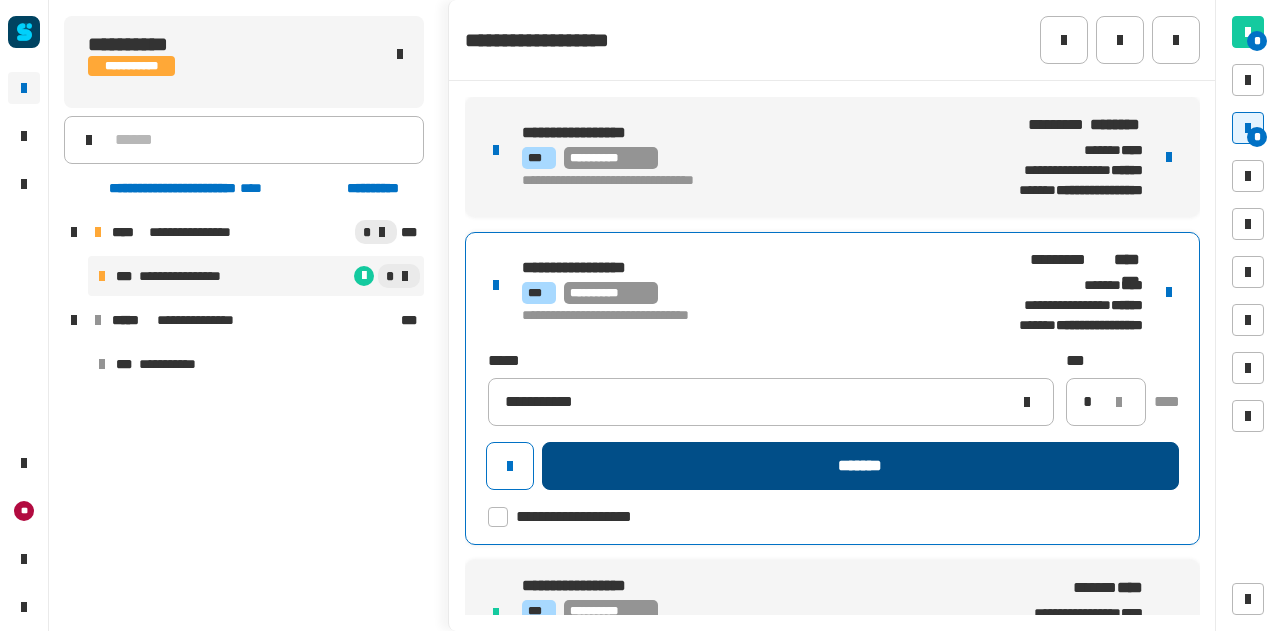 click on "*******" 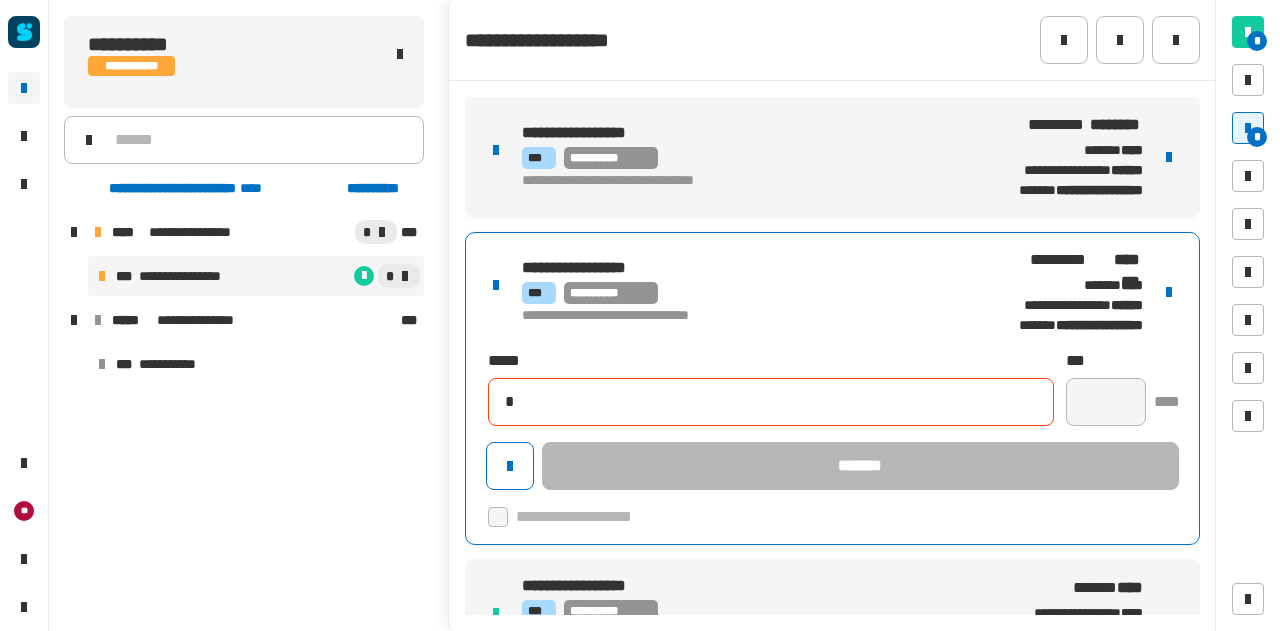 type 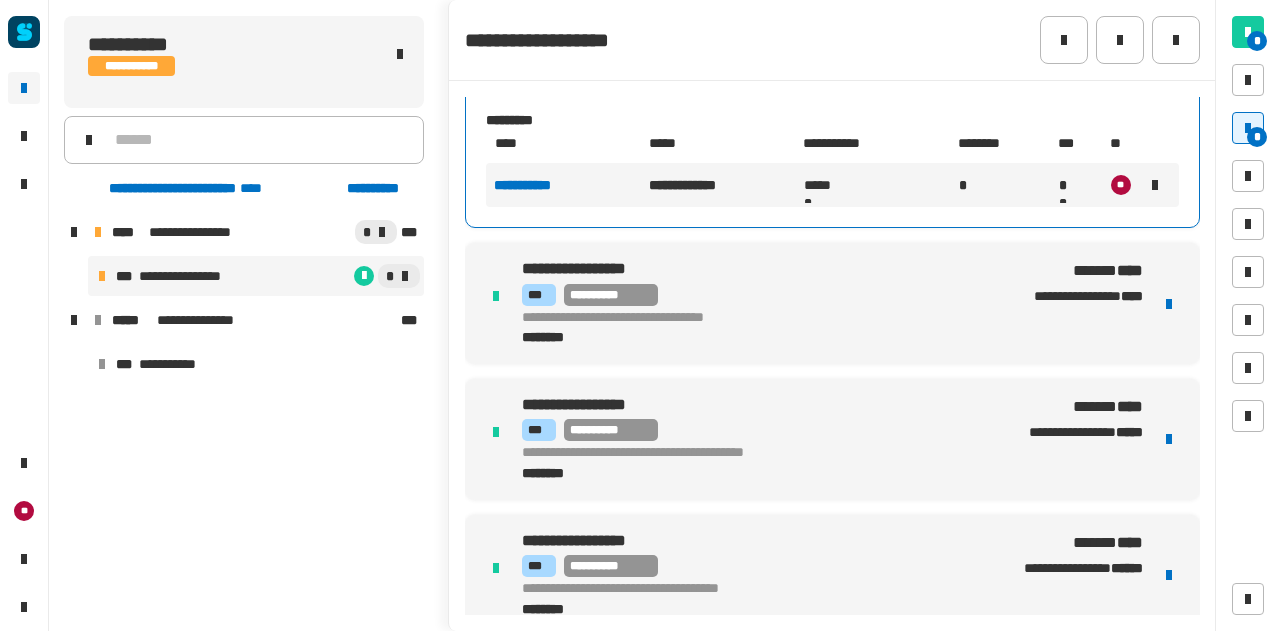 scroll, scrollTop: 409, scrollLeft: 0, axis: vertical 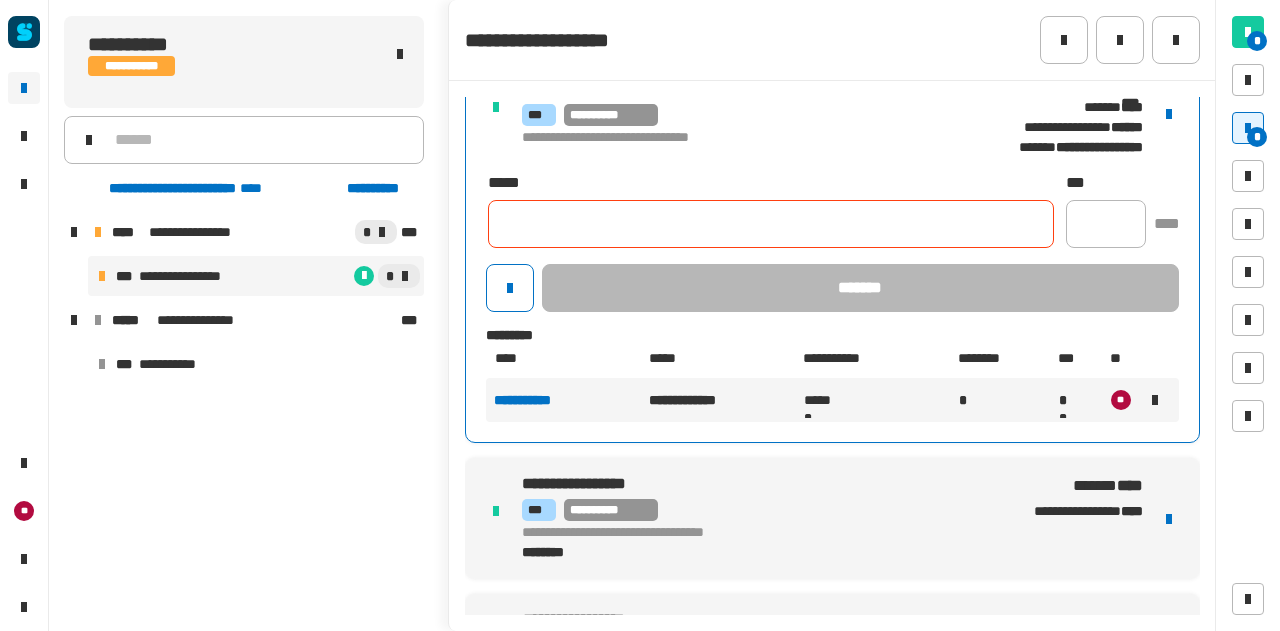 click on "**********" at bounding box center [752, 790] 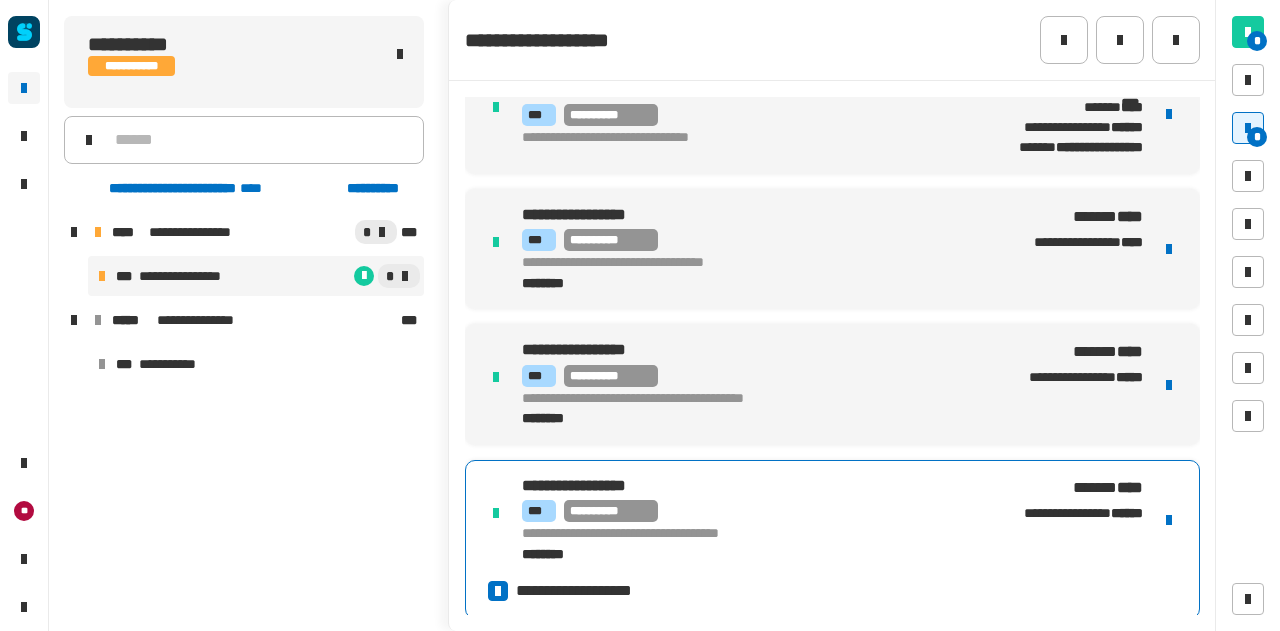 click on "**********" 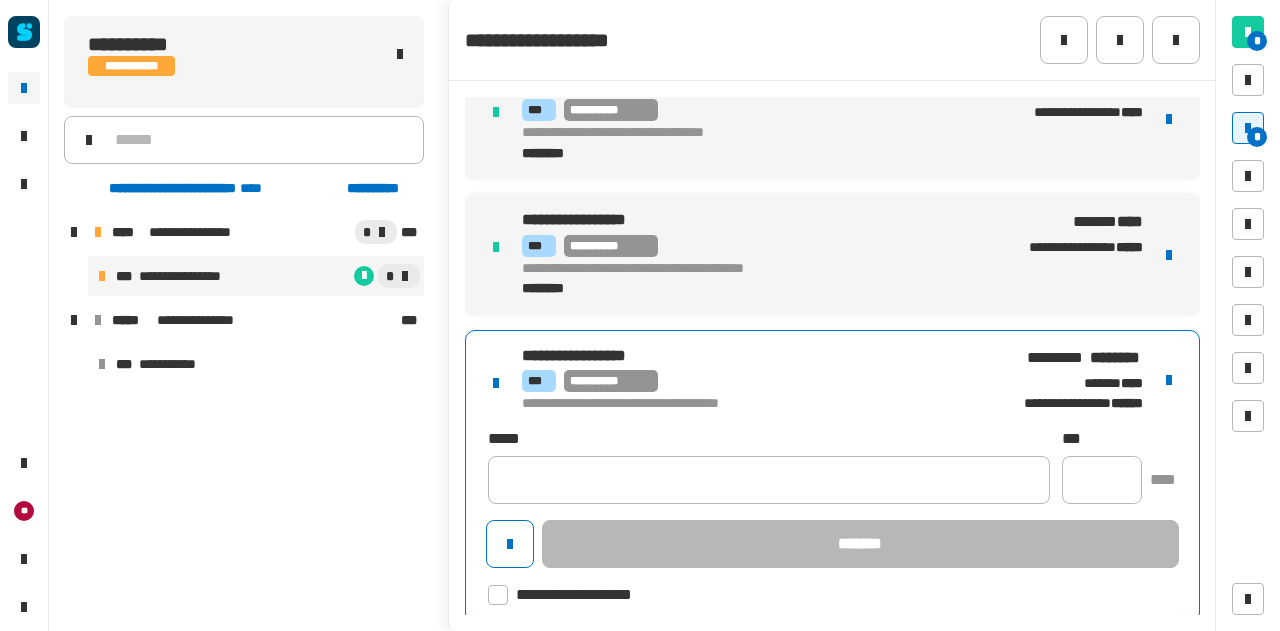 scroll, scrollTop: 312, scrollLeft: 0, axis: vertical 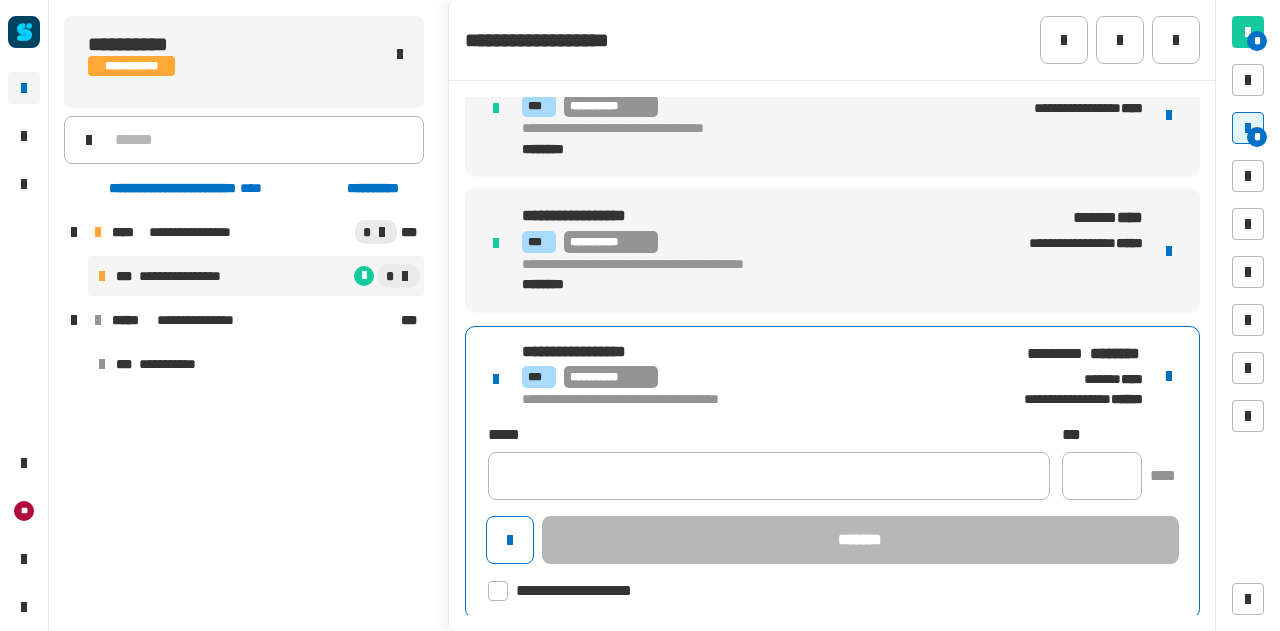 click at bounding box center (1169, 376) 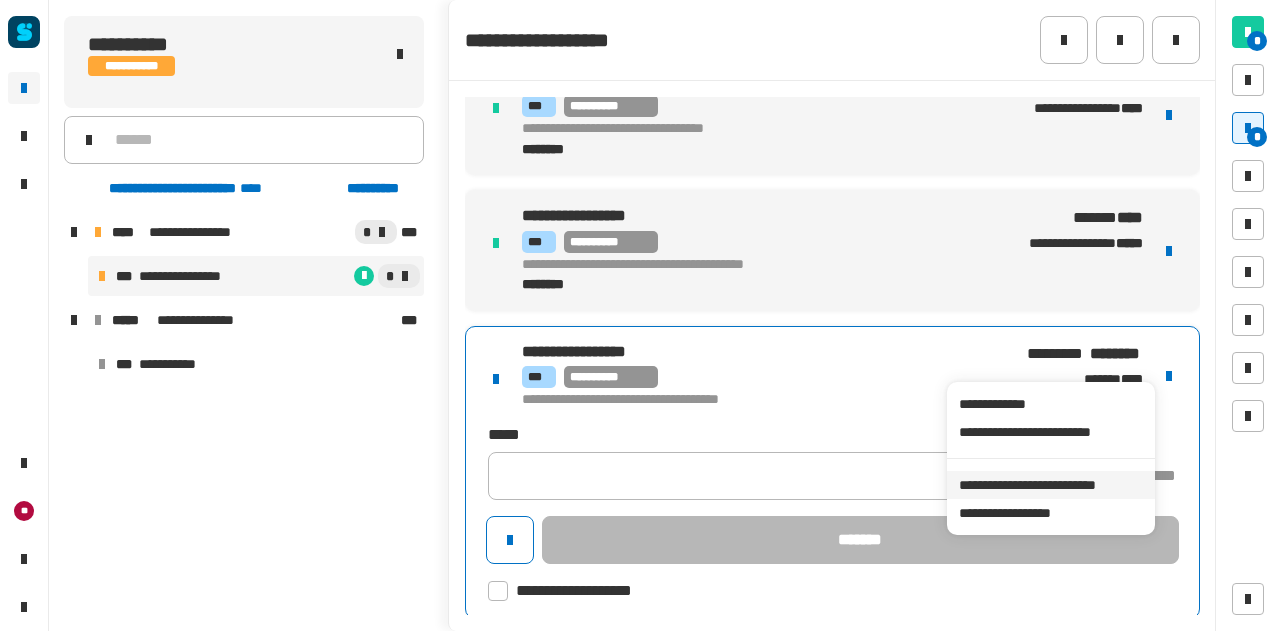 click on "**********" at bounding box center [1050, 485] 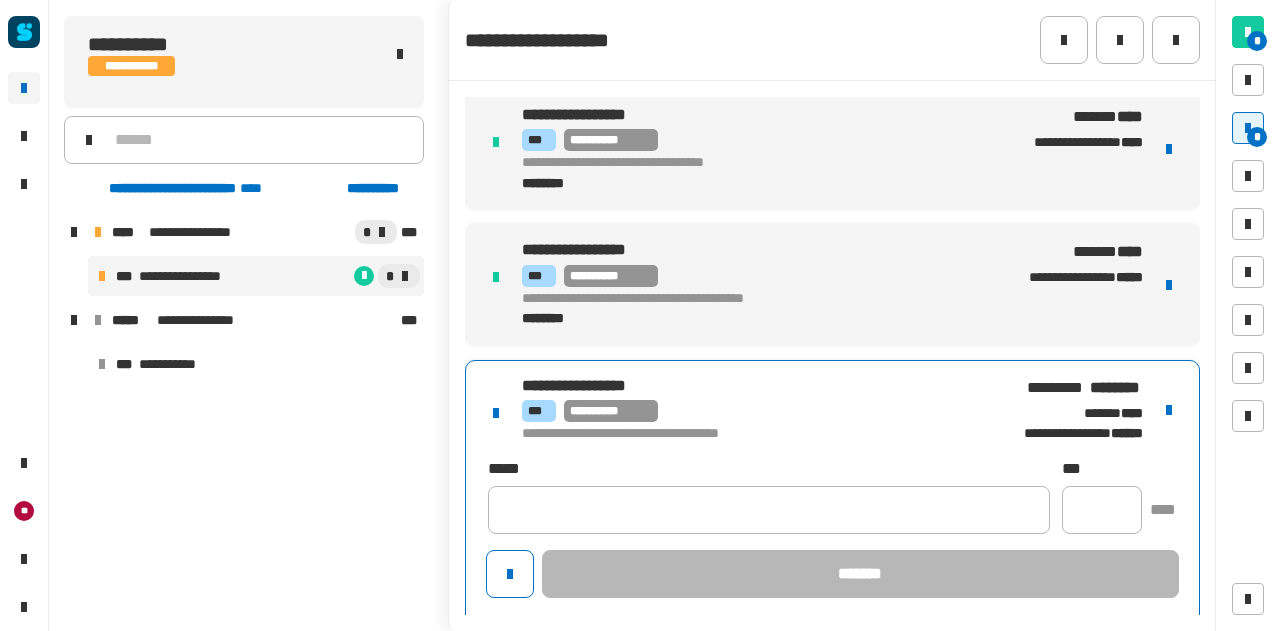 scroll, scrollTop: 312, scrollLeft: 0, axis: vertical 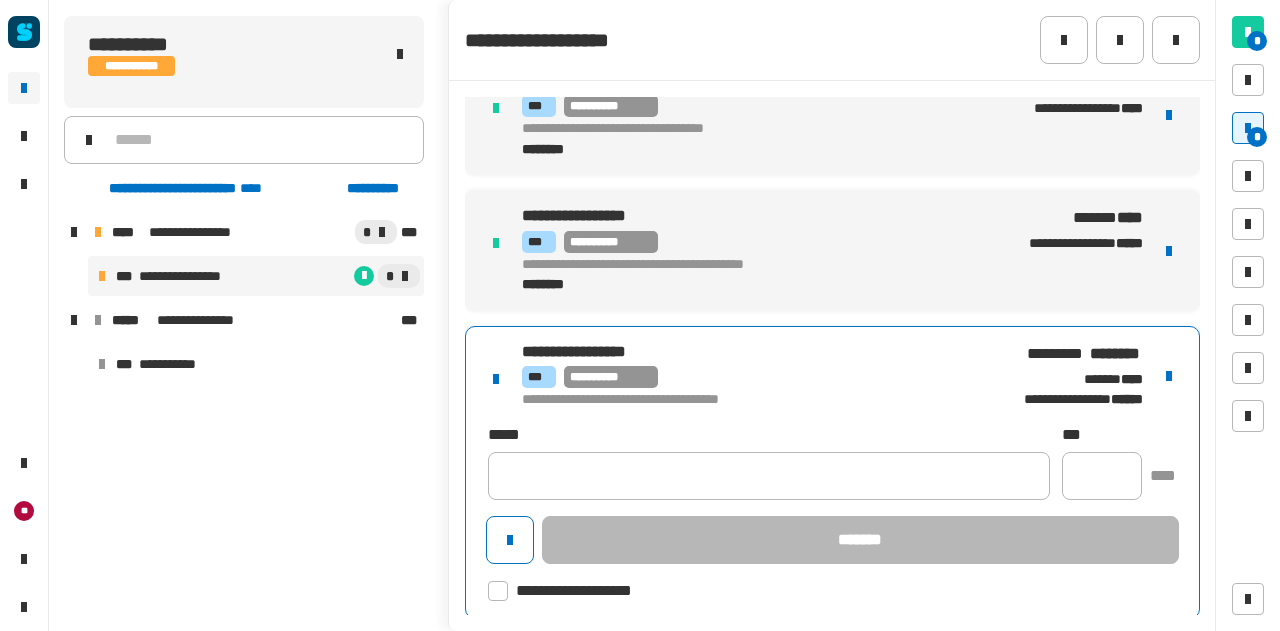 click at bounding box center (1169, 376) 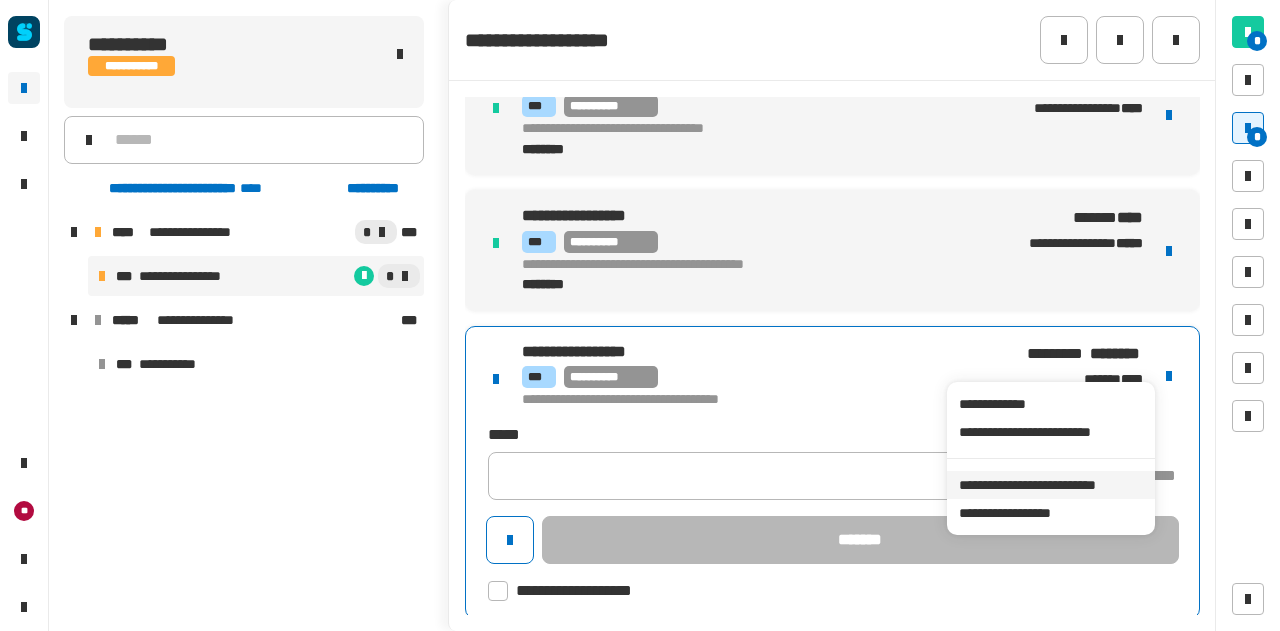 click on "**********" at bounding box center (1050, 485) 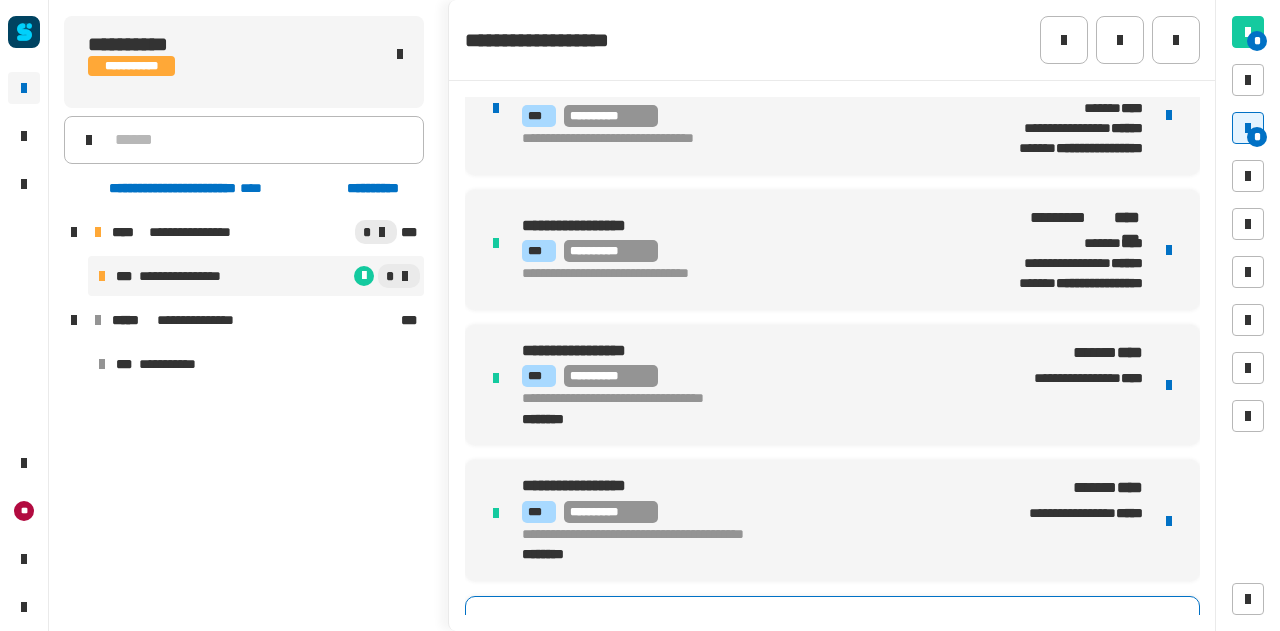 scroll, scrollTop: 0, scrollLeft: 0, axis: both 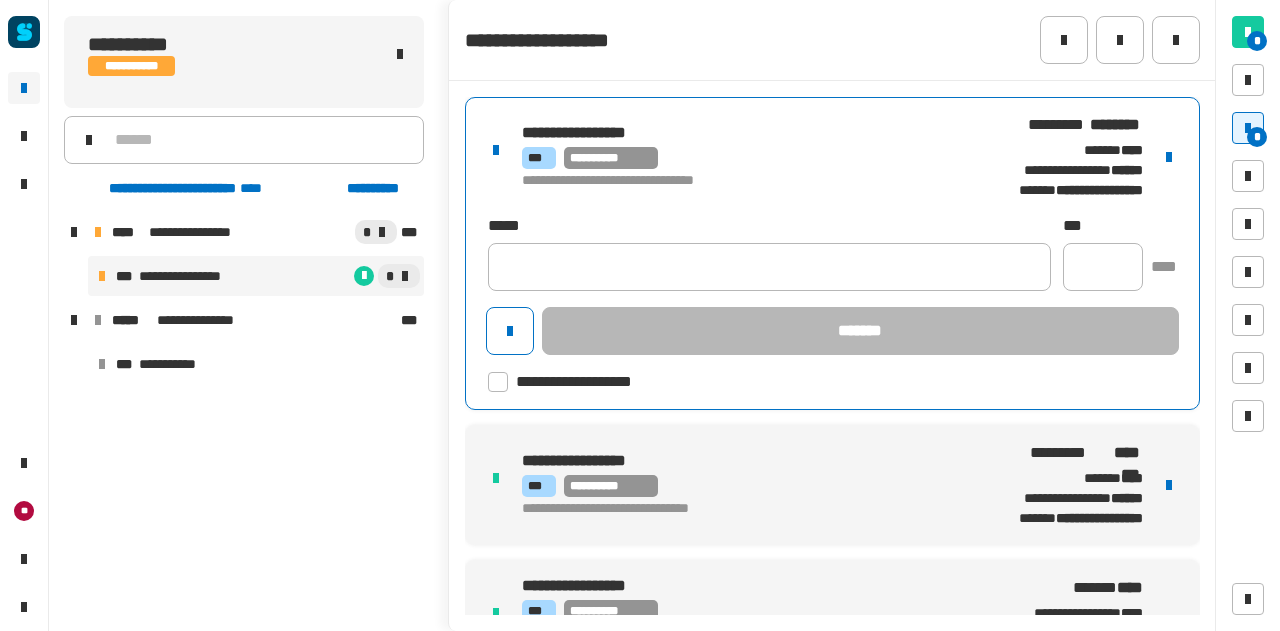 click on "**********" at bounding box center [730, 133] 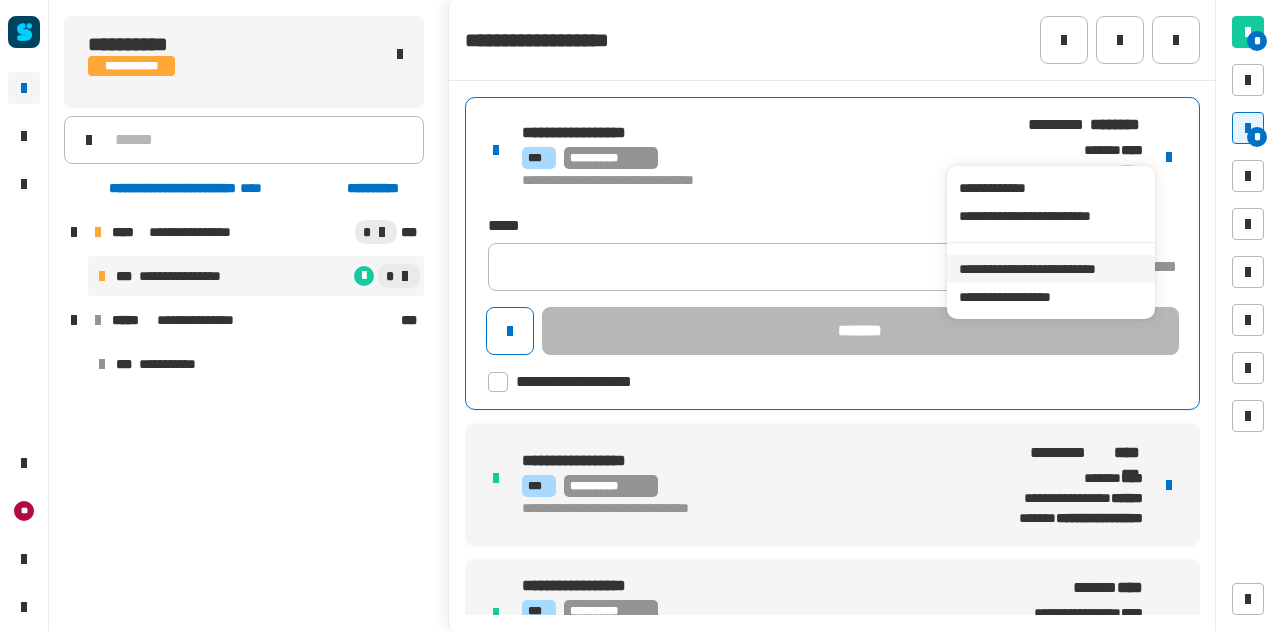 click on "**********" at bounding box center (1050, 269) 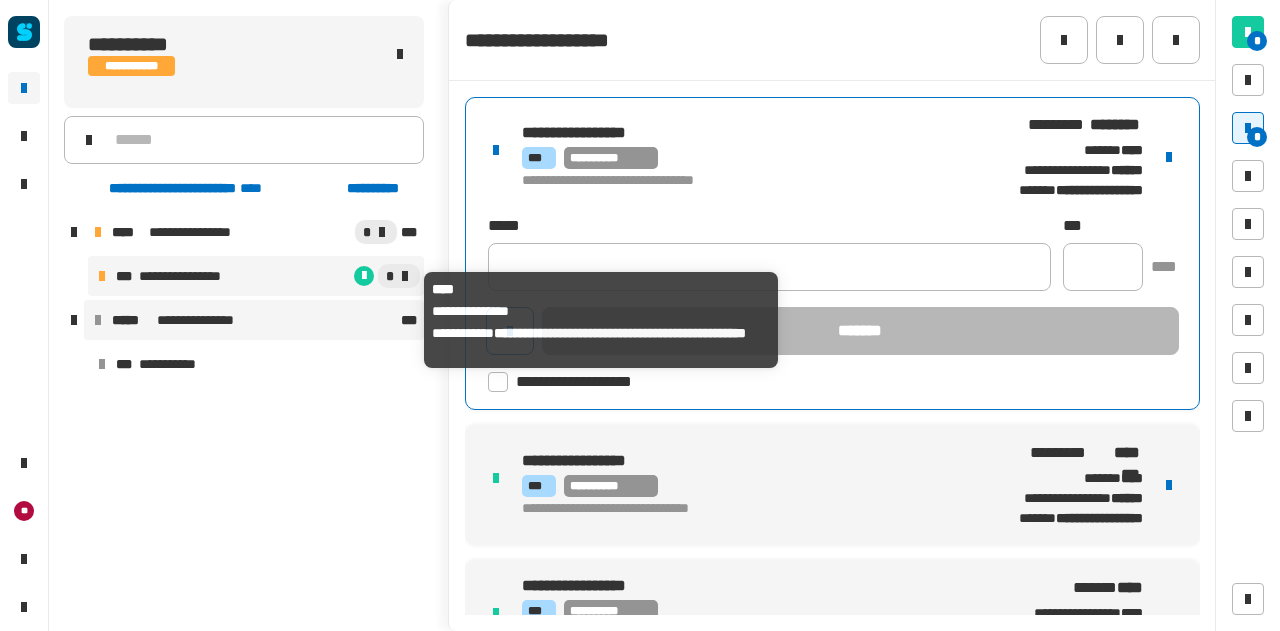 click on "**********" at bounding box center (254, 320) 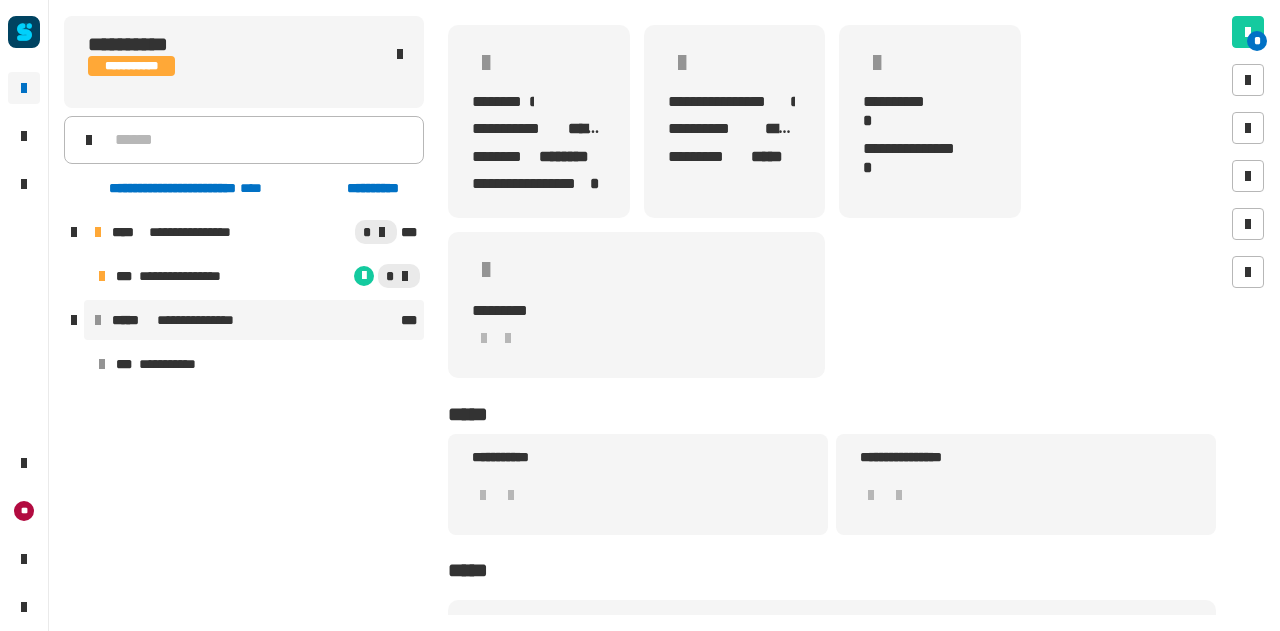 scroll, scrollTop: 0, scrollLeft: 0, axis: both 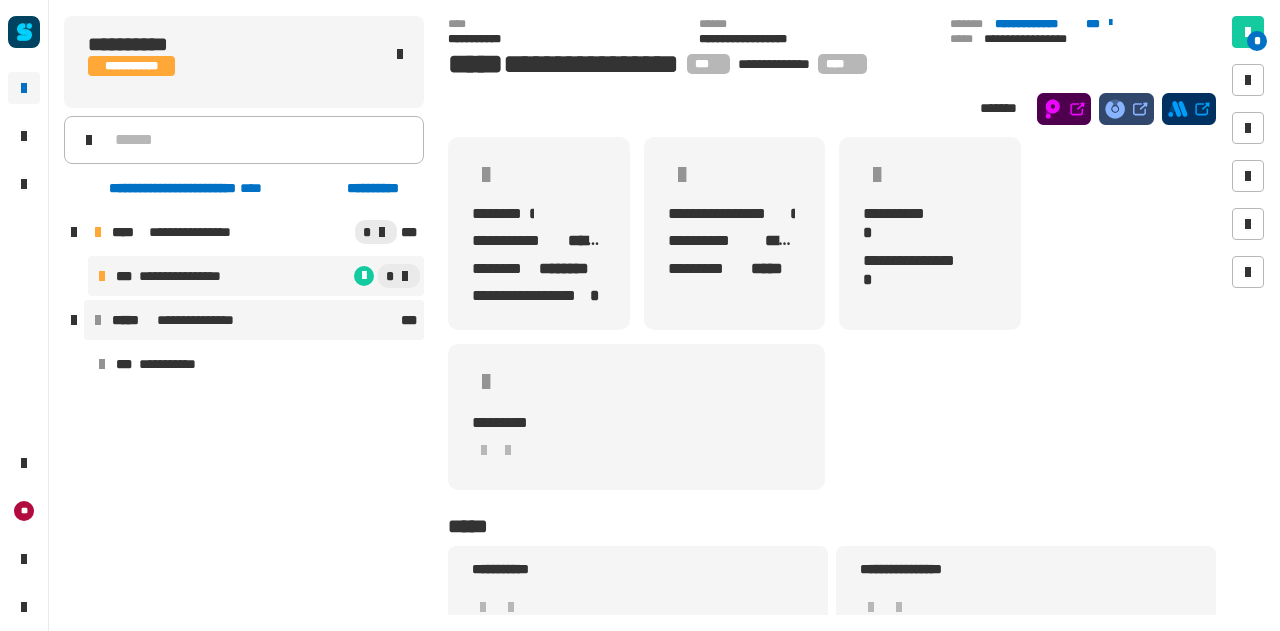 click on "*" at bounding box center (337, 276) 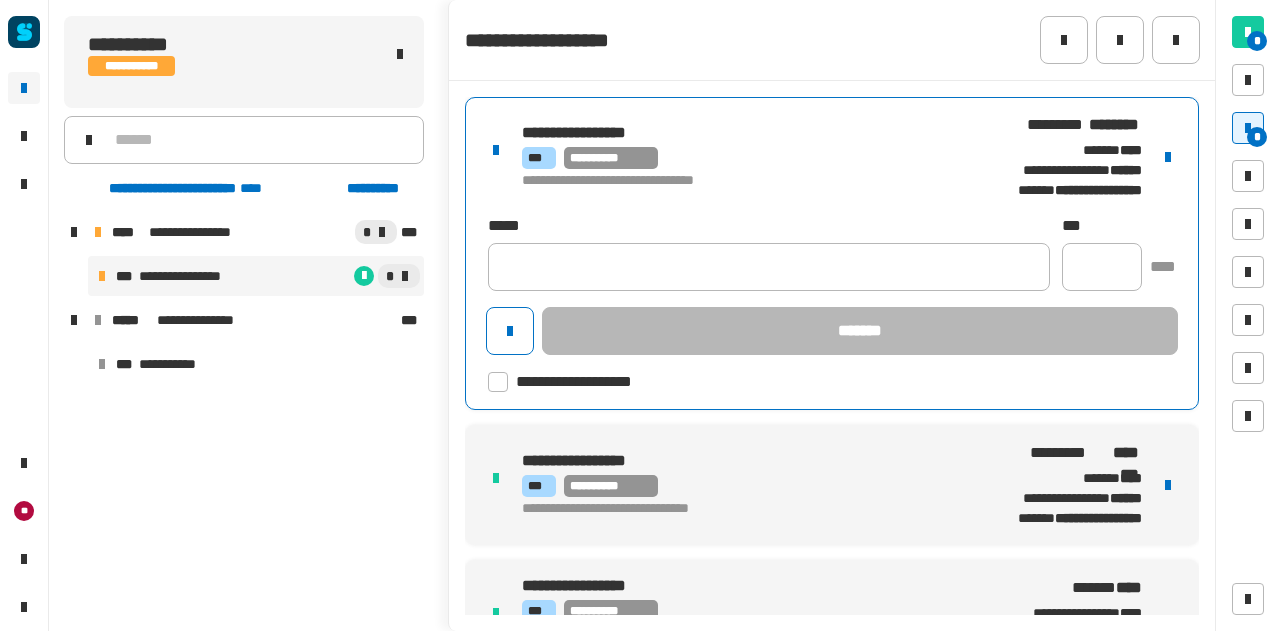 click on "**********" at bounding box center (832, 157) 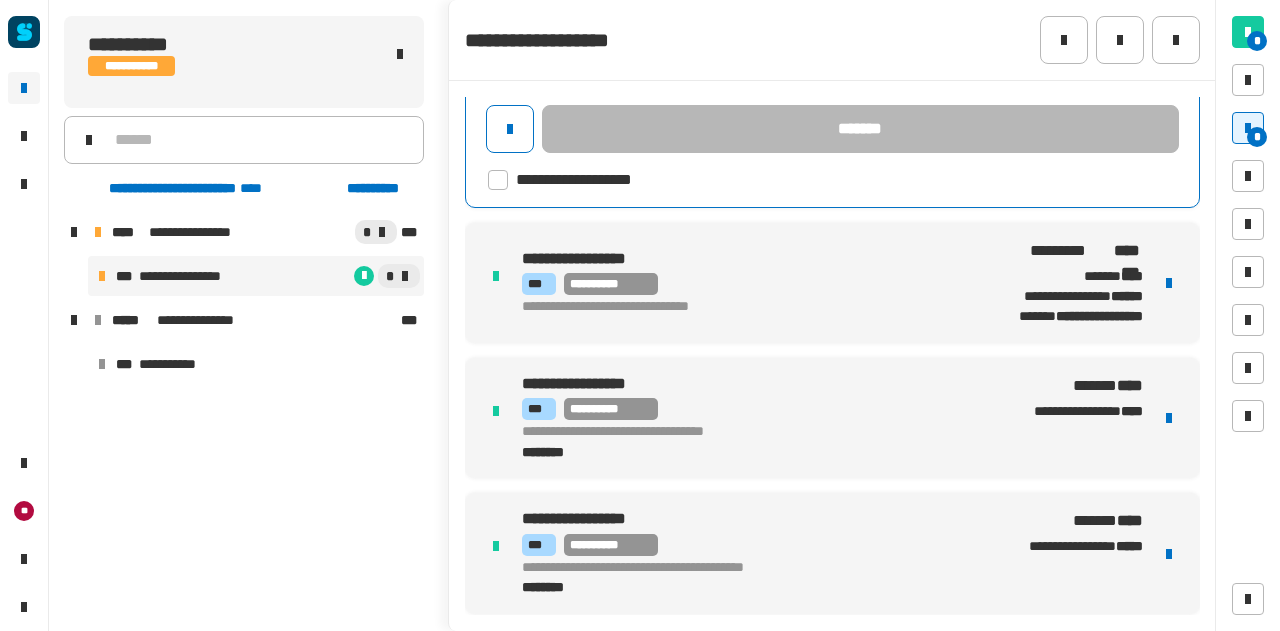 scroll, scrollTop: 195, scrollLeft: 0, axis: vertical 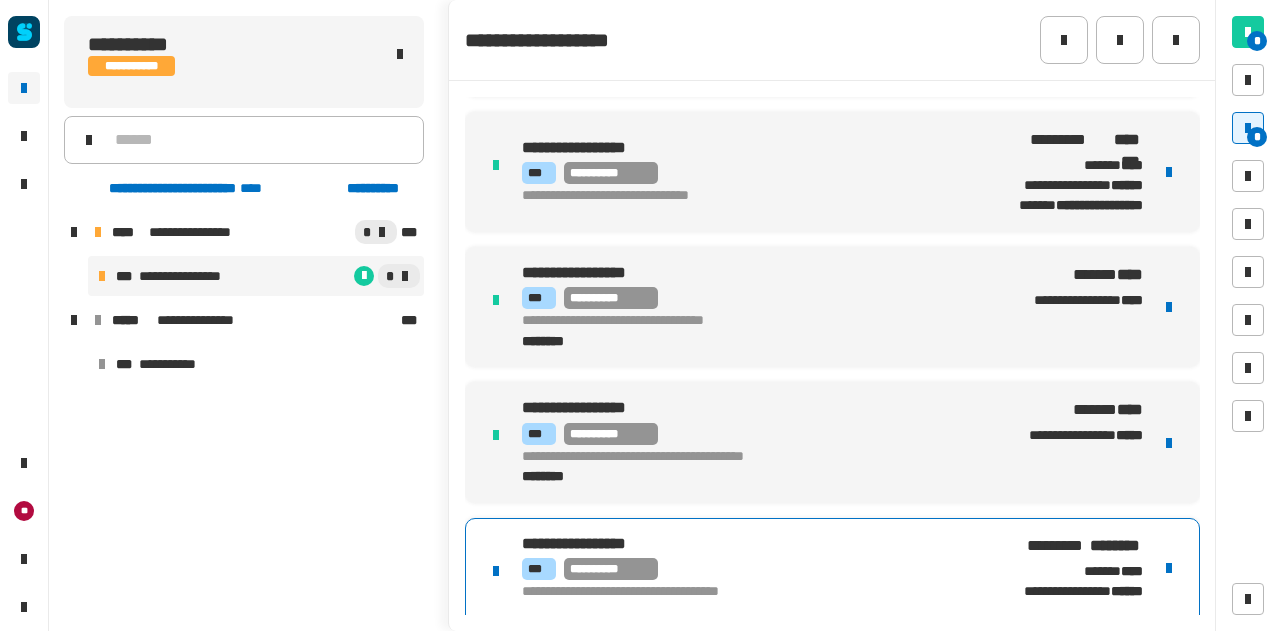 click on "**********" at bounding box center [752, 569] 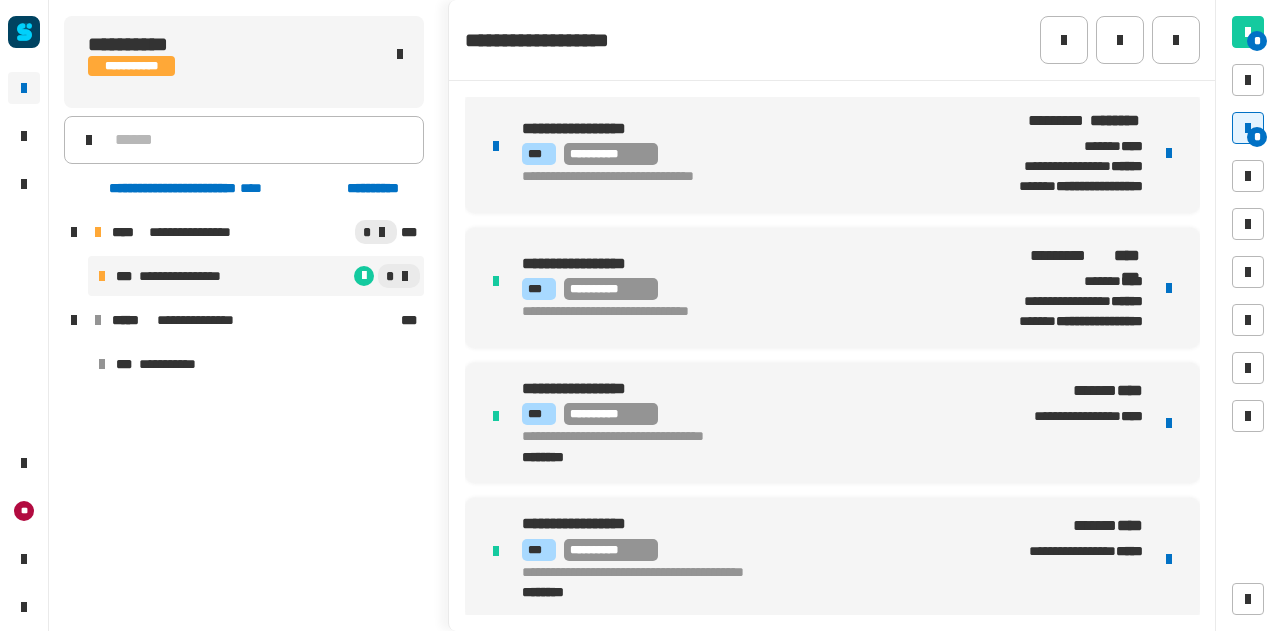 scroll, scrollTop: 0, scrollLeft: 0, axis: both 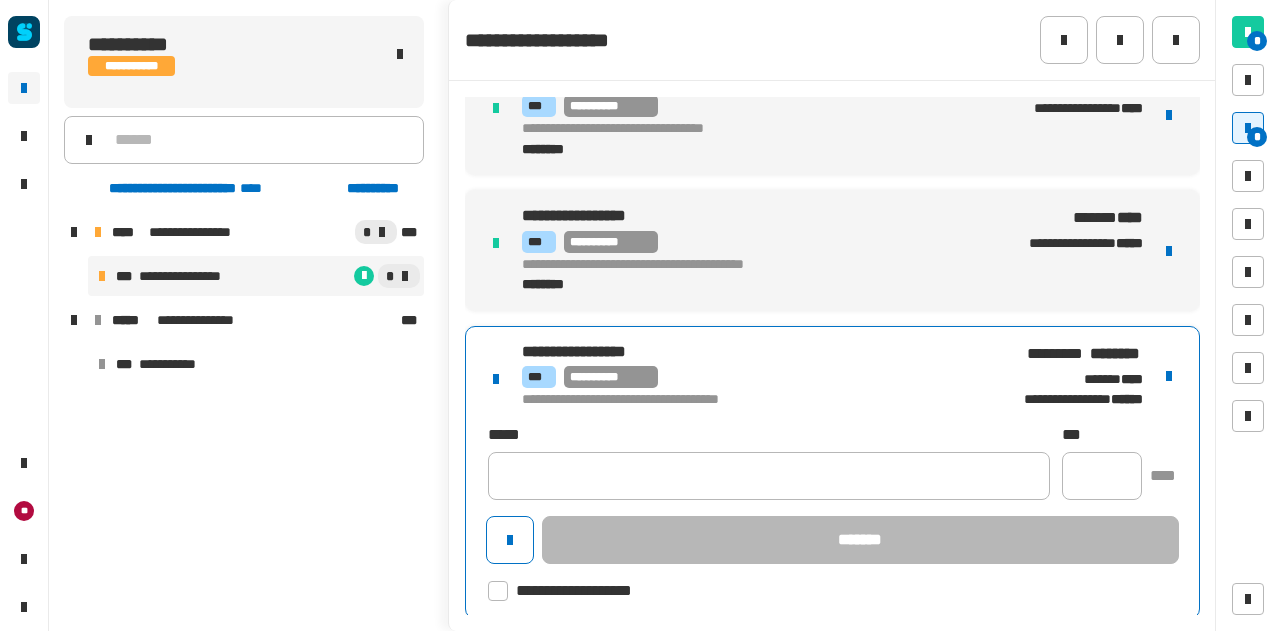drag, startPoint x: 1187, startPoint y: 340, endPoint x: 350, endPoint y: 474, distance: 847.65857 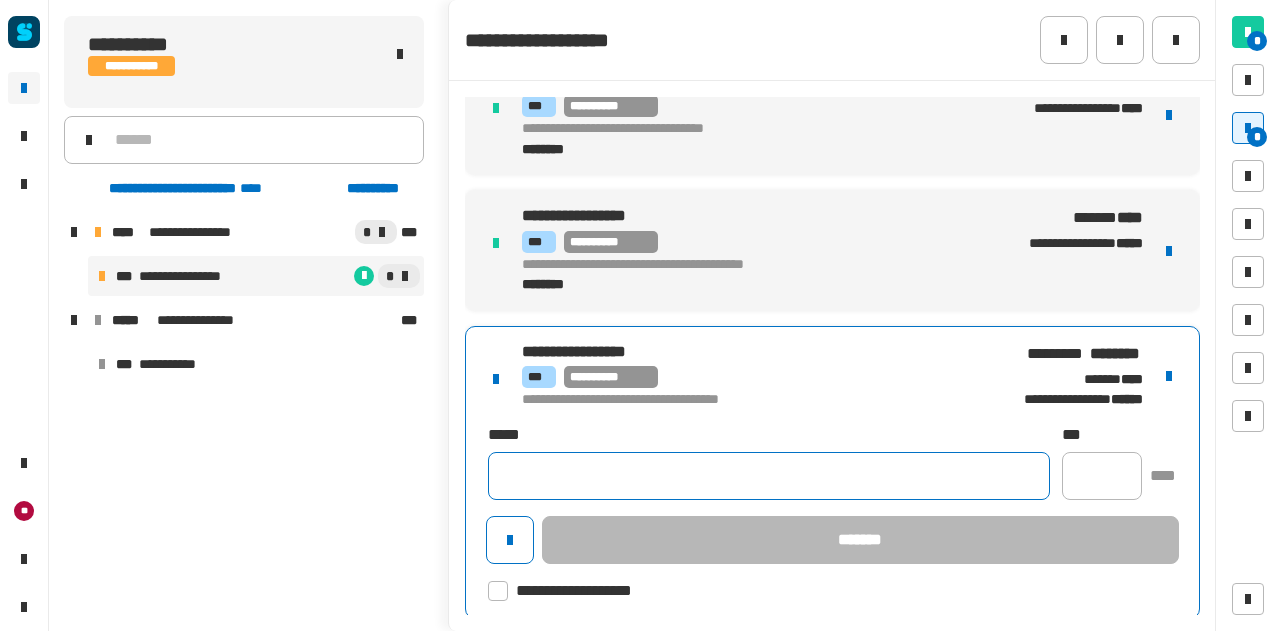 click 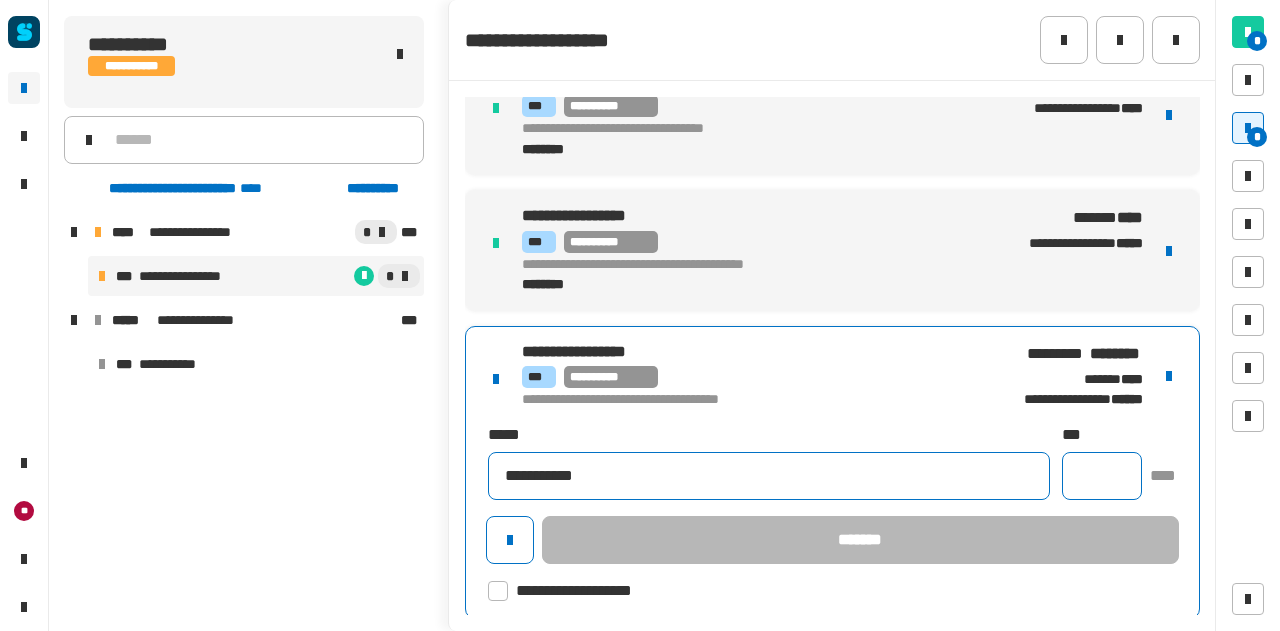 type on "**********" 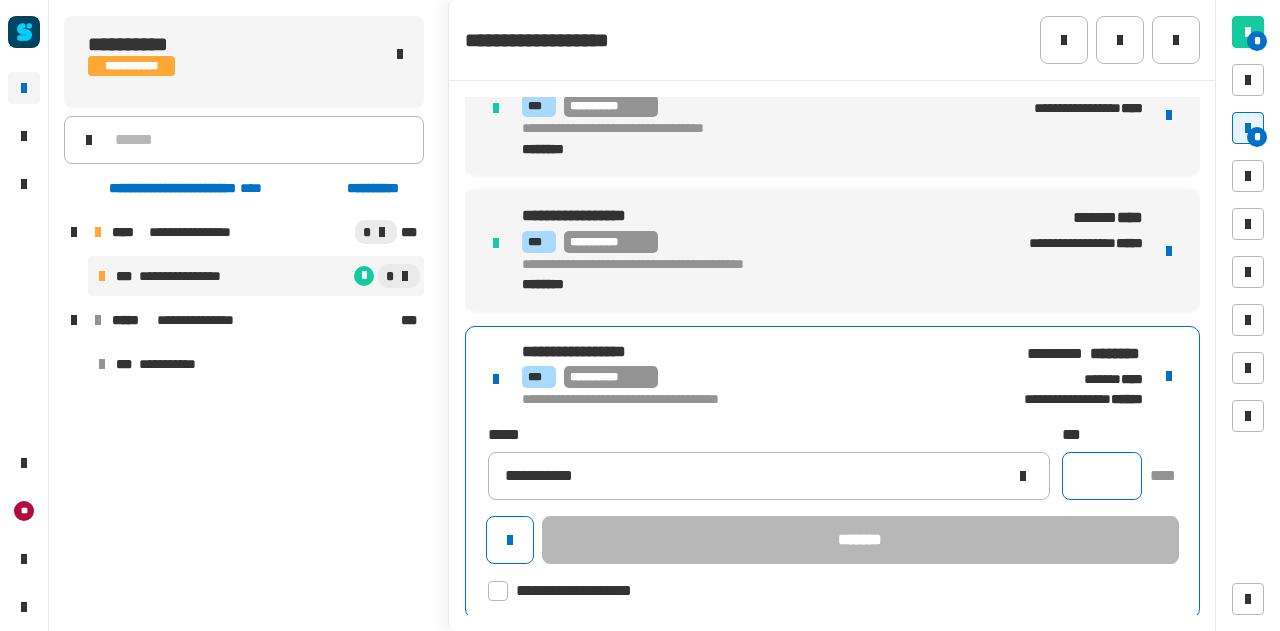 click 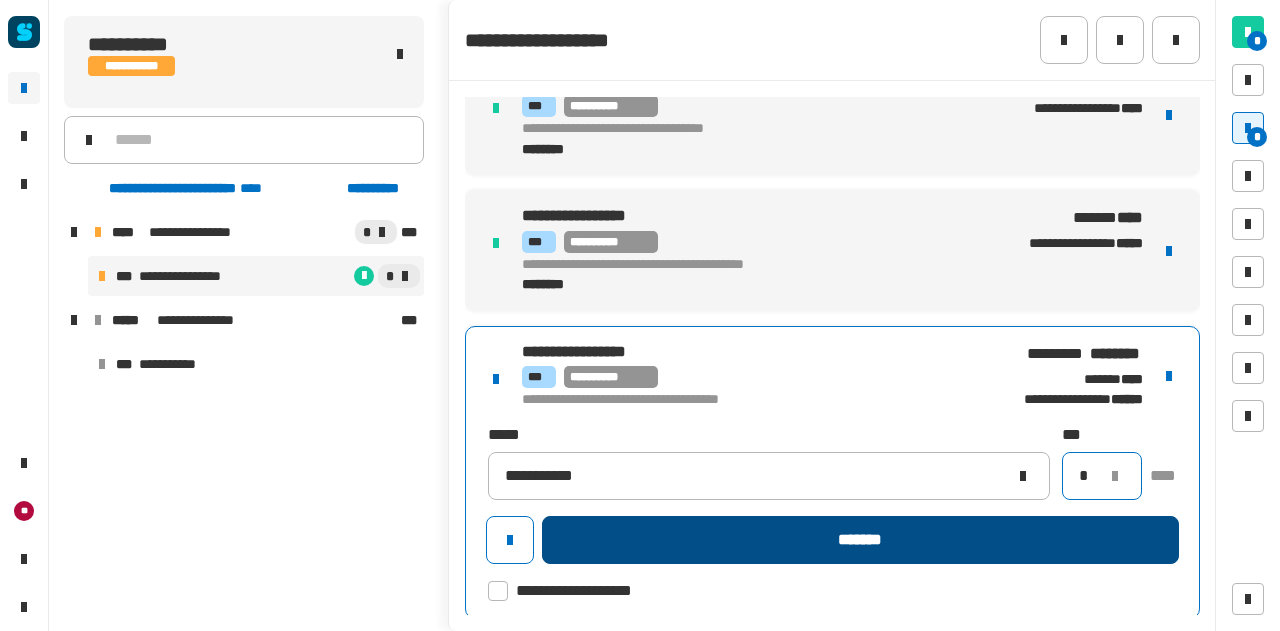 type on "*" 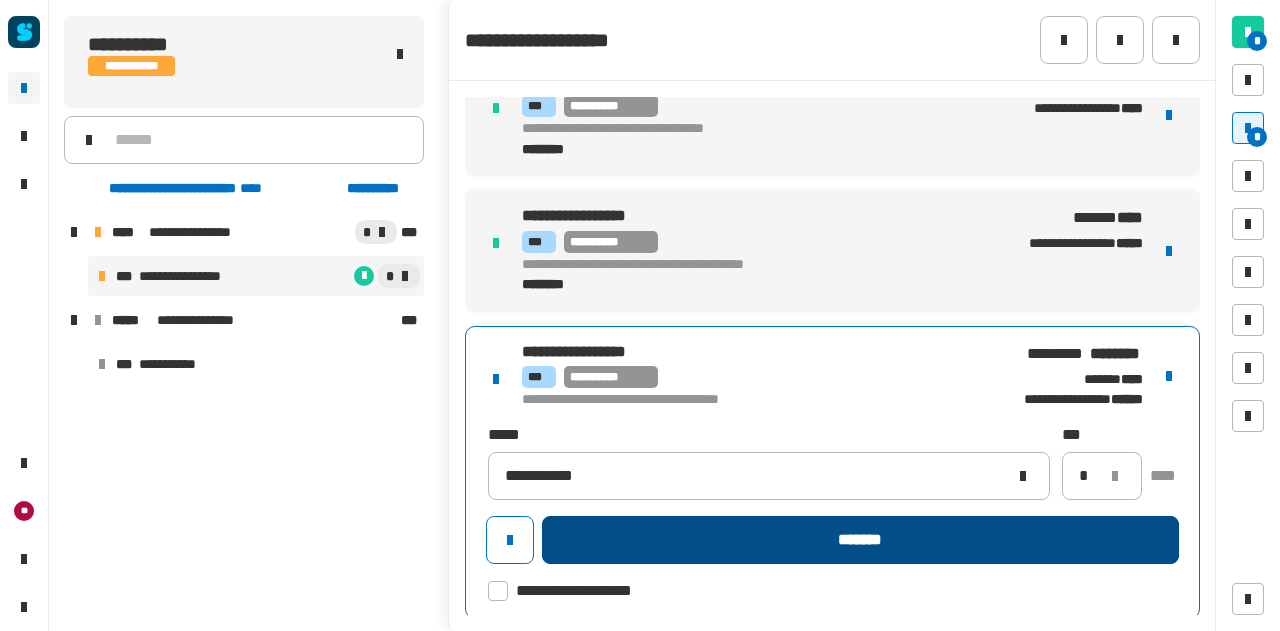 click on "*******" 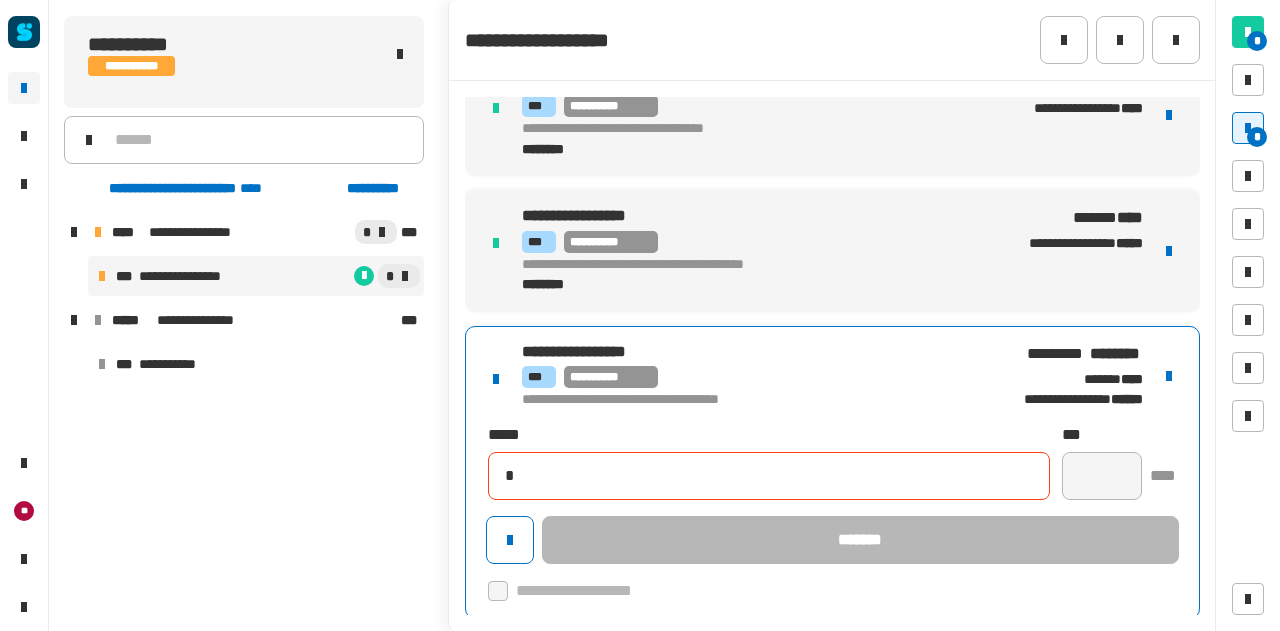 type 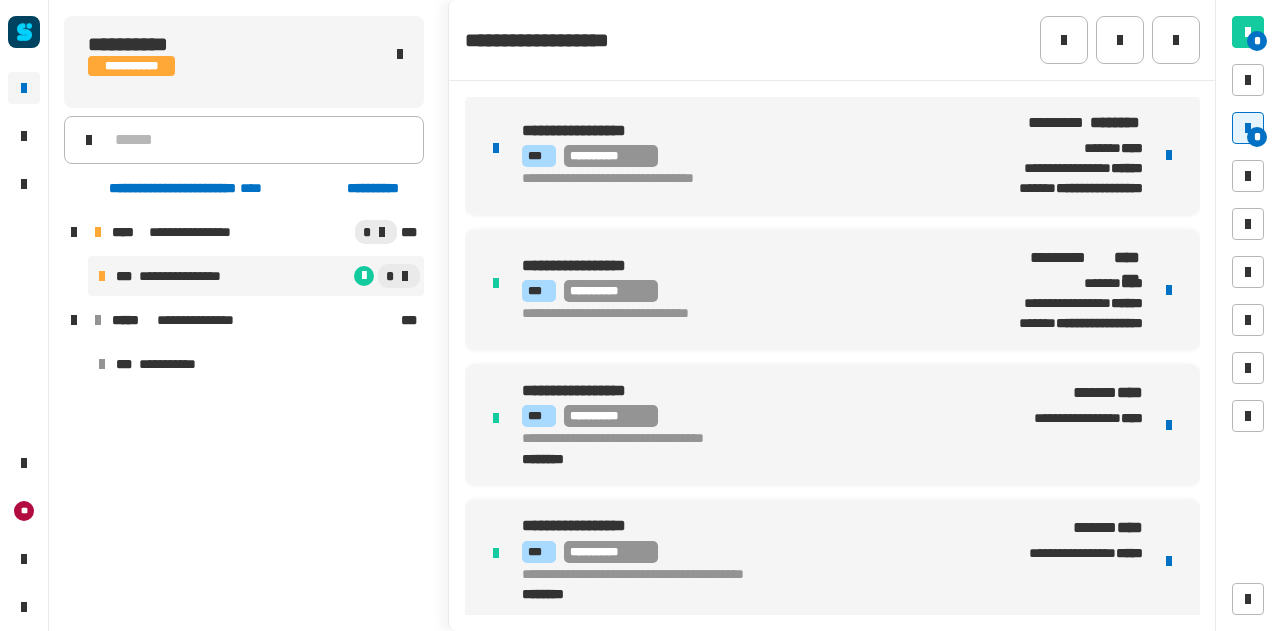 scroll, scrollTop: 0, scrollLeft: 0, axis: both 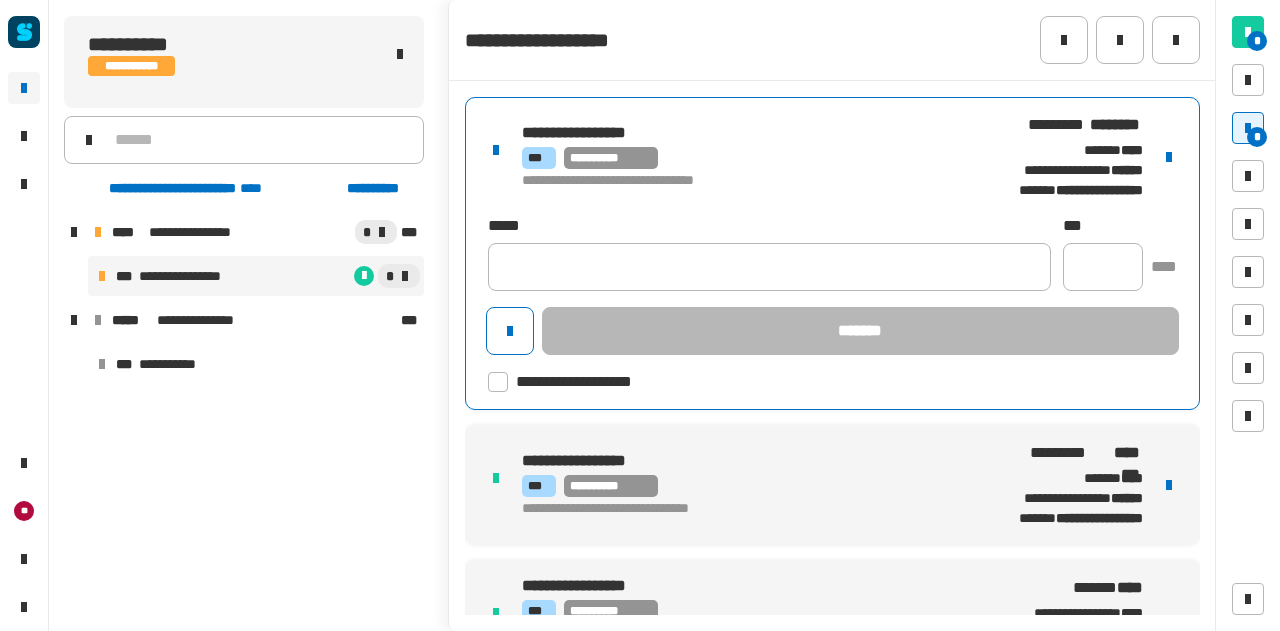 click on "**********" at bounding box center (730, 133) 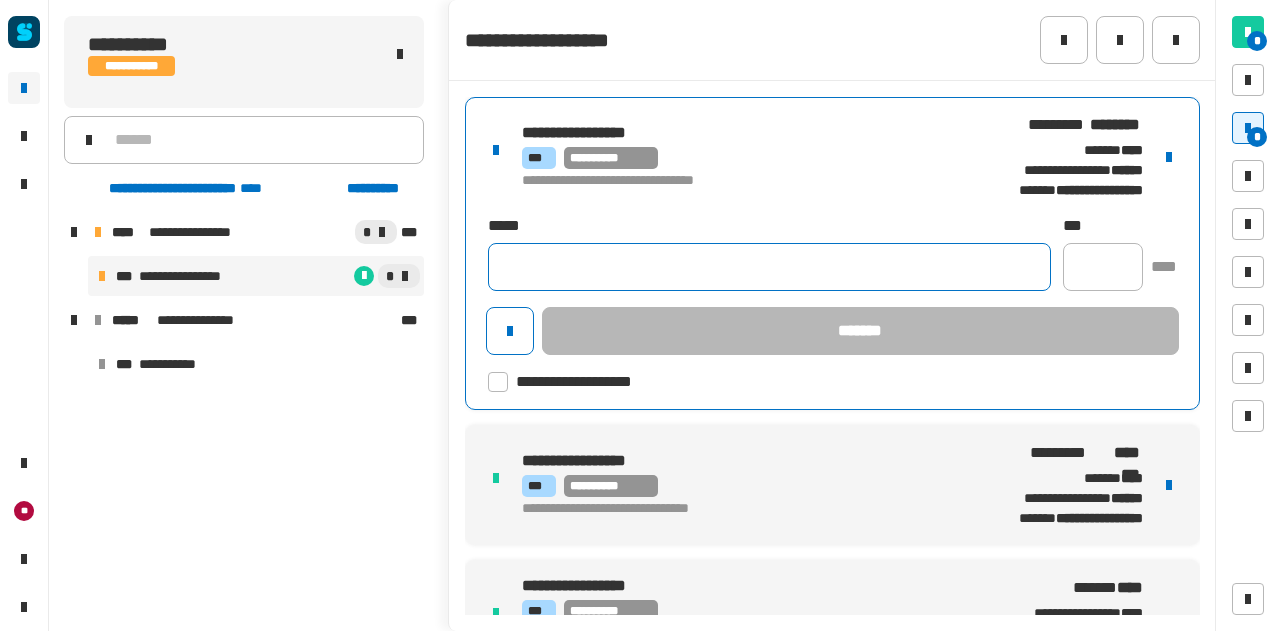 click 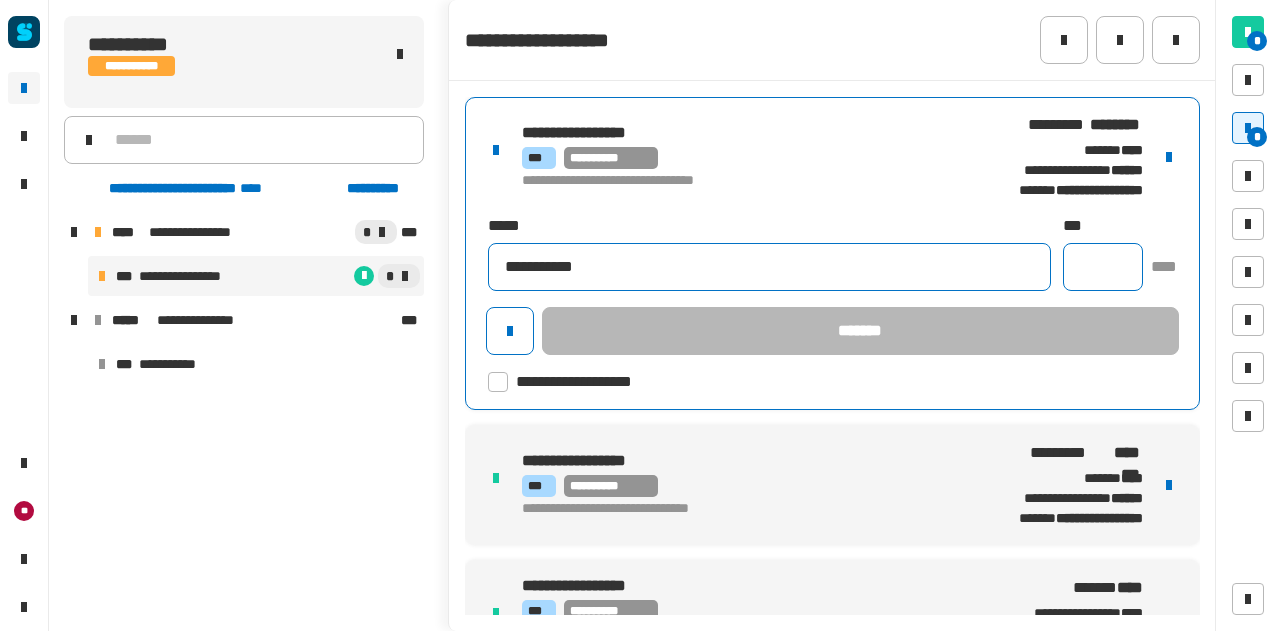 type on "**********" 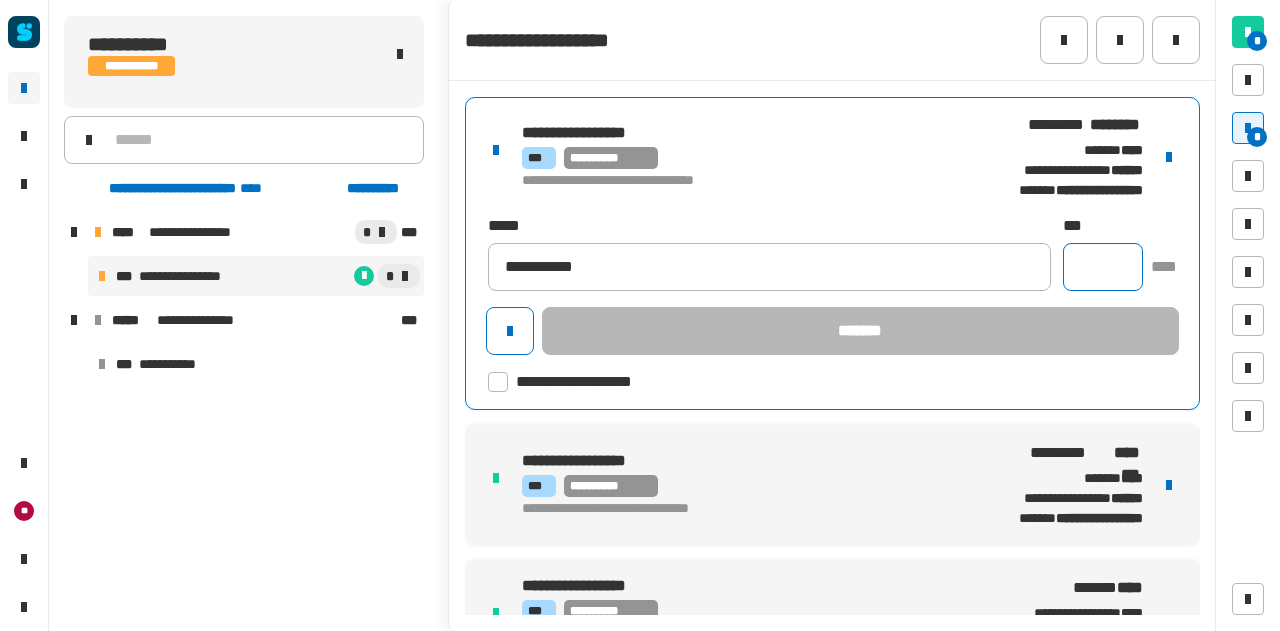 click 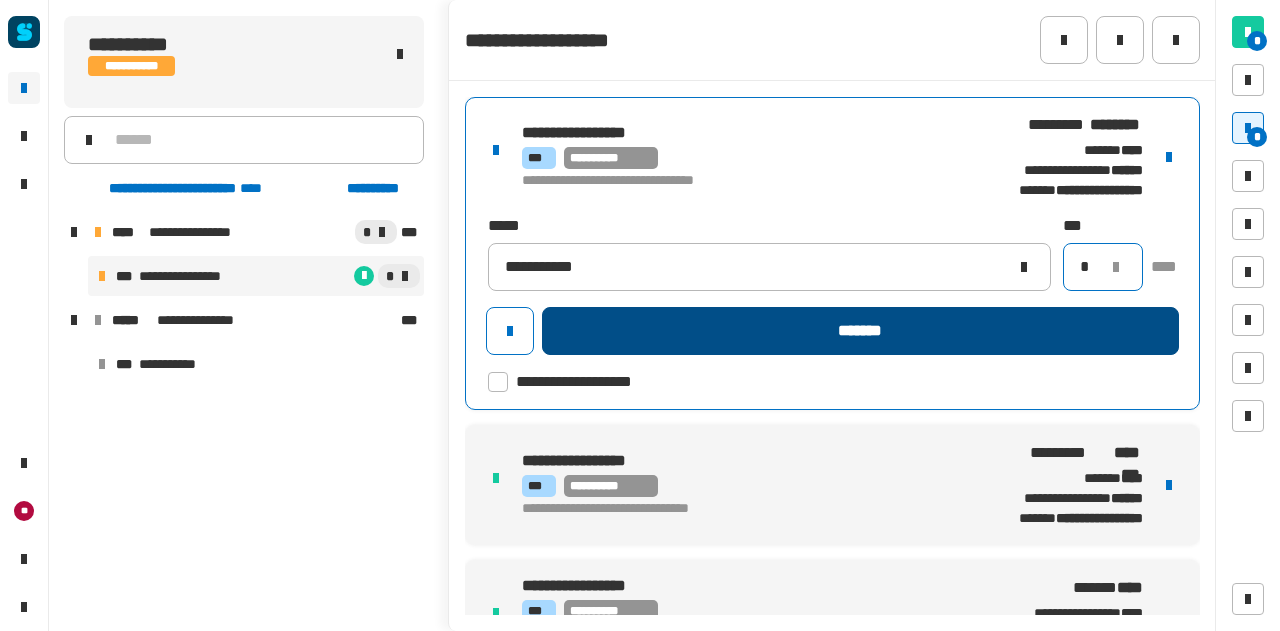 type on "*" 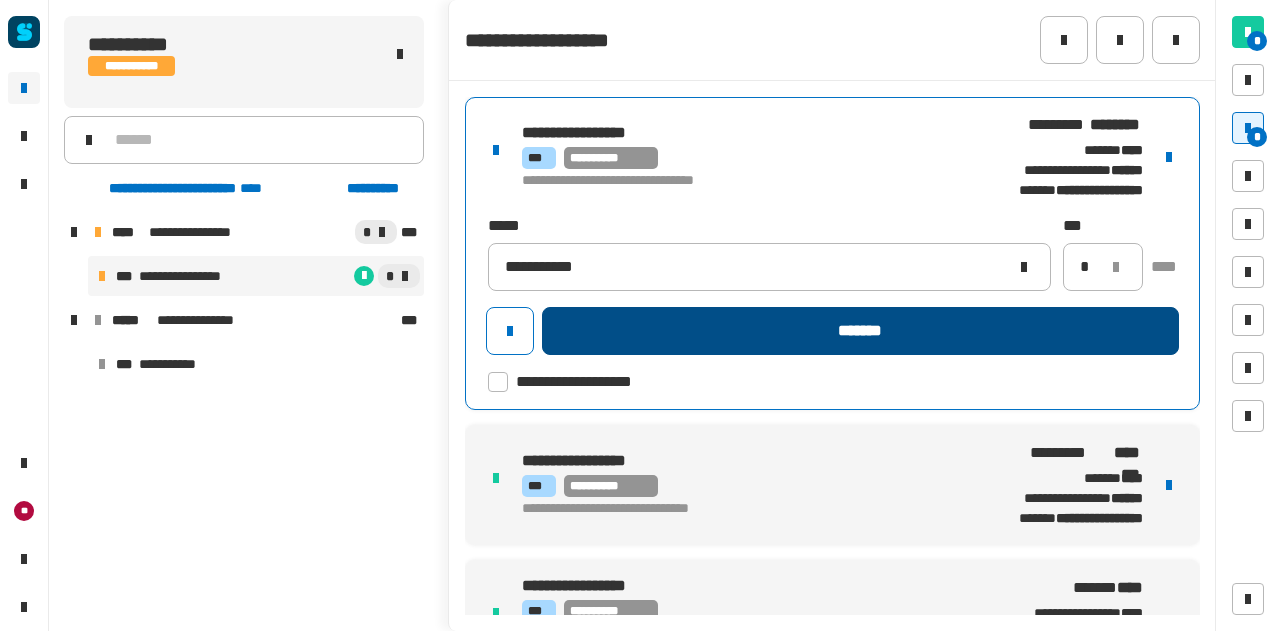 click on "*******" 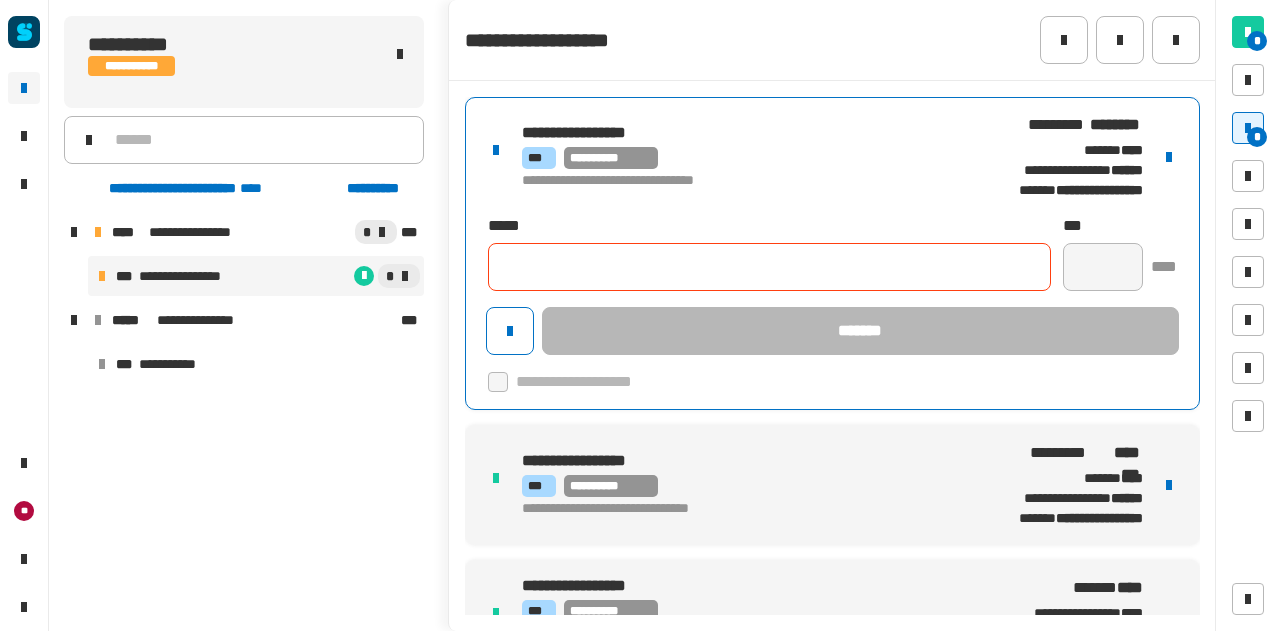 type 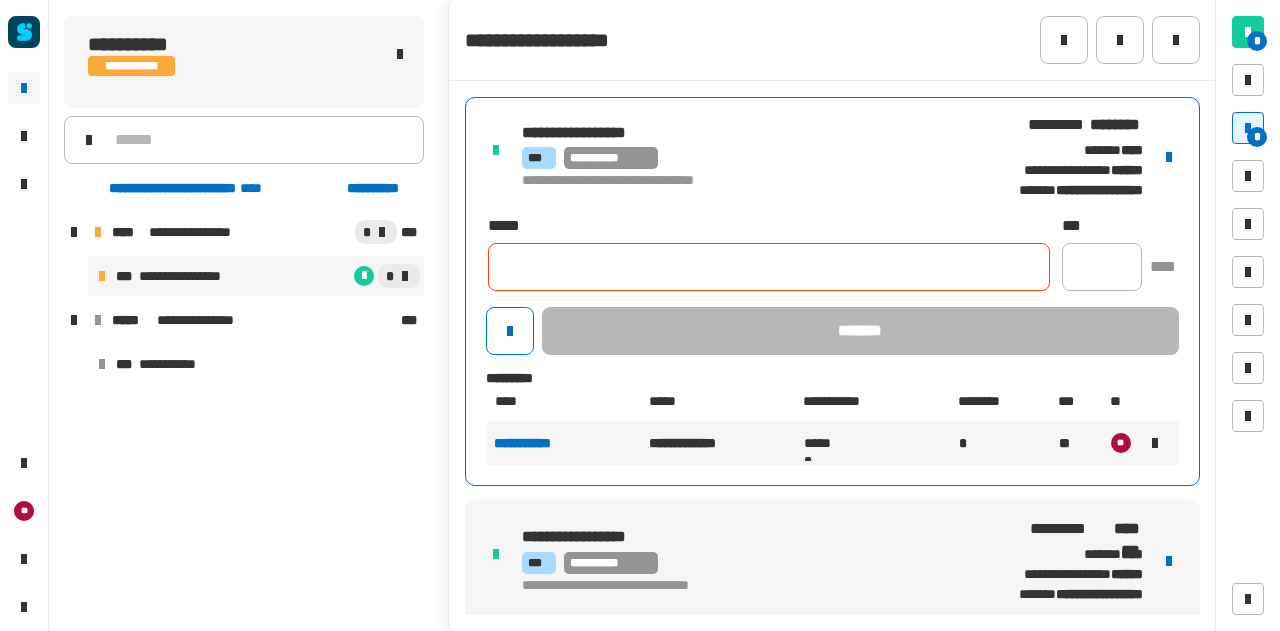 click 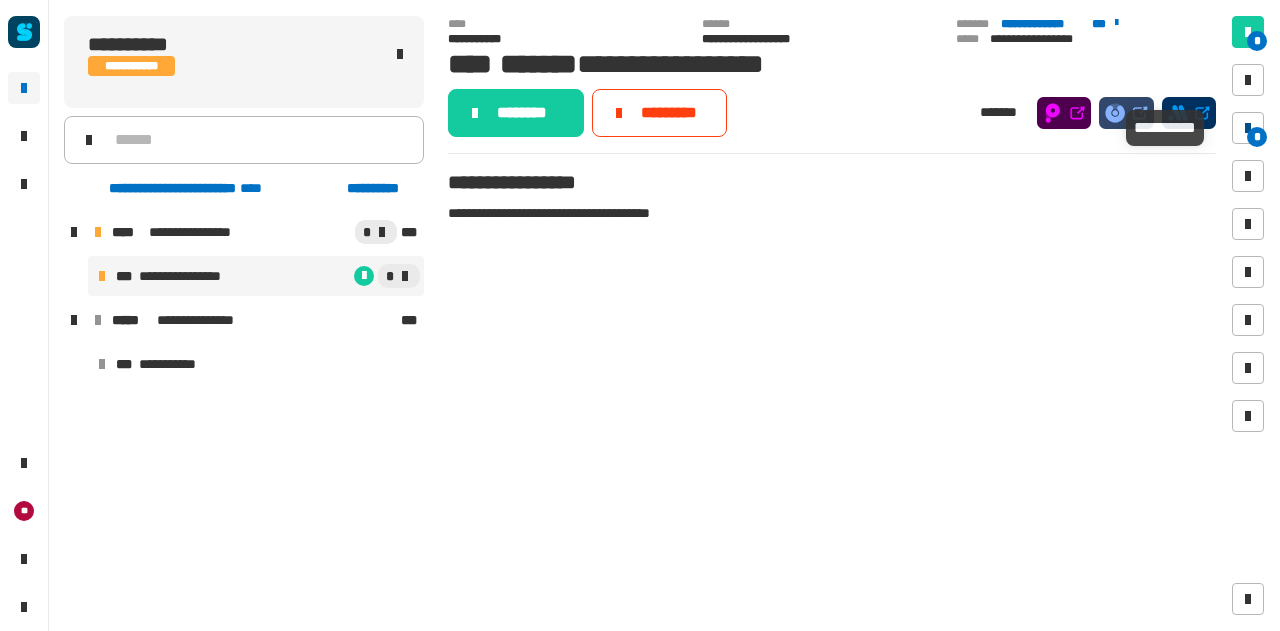 click on "*" at bounding box center (1257, 137) 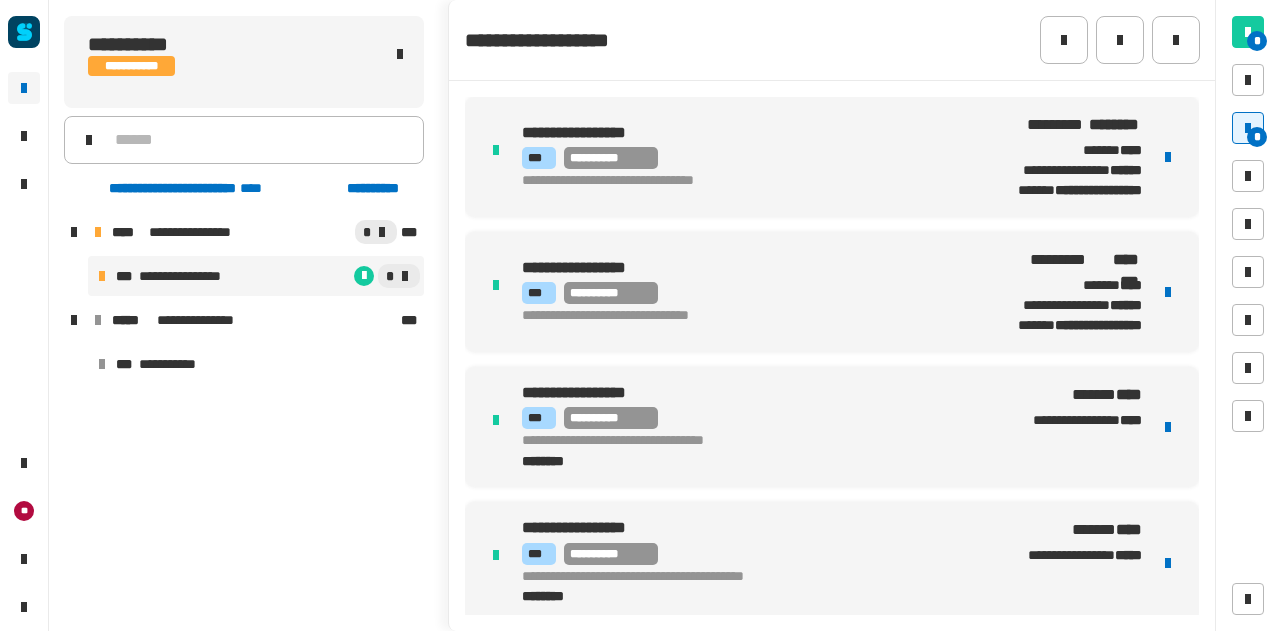 scroll, scrollTop: 119, scrollLeft: 0, axis: vertical 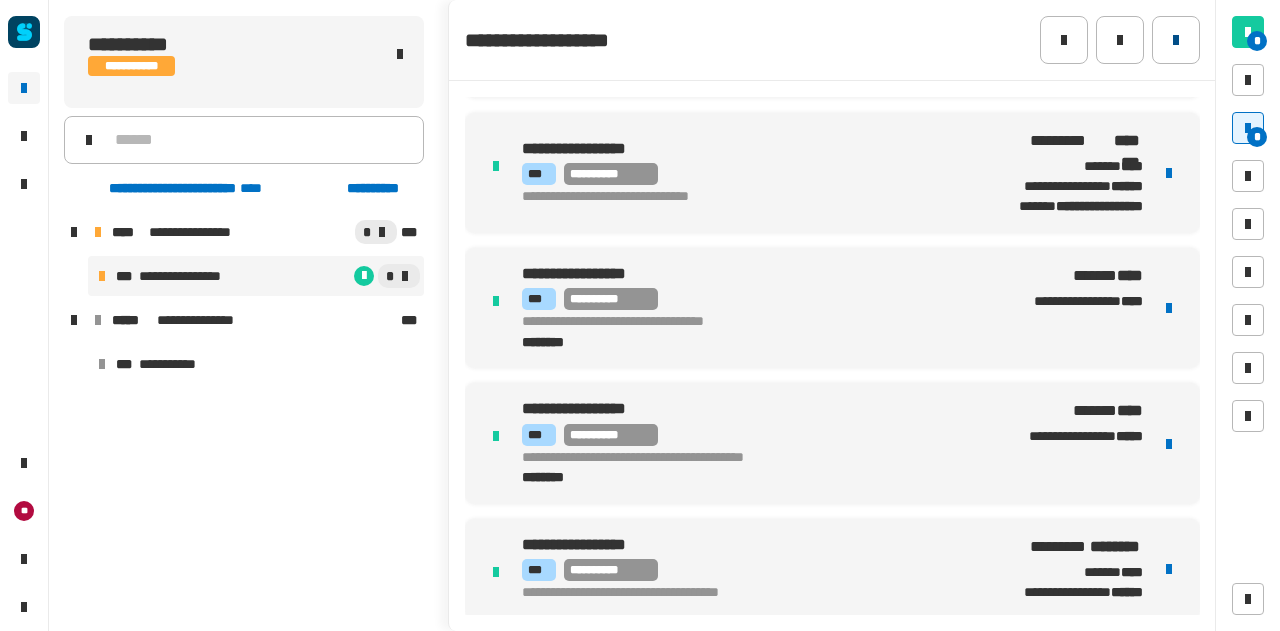 click 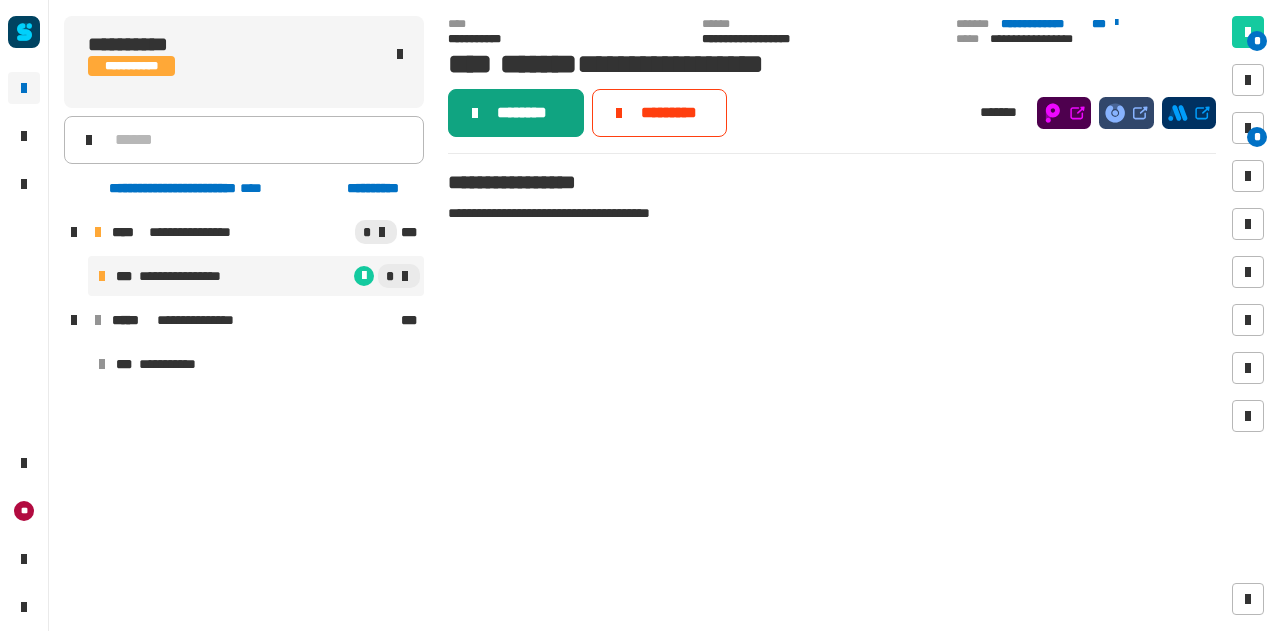 click on "********" 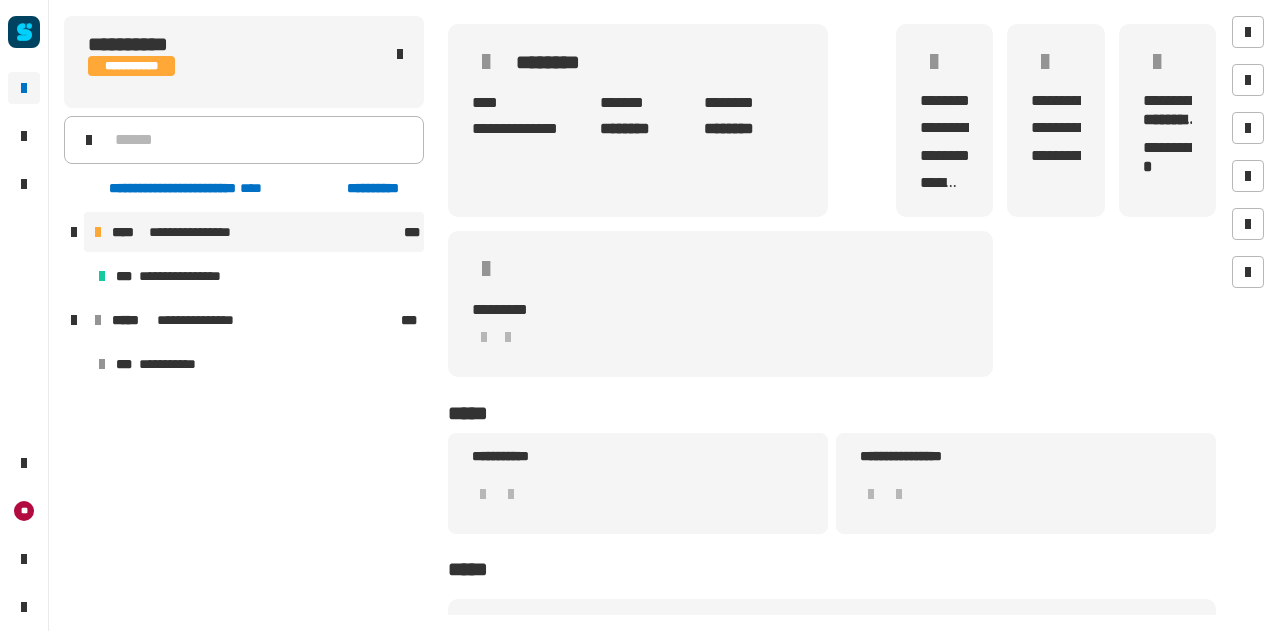scroll, scrollTop: 0, scrollLeft: 0, axis: both 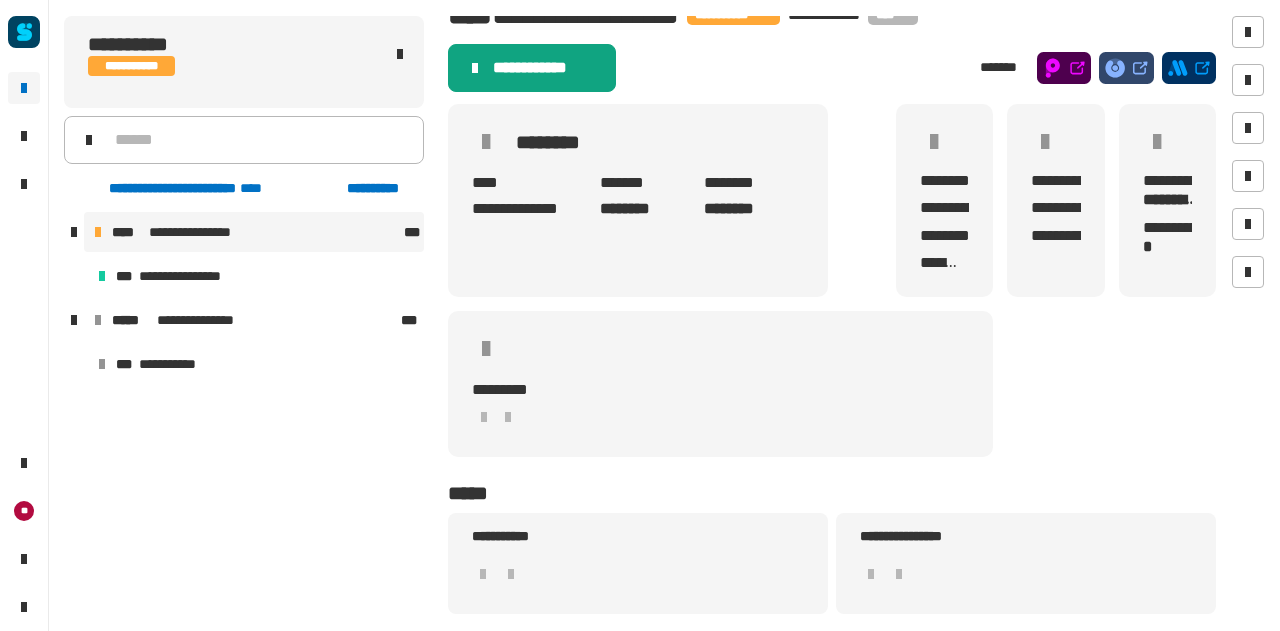 click on "**********" 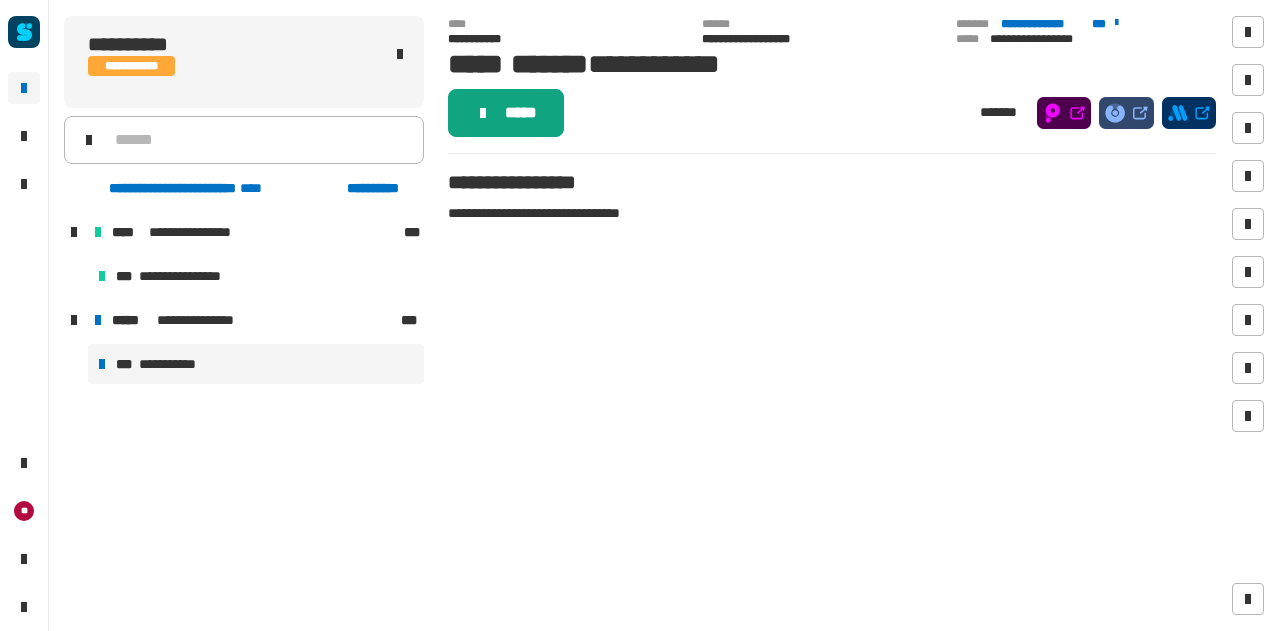 click on "*****" 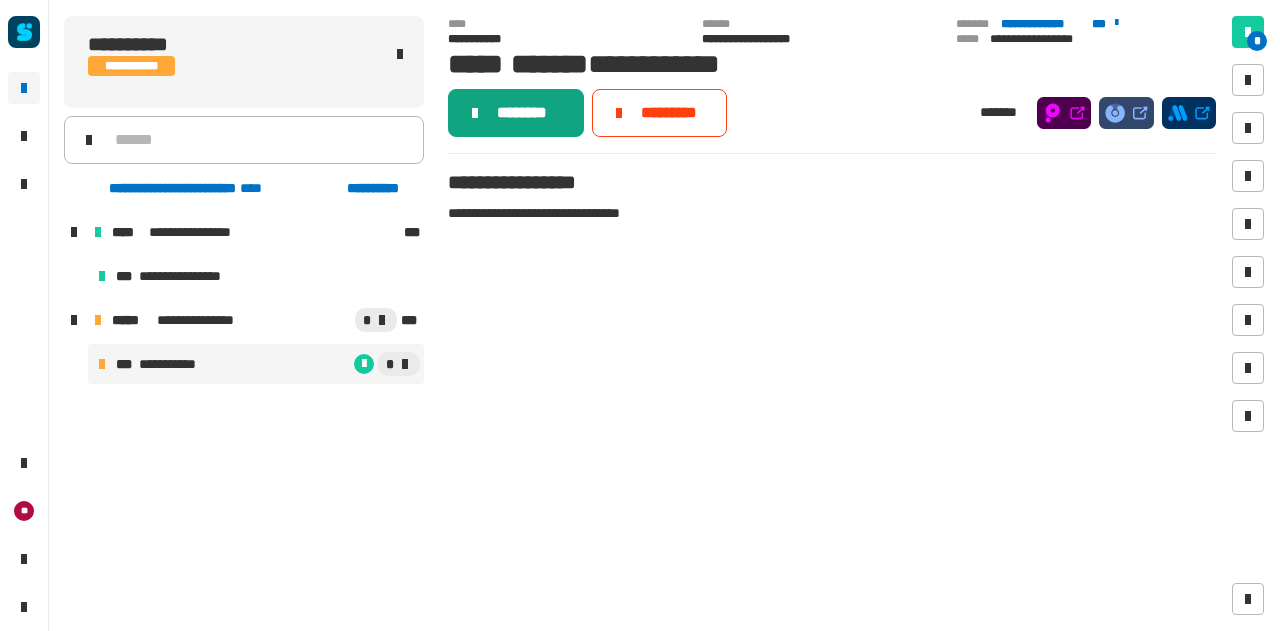 click on "********" 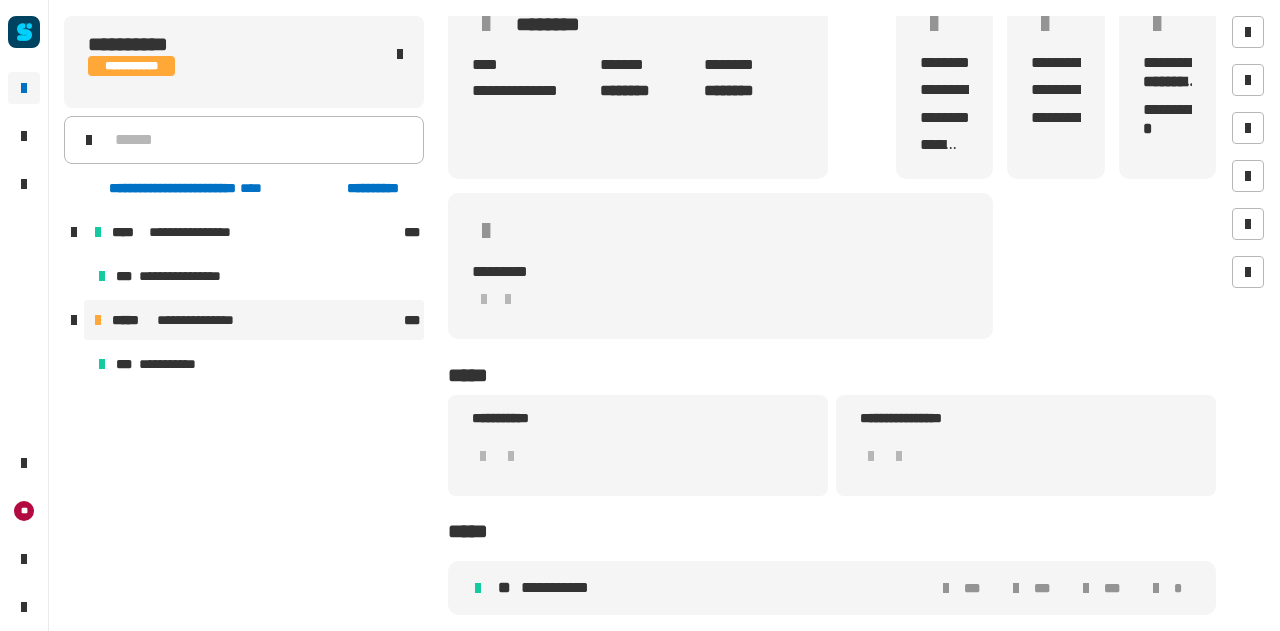 scroll, scrollTop: 10, scrollLeft: 0, axis: vertical 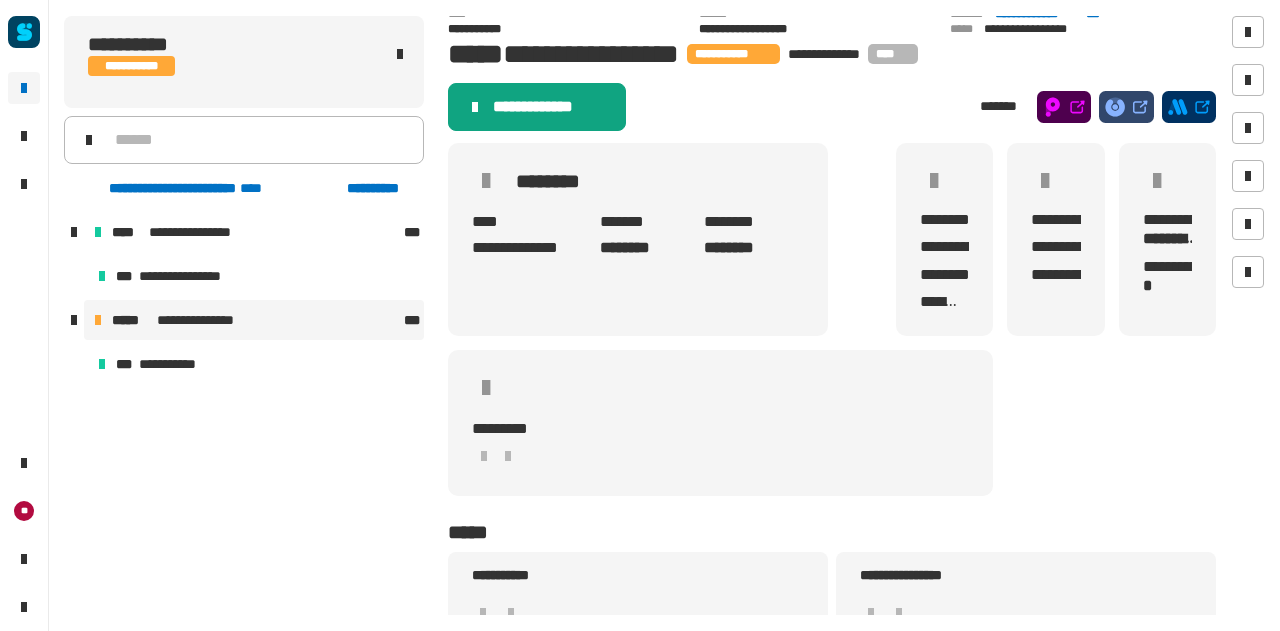 click on "**********" 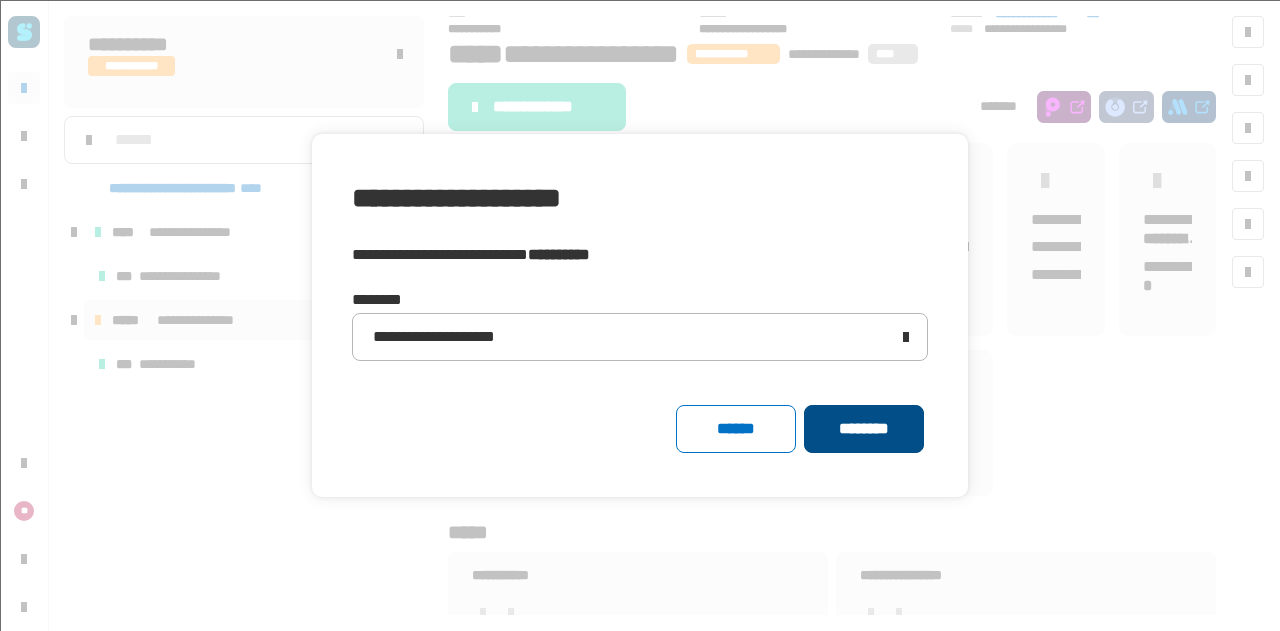 click on "********" 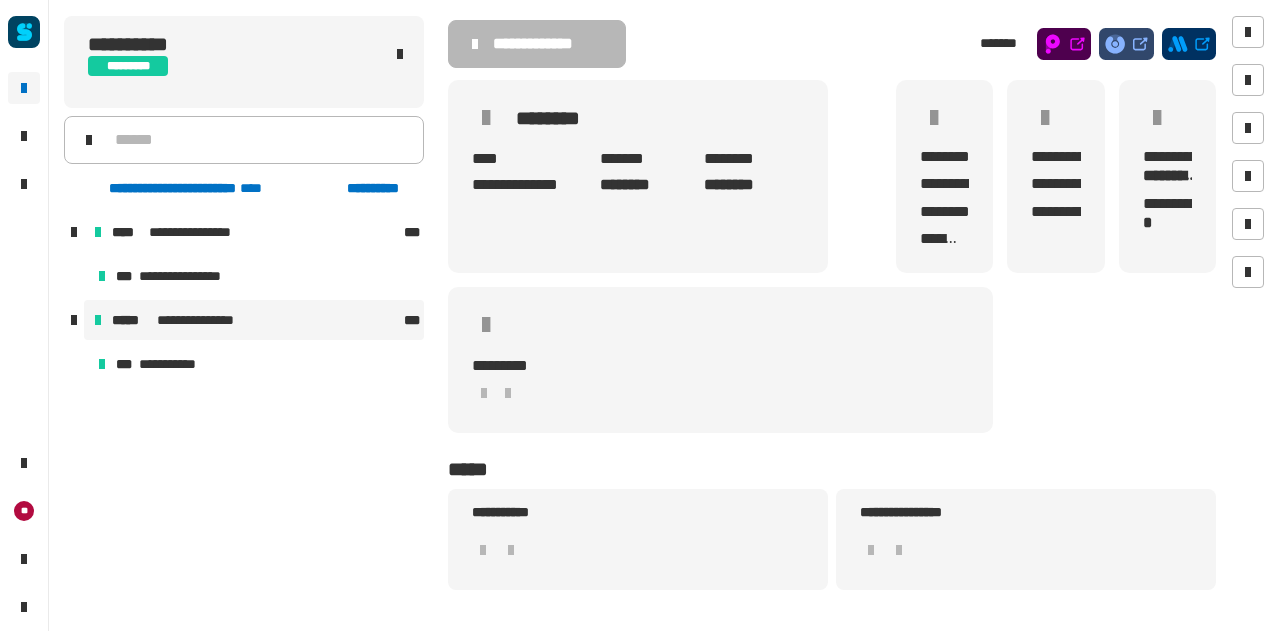 scroll, scrollTop: 167, scrollLeft: 0, axis: vertical 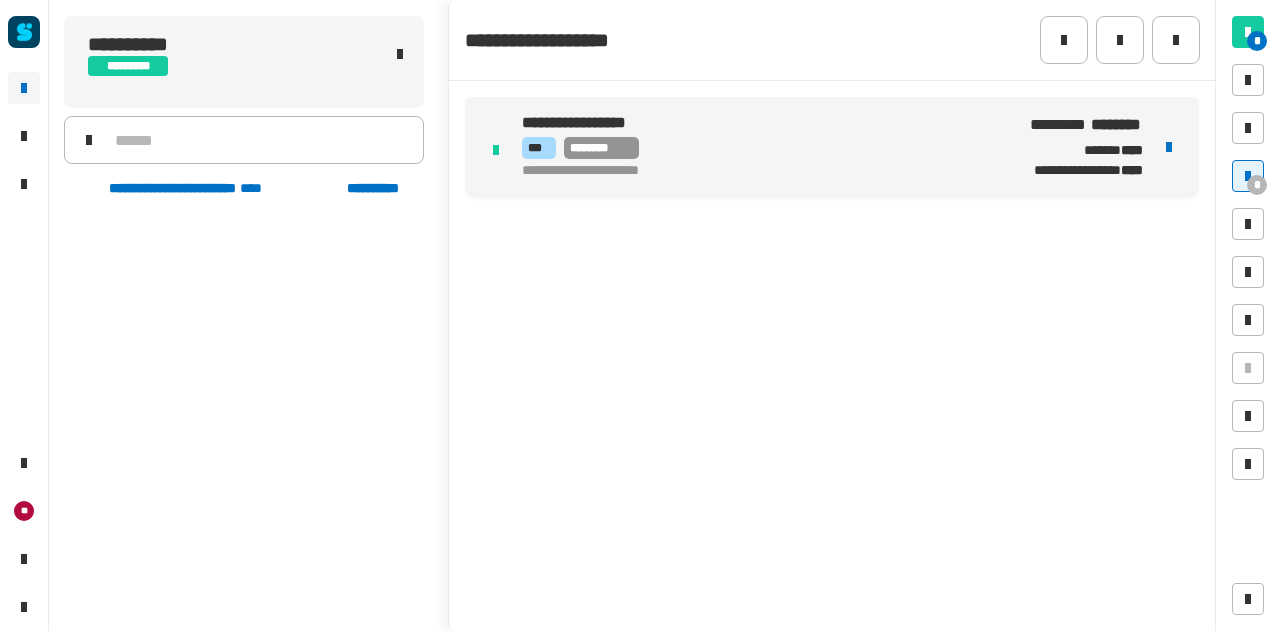 click on "*** ********" at bounding box center [759, 148] 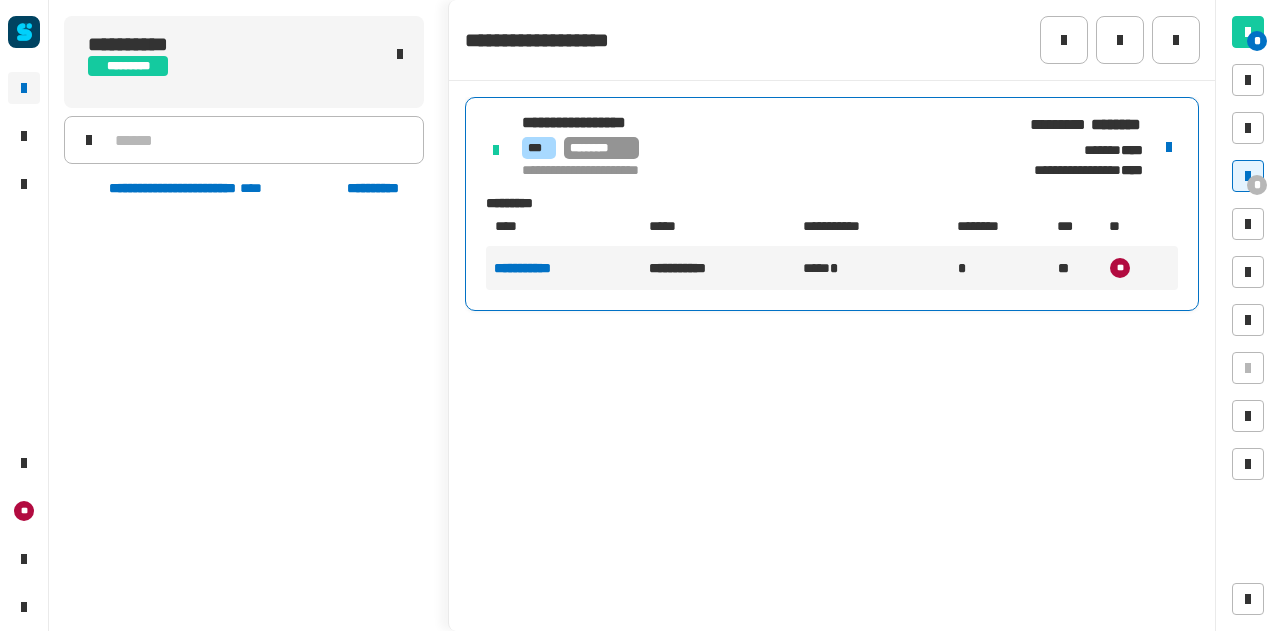 click 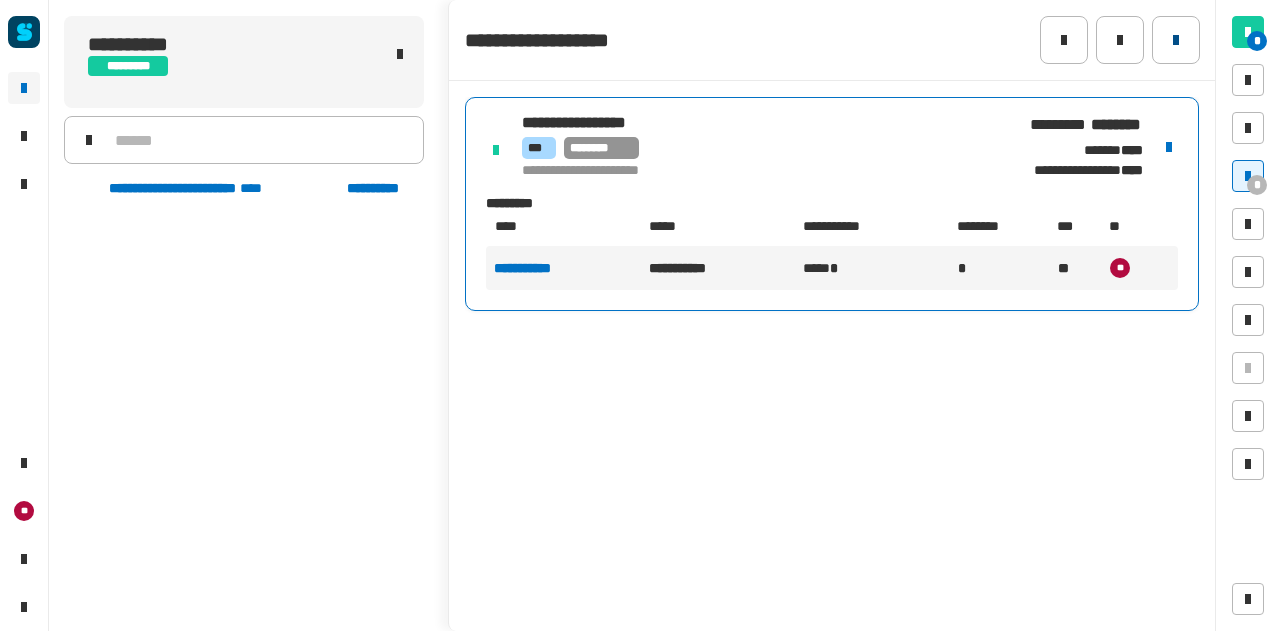 click 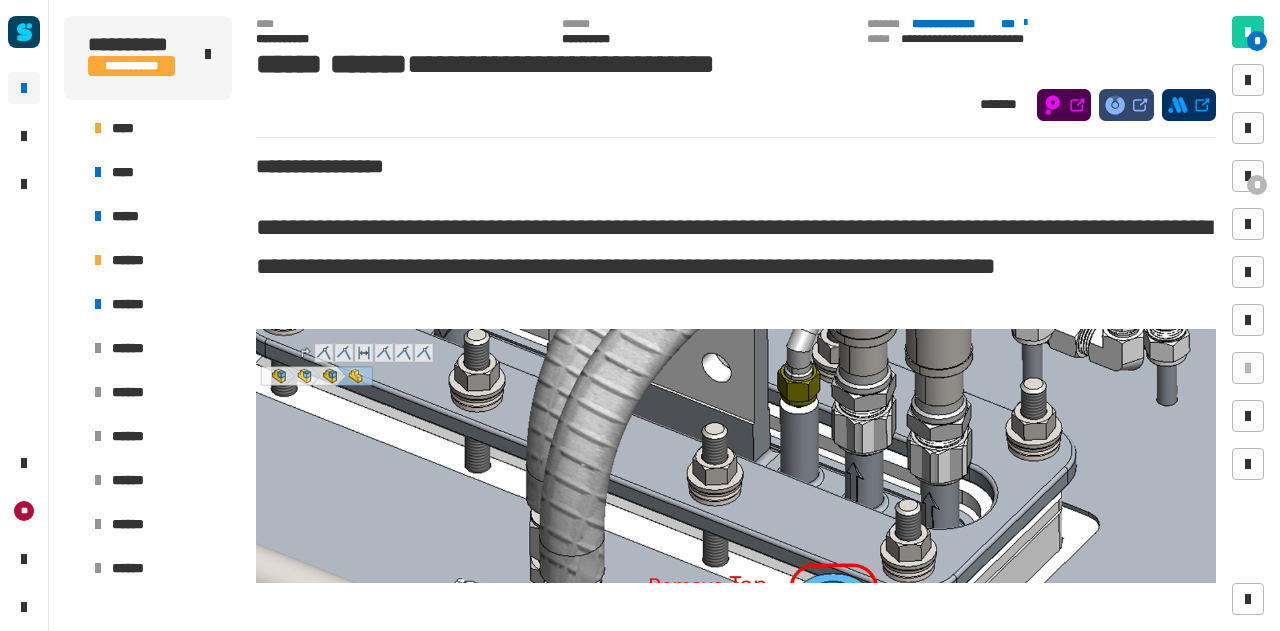 scroll, scrollTop: 0, scrollLeft: 0, axis: both 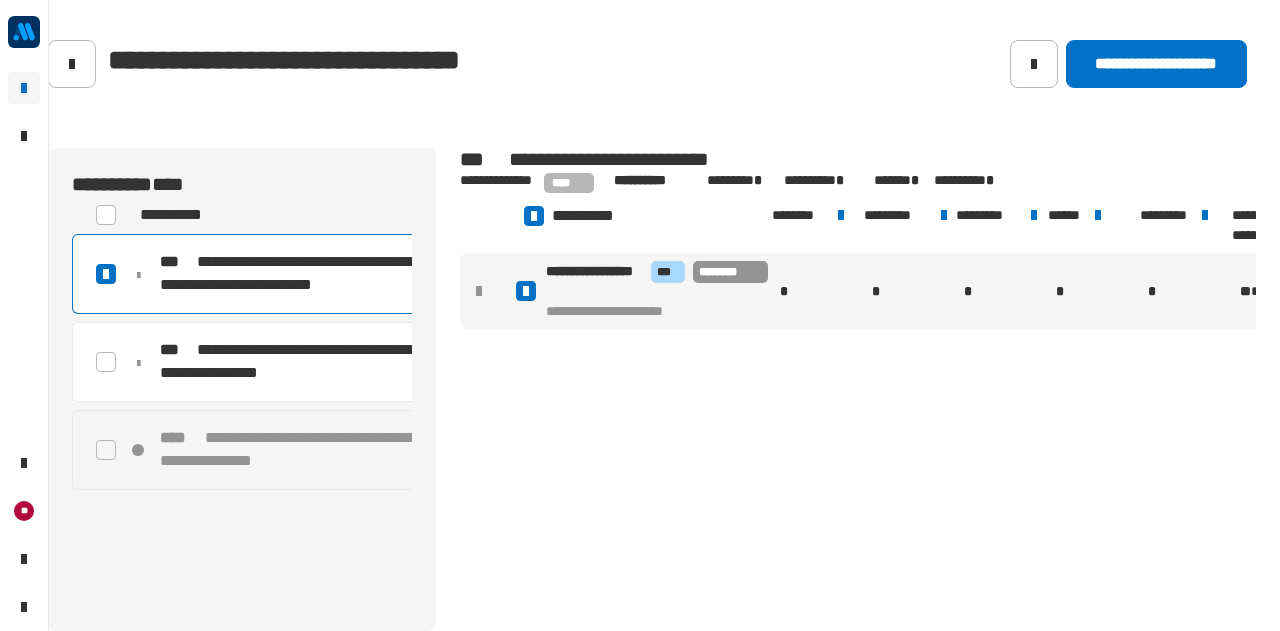 click on "**********" 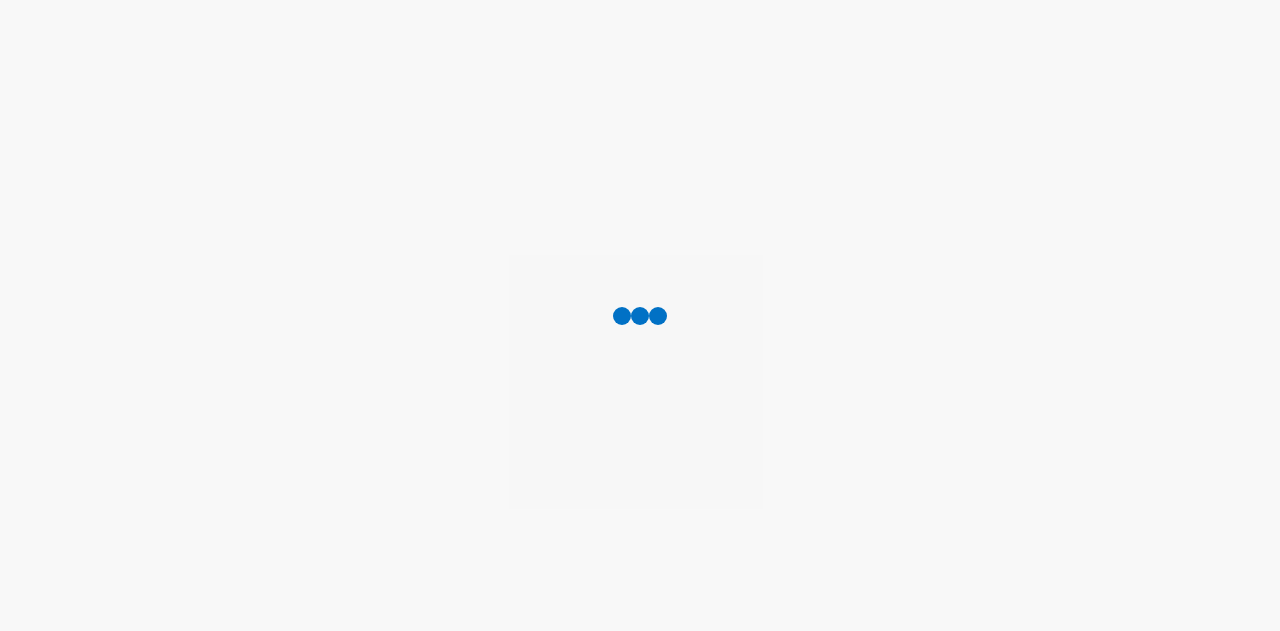 scroll, scrollTop: 0, scrollLeft: 0, axis: both 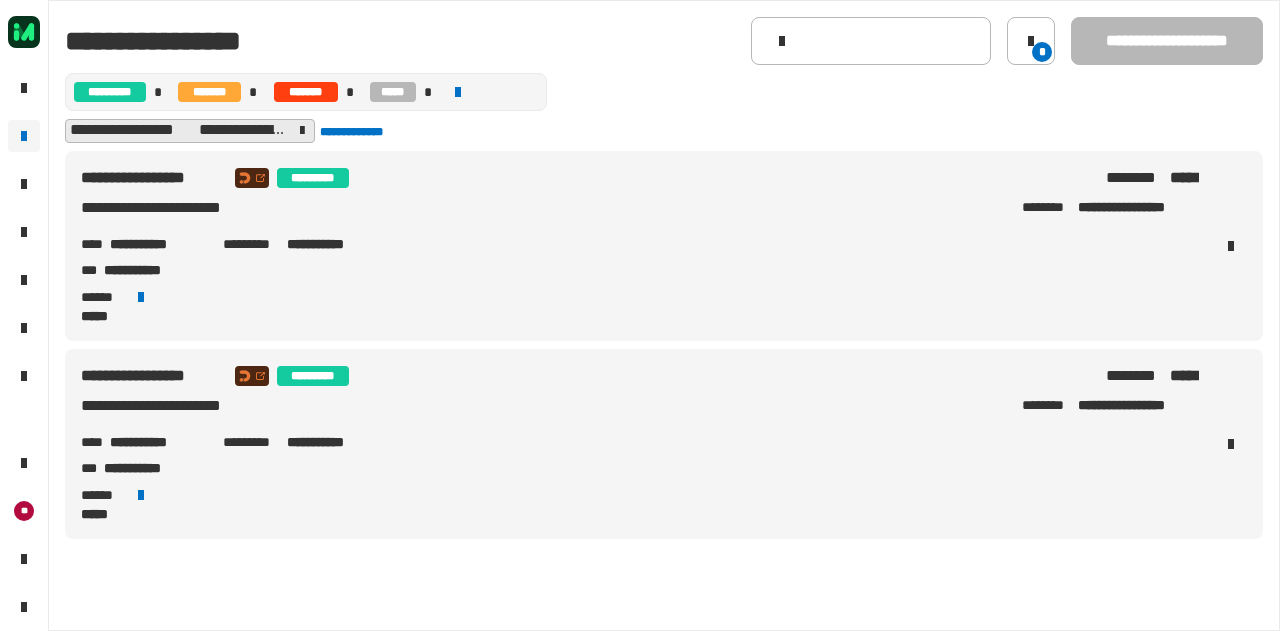 click on "**********" at bounding box center [158, 244] 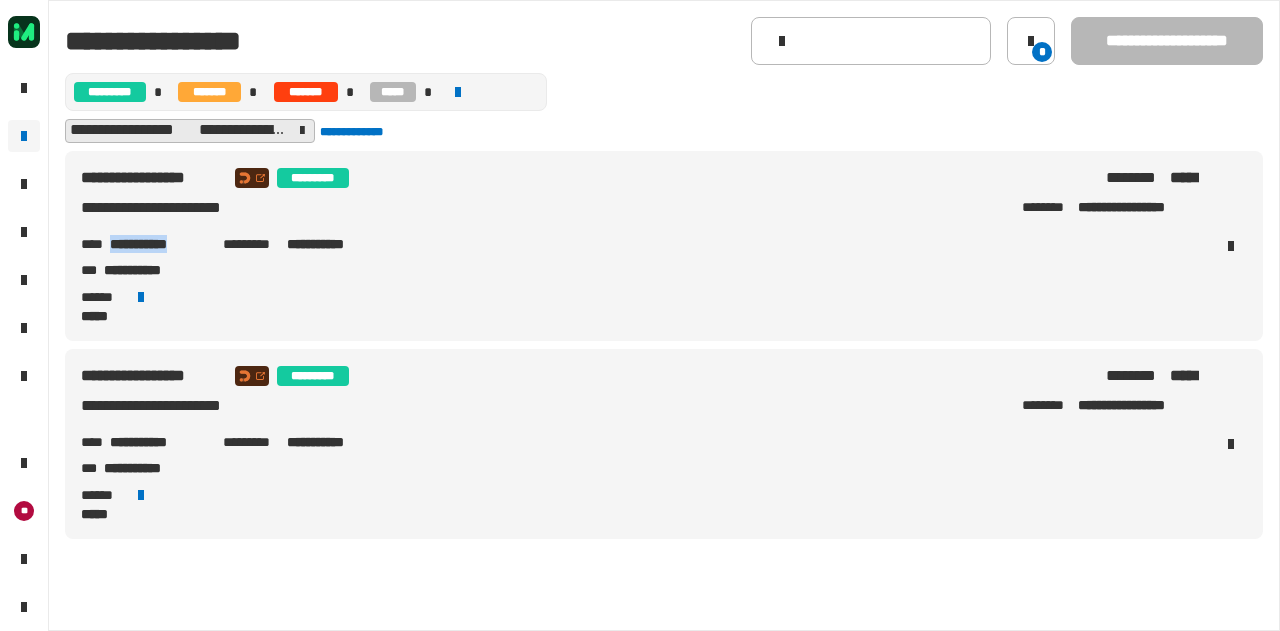 click on "**********" at bounding box center [158, 244] 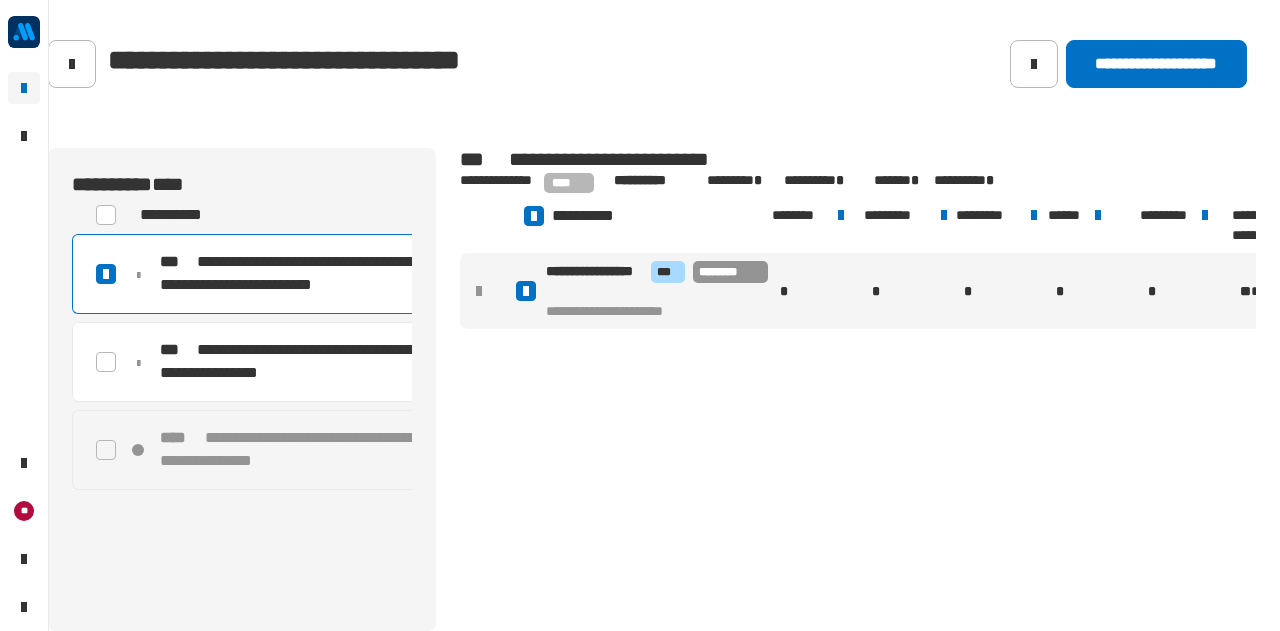 scroll, scrollTop: 0, scrollLeft: 0, axis: both 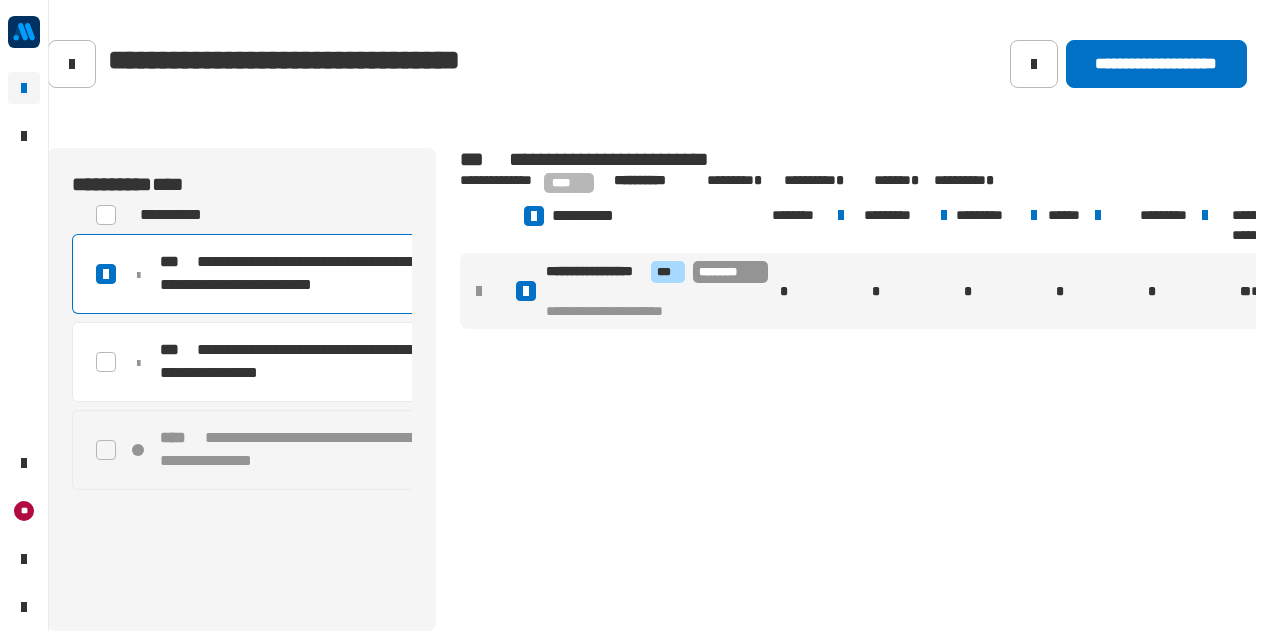 click 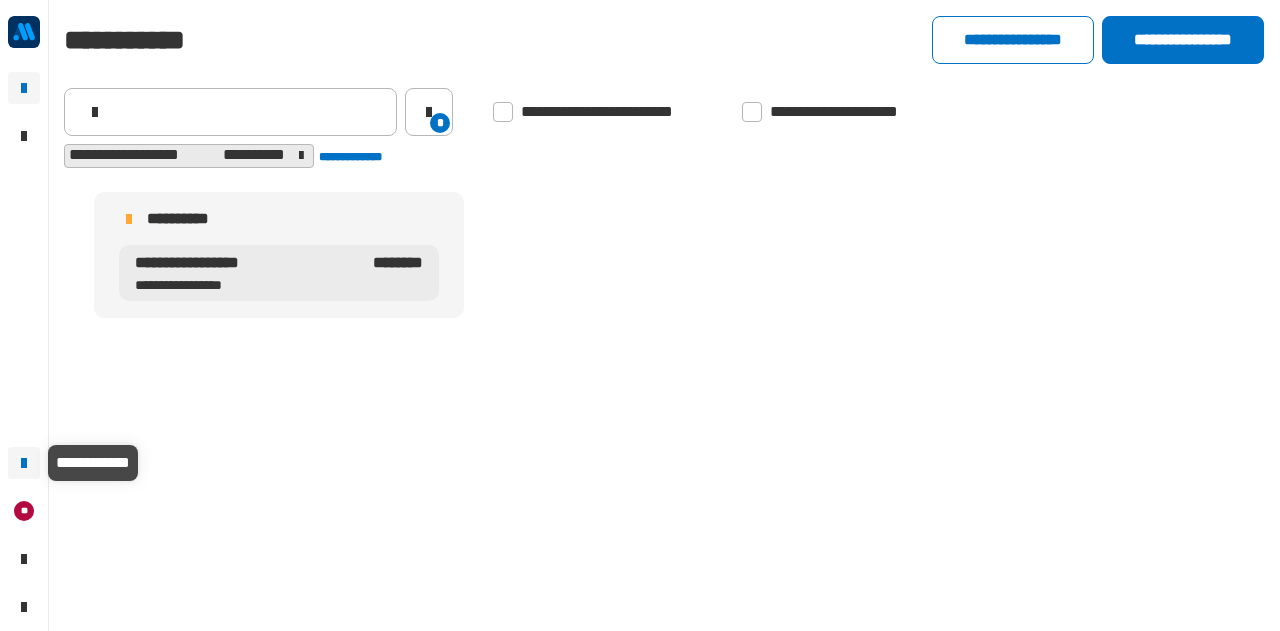 click 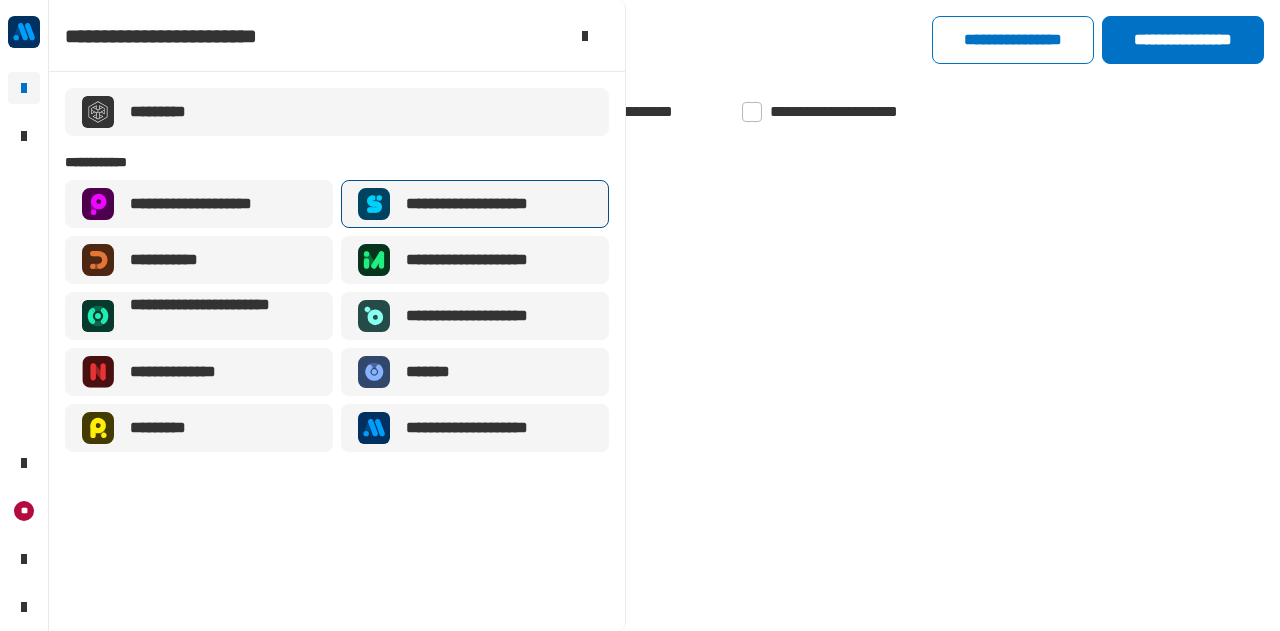 click on "**********" at bounding box center [475, 204] 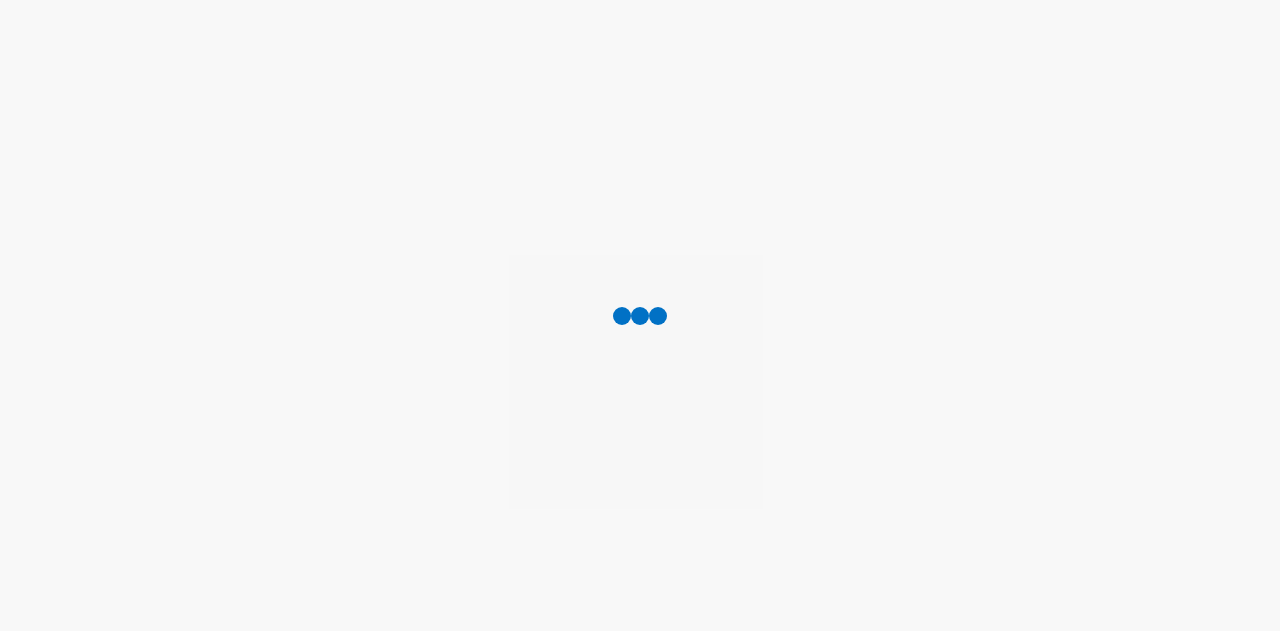 scroll, scrollTop: 0, scrollLeft: 0, axis: both 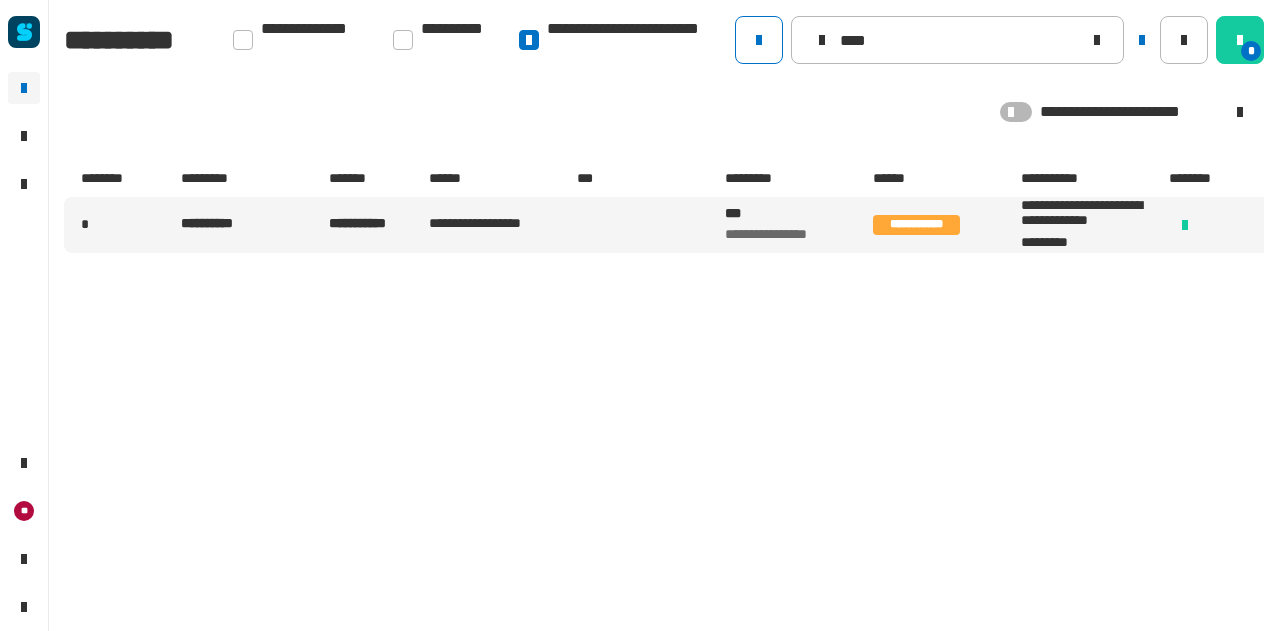 type on "****" 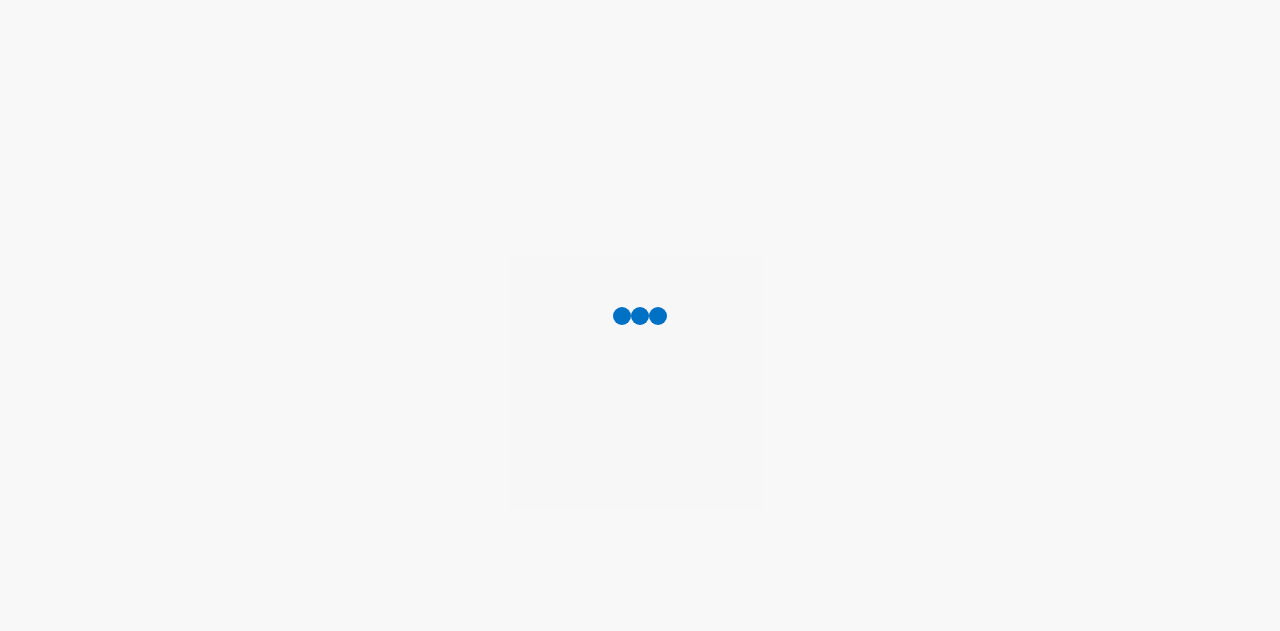 scroll, scrollTop: 0, scrollLeft: 0, axis: both 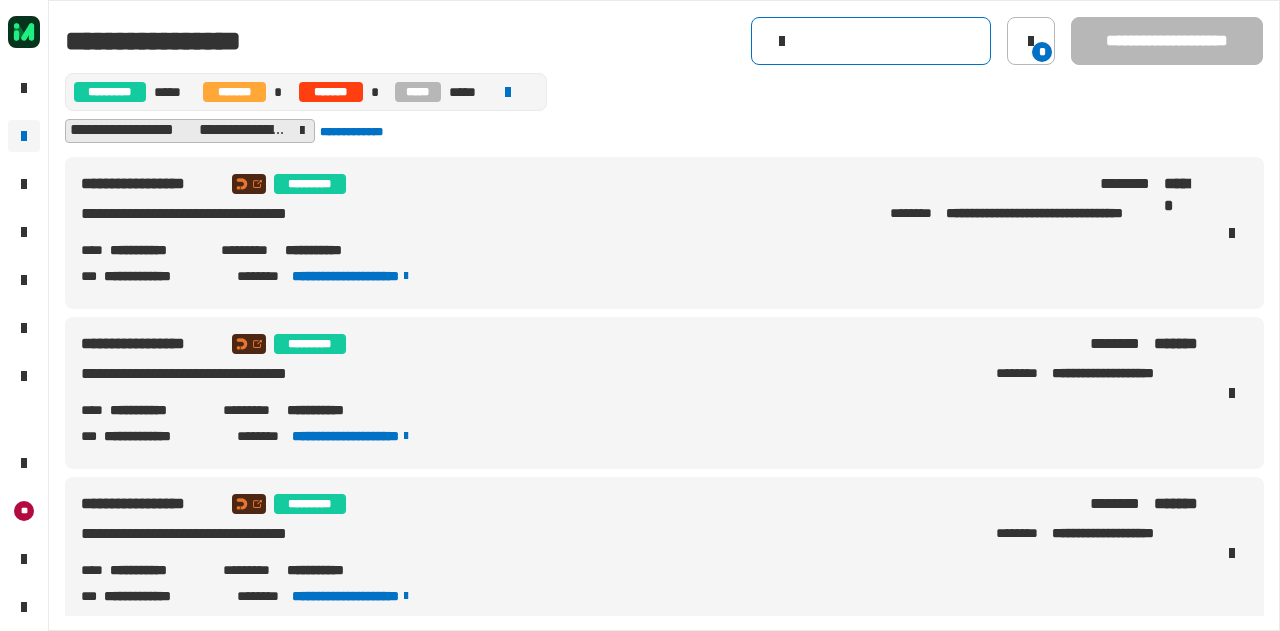 click 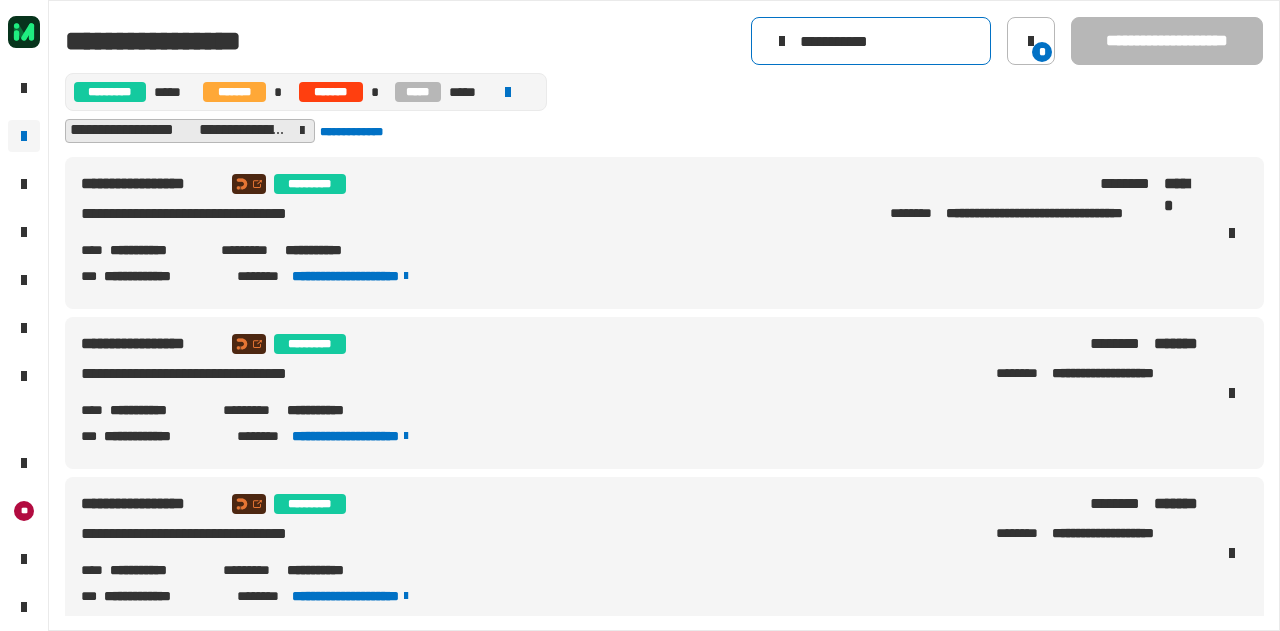 type on "**********" 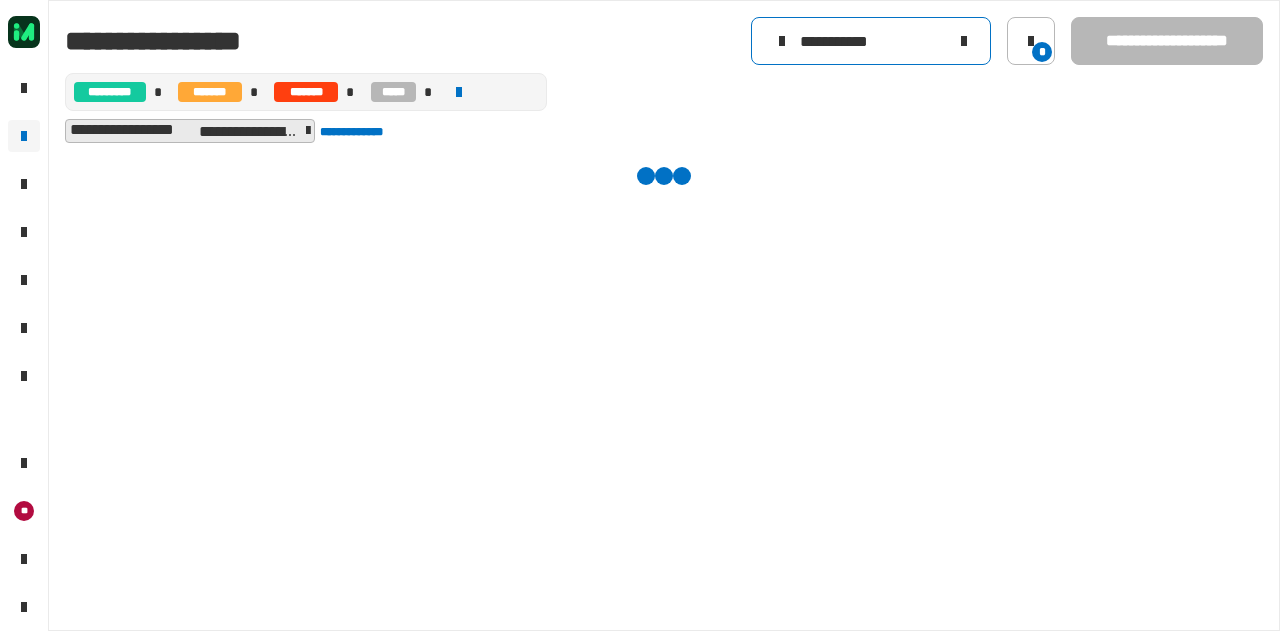 scroll, scrollTop: 0, scrollLeft: 0, axis: both 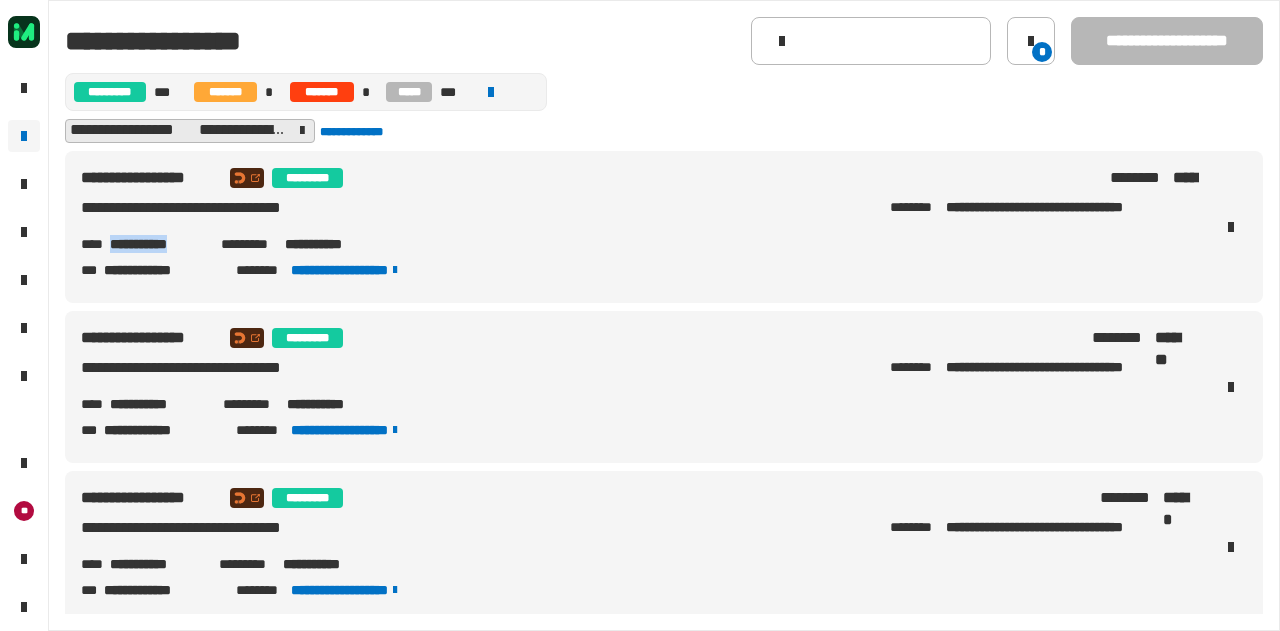 drag, startPoint x: 204, startPoint y: 245, endPoint x: 112, endPoint y: 241, distance: 92.086914 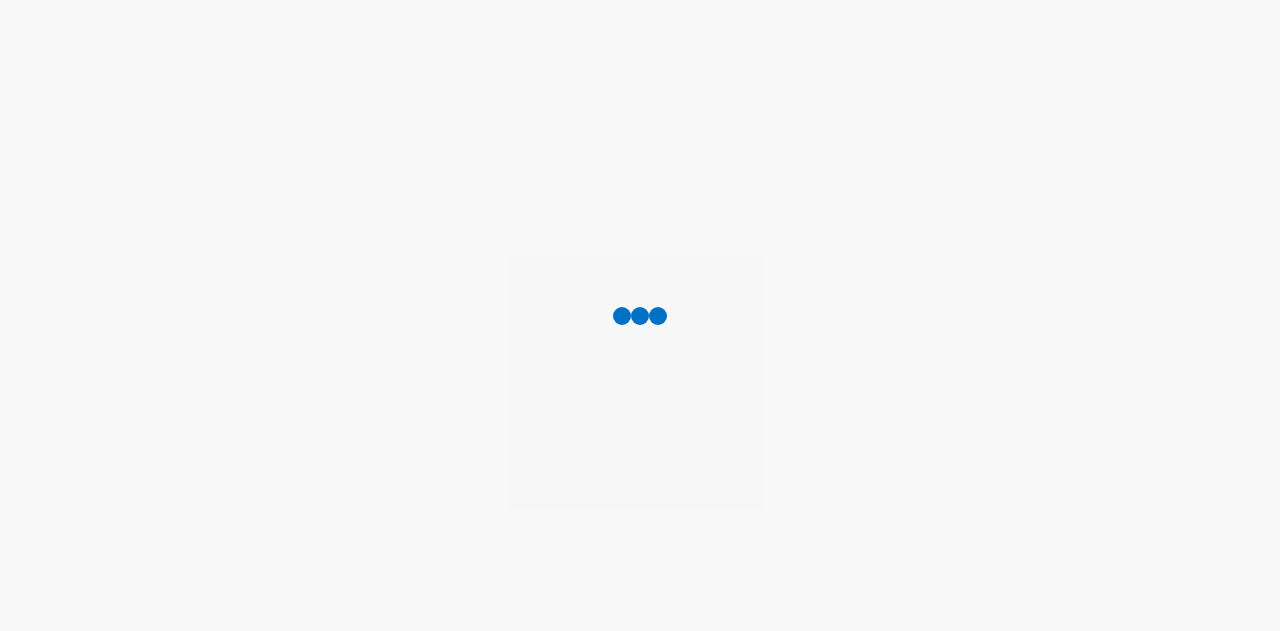 scroll, scrollTop: 0, scrollLeft: 0, axis: both 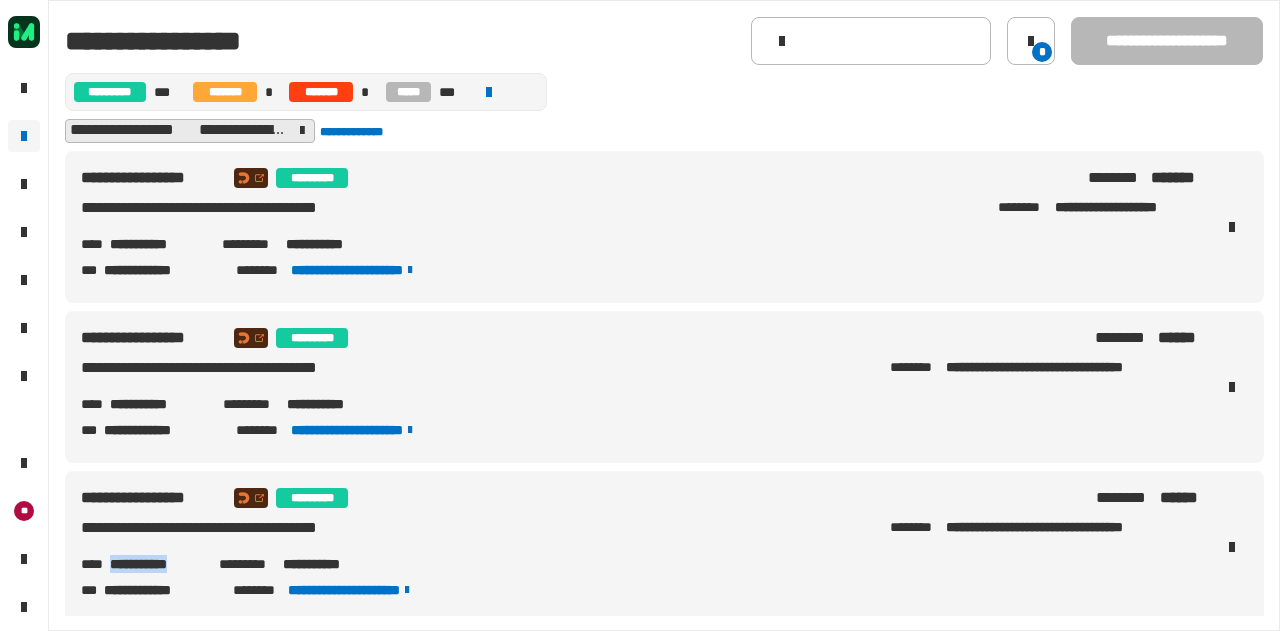 drag, startPoint x: 202, startPoint y: 563, endPoint x: 114, endPoint y: 564, distance: 88.005684 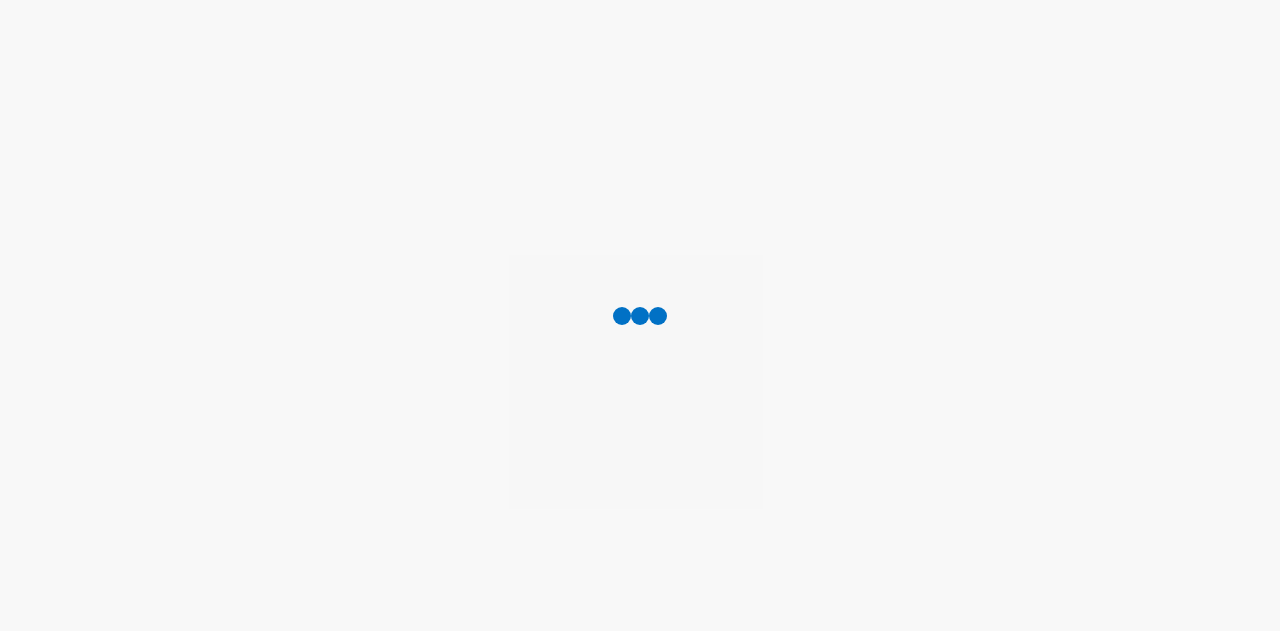 scroll, scrollTop: 0, scrollLeft: 0, axis: both 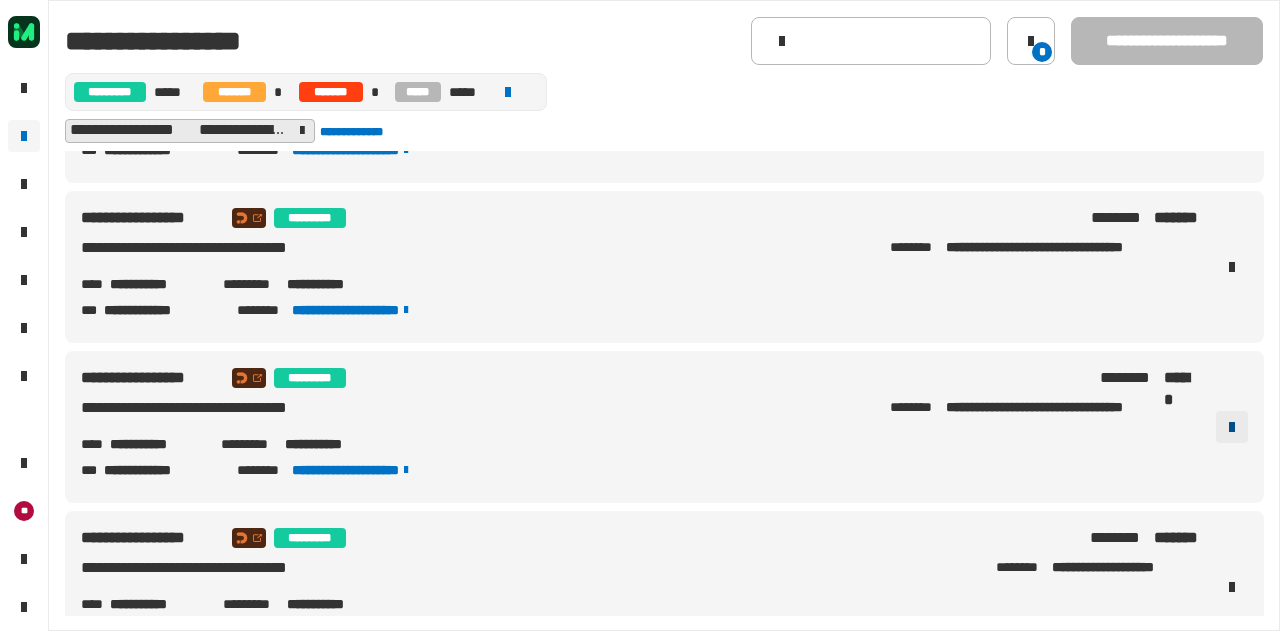 click at bounding box center [1232, 427] 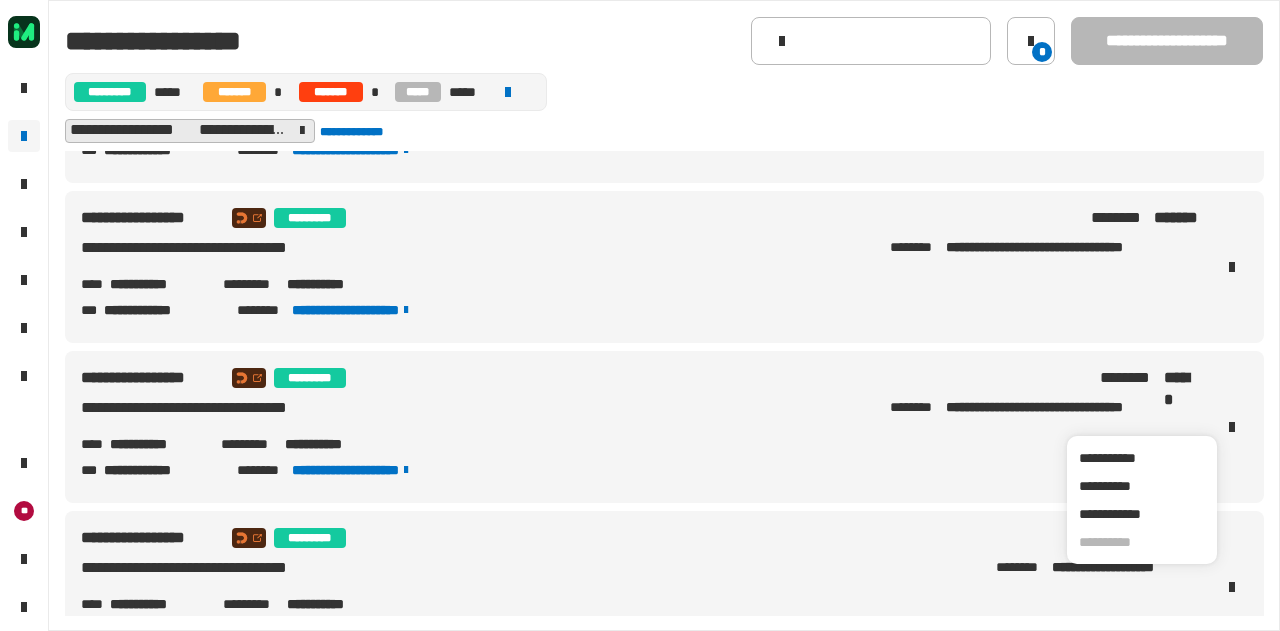 click on "**********" at bounding box center [640, 310] 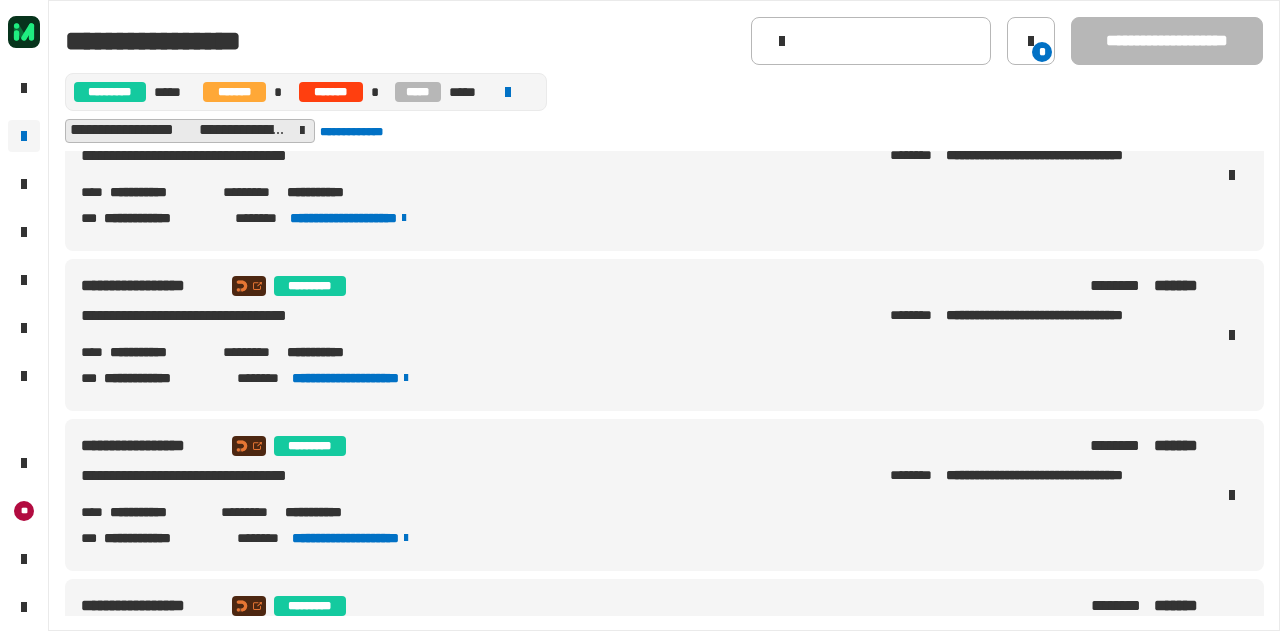 scroll, scrollTop: 54, scrollLeft: 0, axis: vertical 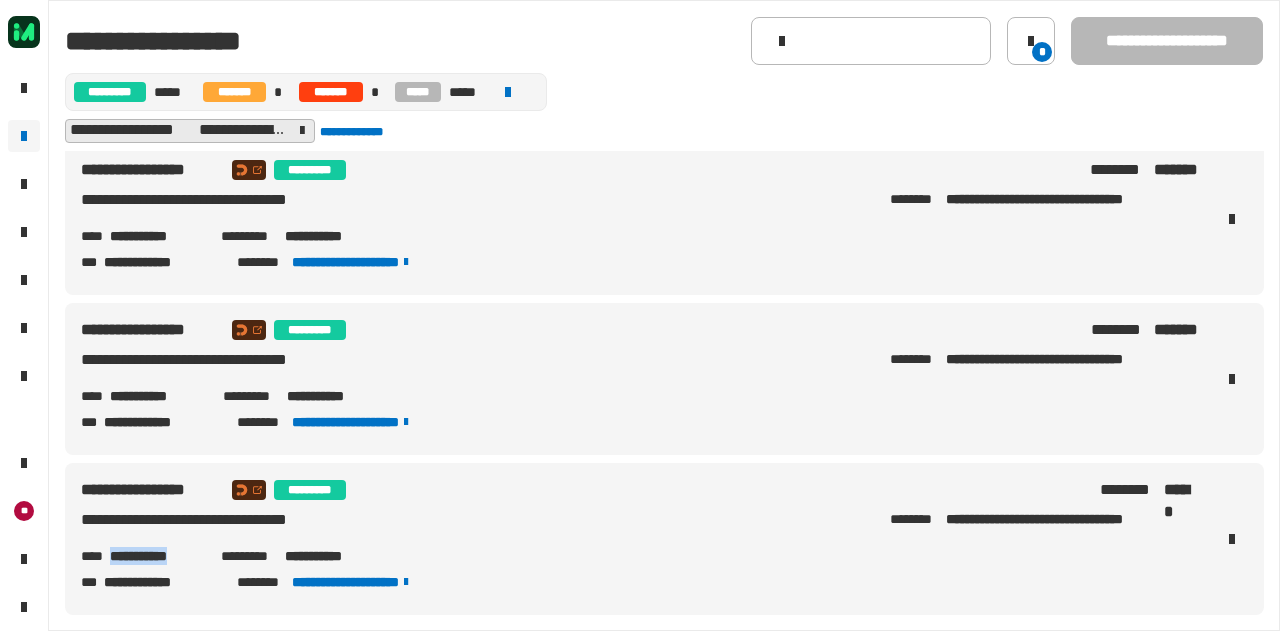 drag, startPoint x: 201, startPoint y: 555, endPoint x: 111, endPoint y: 559, distance: 90.088844 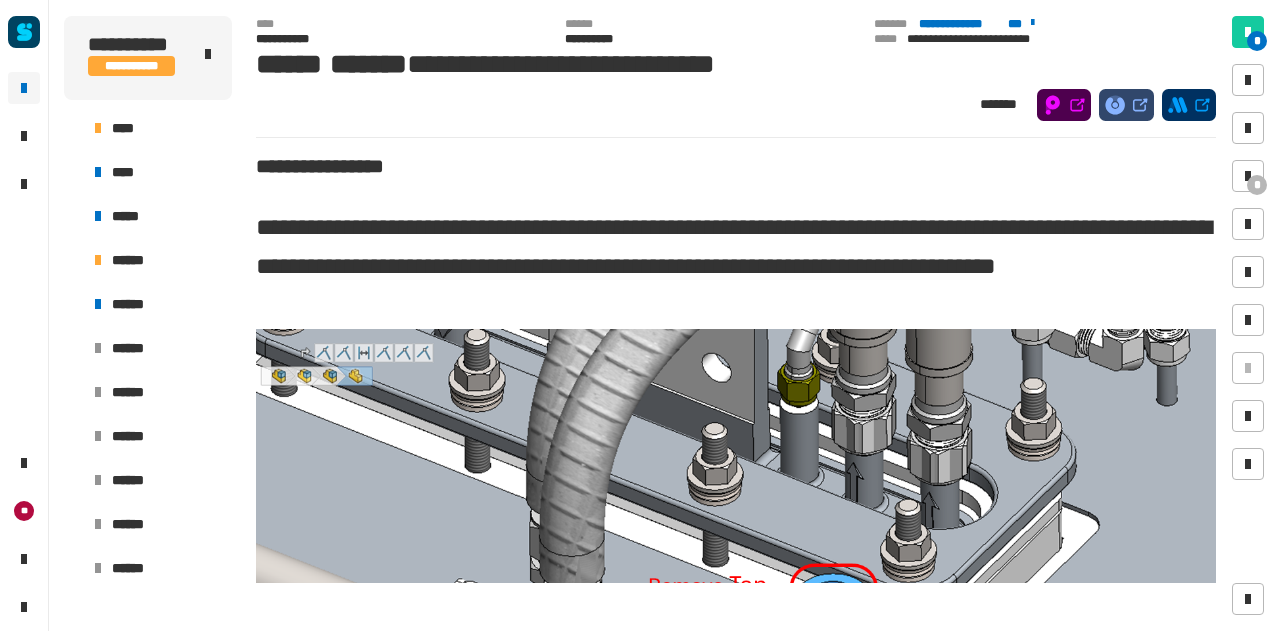 scroll, scrollTop: 0, scrollLeft: 0, axis: both 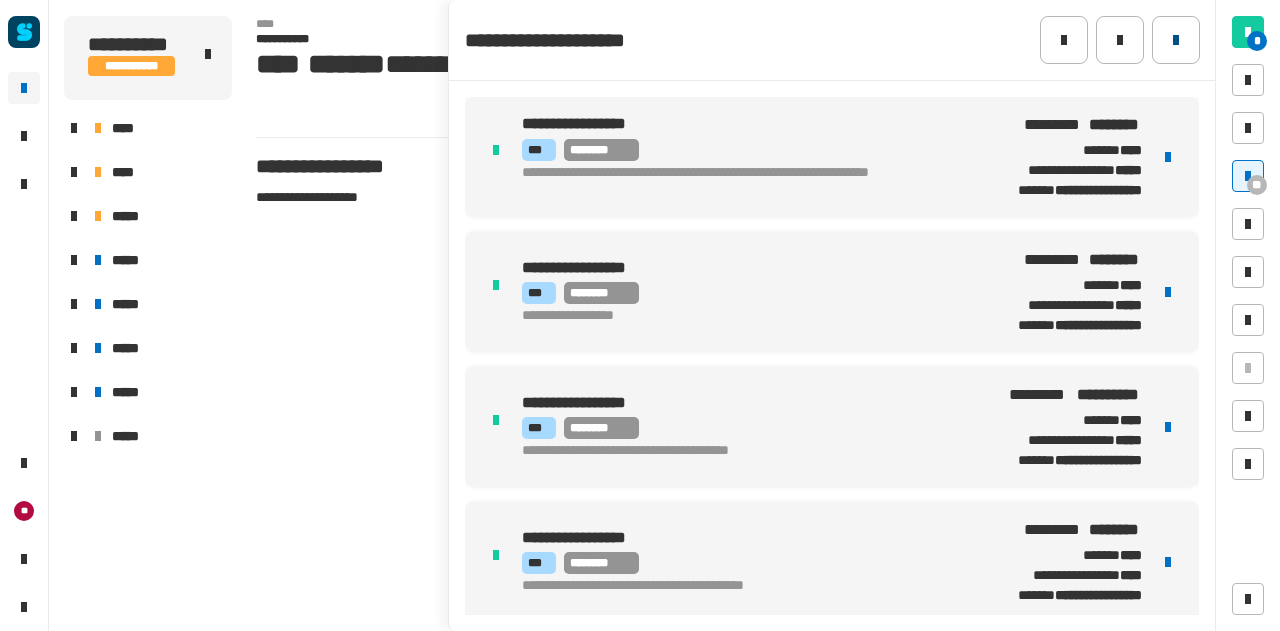 click 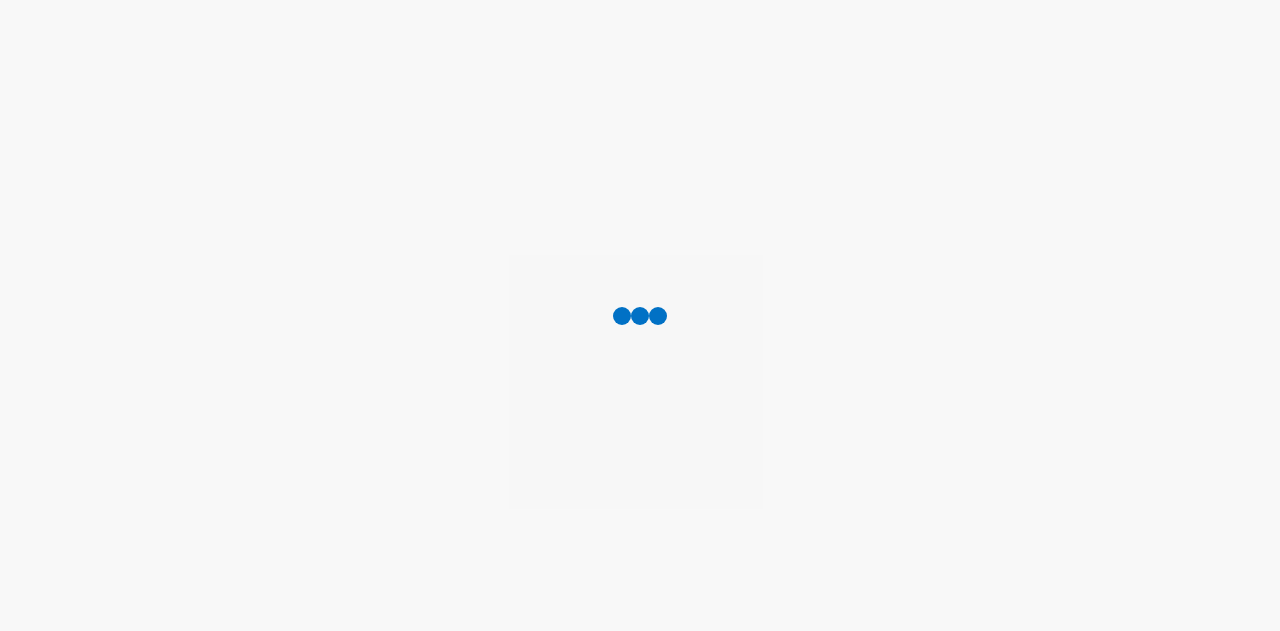 scroll, scrollTop: 0, scrollLeft: 0, axis: both 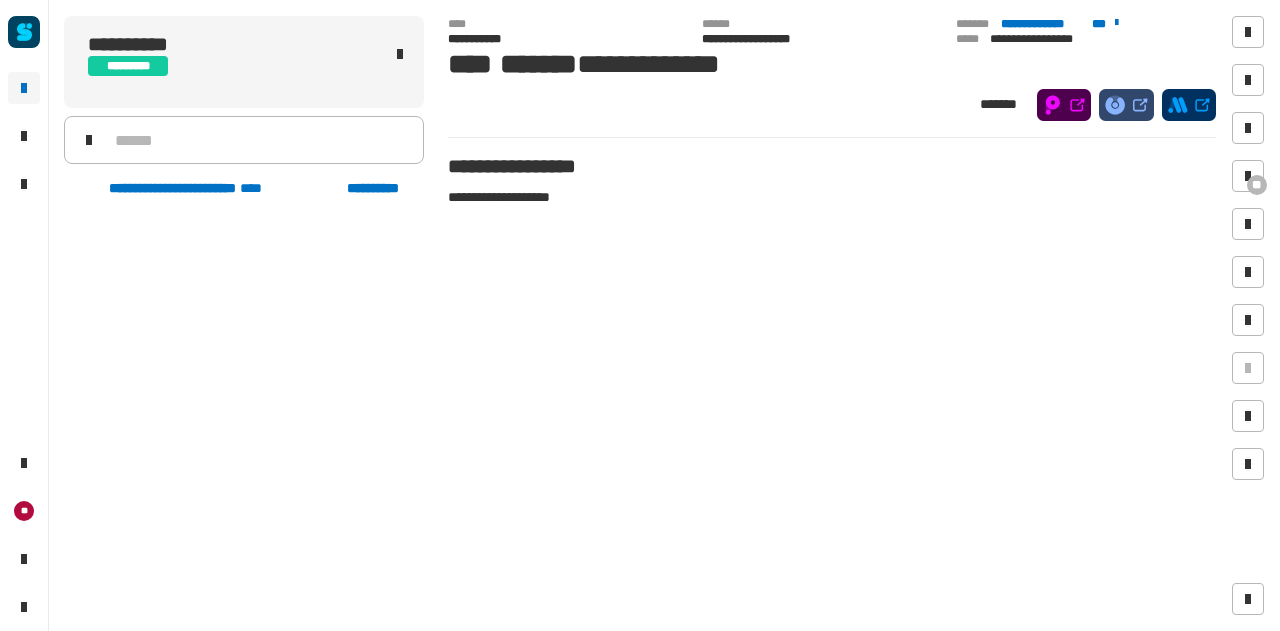 click 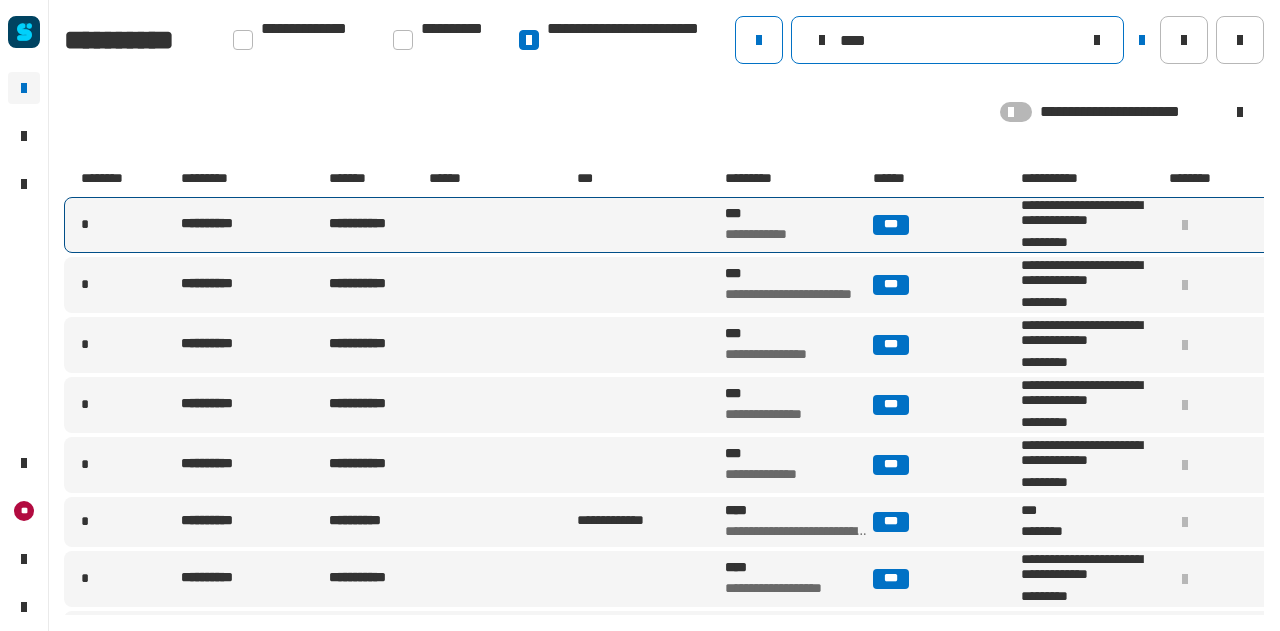 type on "****" 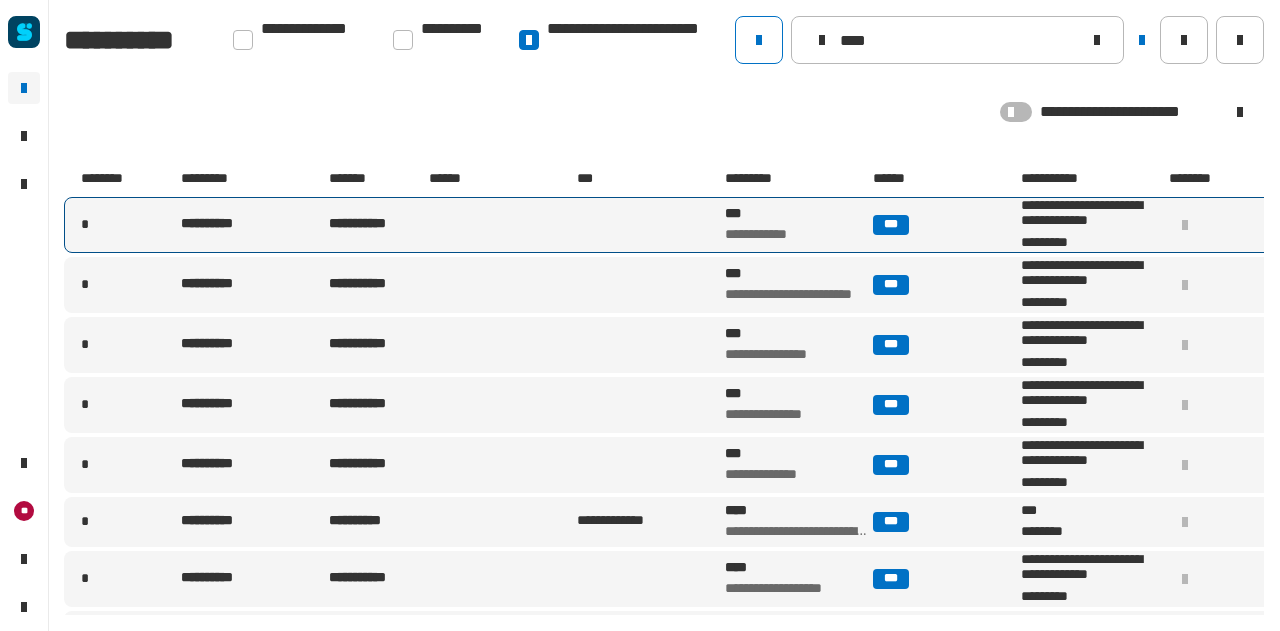 click at bounding box center [501, 225] 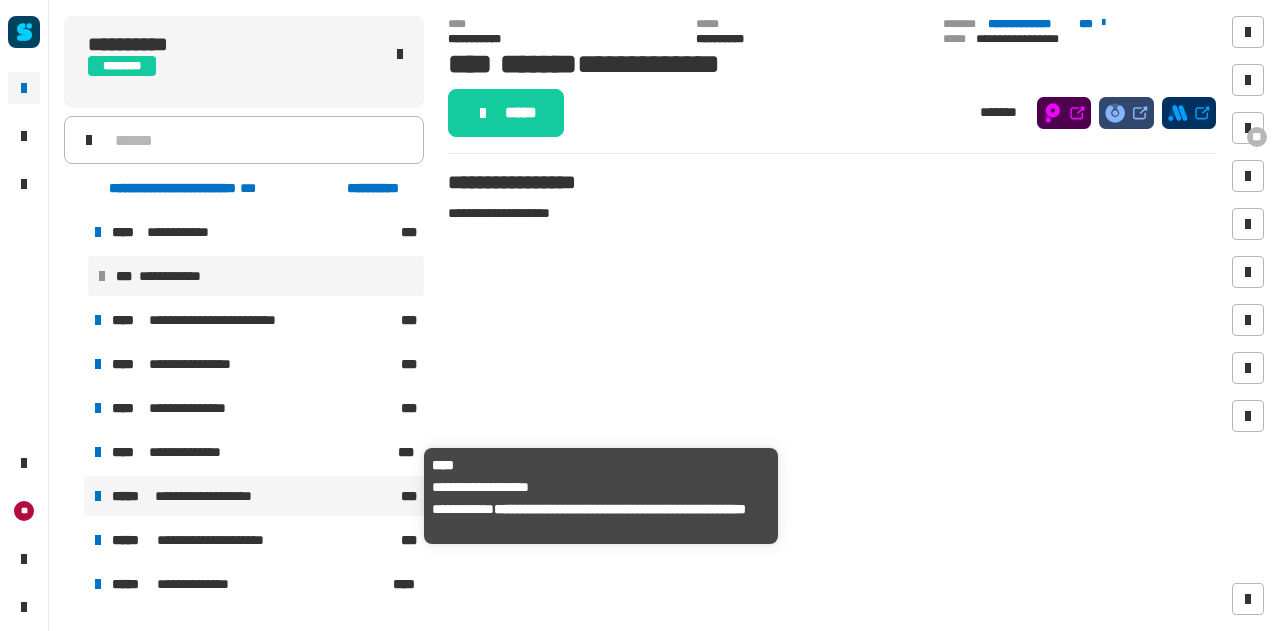 click on "**********" at bounding box center (210, 496) 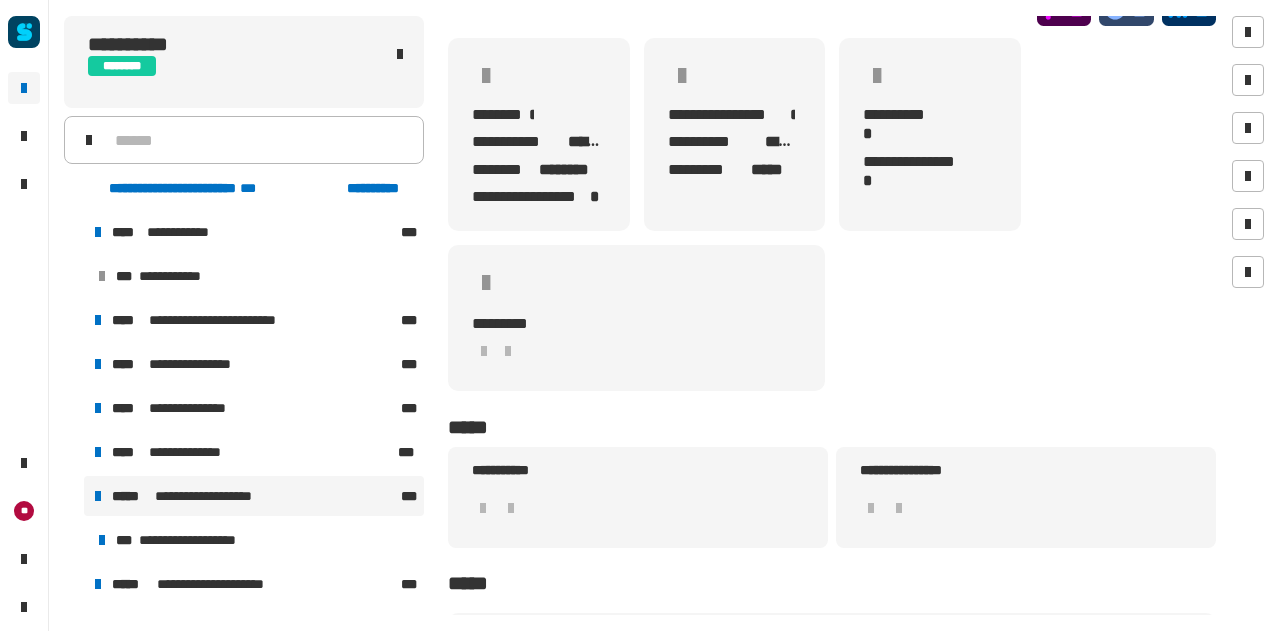 scroll, scrollTop: 151, scrollLeft: 0, axis: vertical 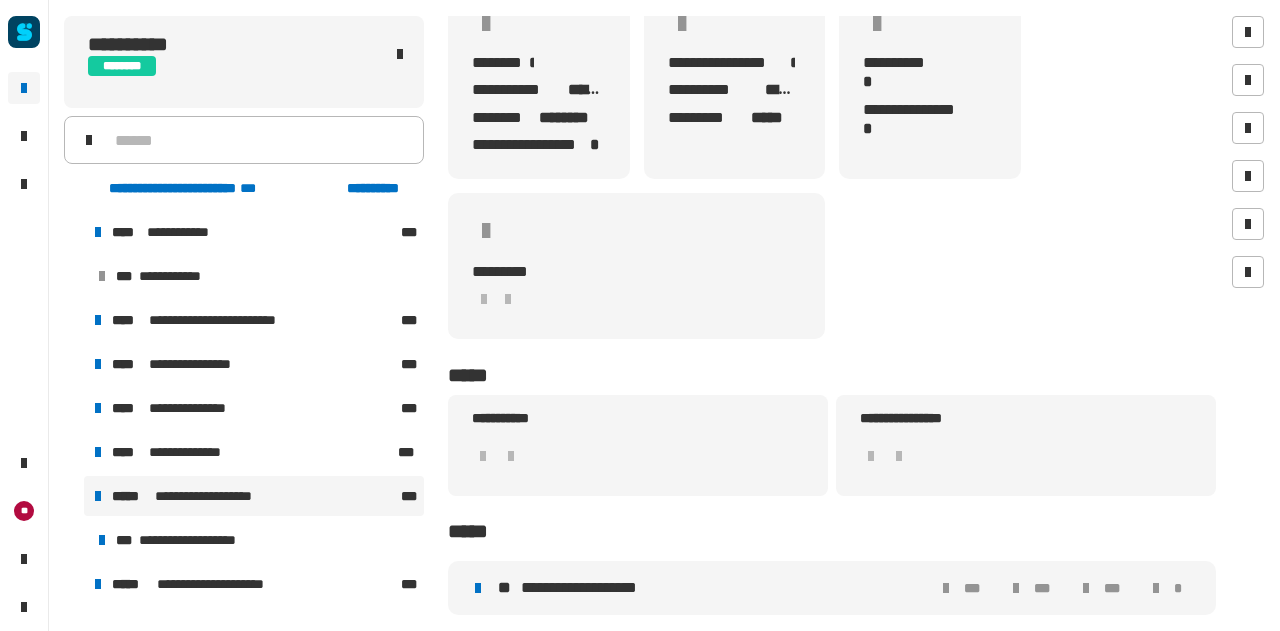 click on "**********" at bounding box center (584, 588) 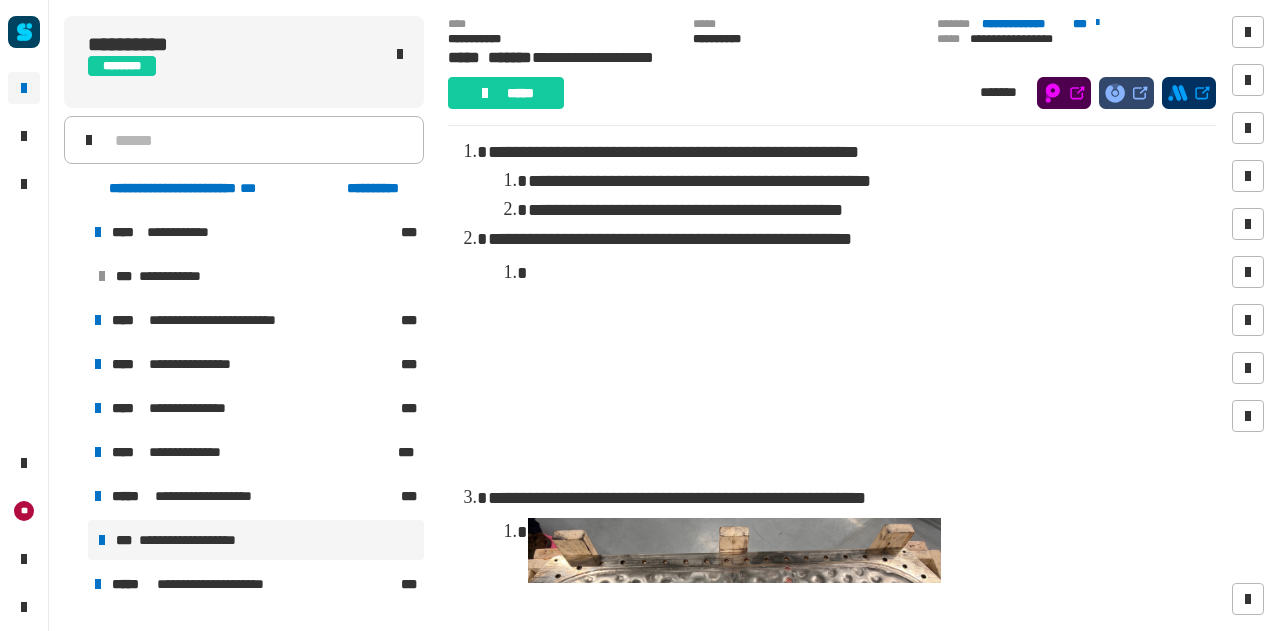 scroll, scrollTop: 0, scrollLeft: 0, axis: both 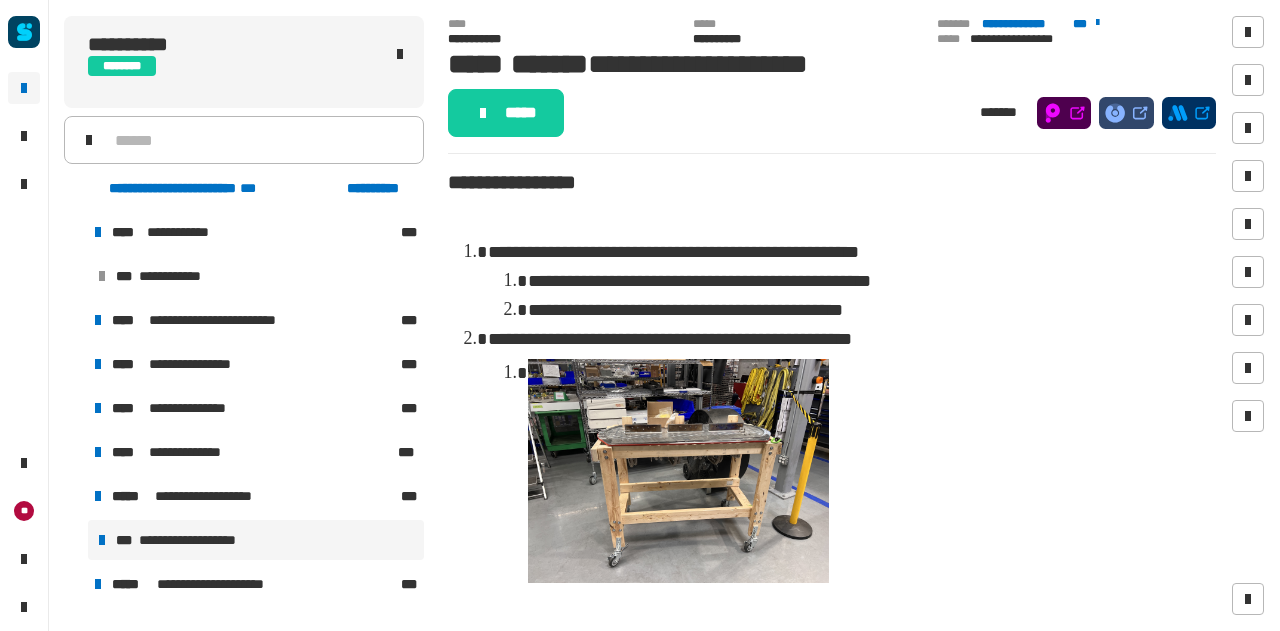 click on "**********" 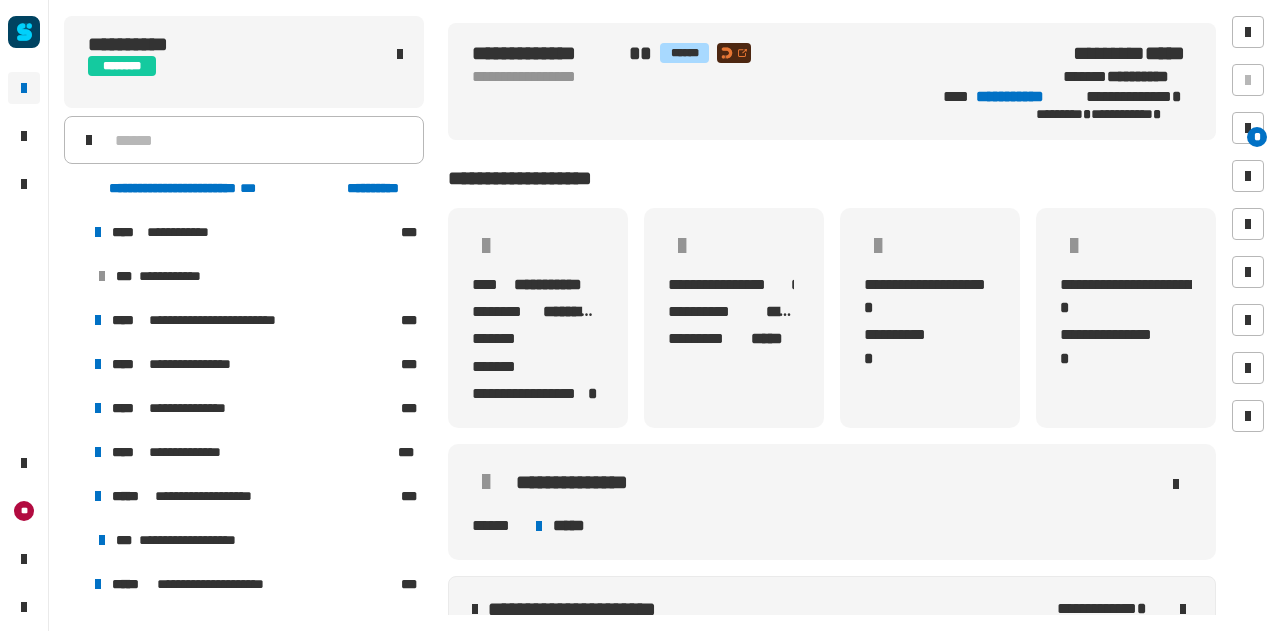 scroll, scrollTop: 0, scrollLeft: 0, axis: both 